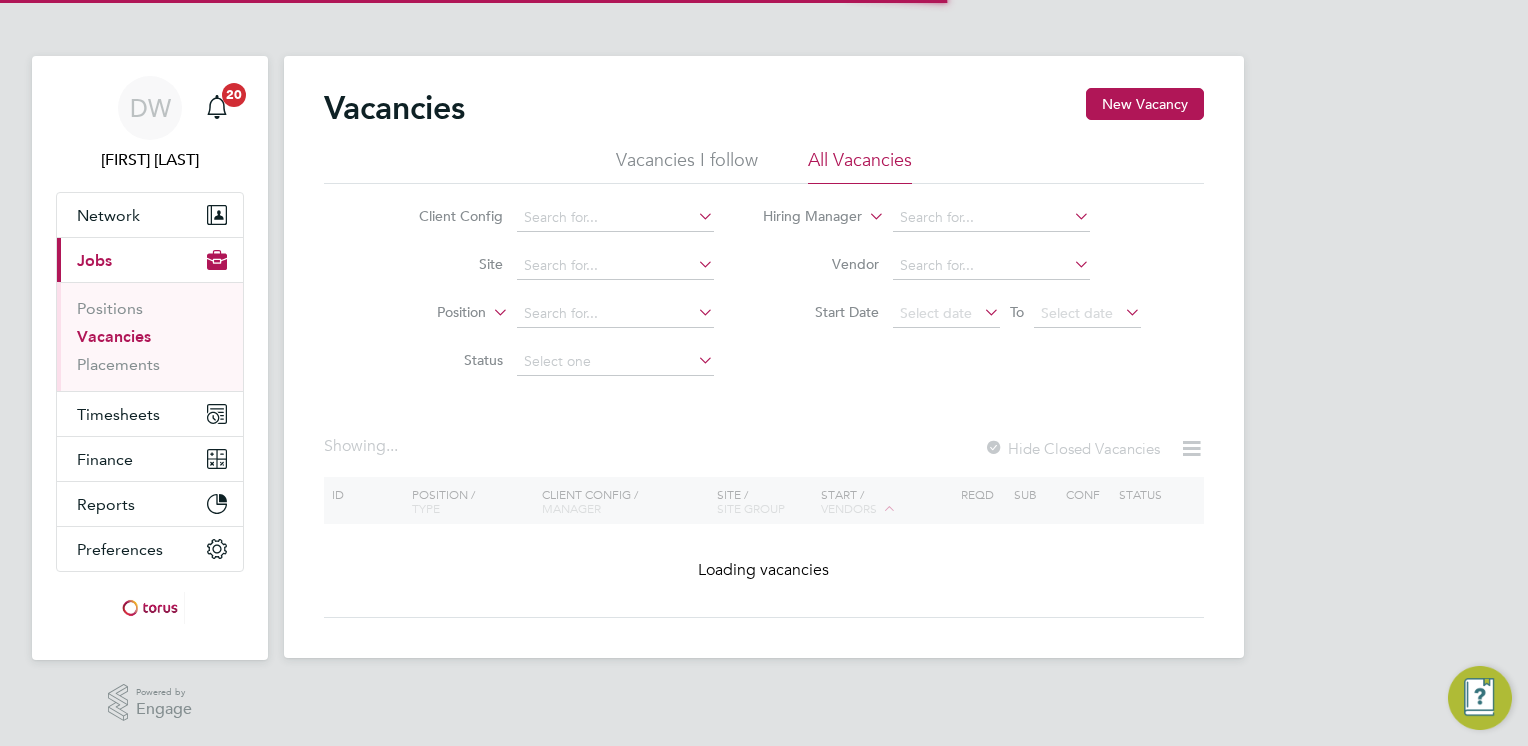 scroll, scrollTop: 0, scrollLeft: 0, axis: both 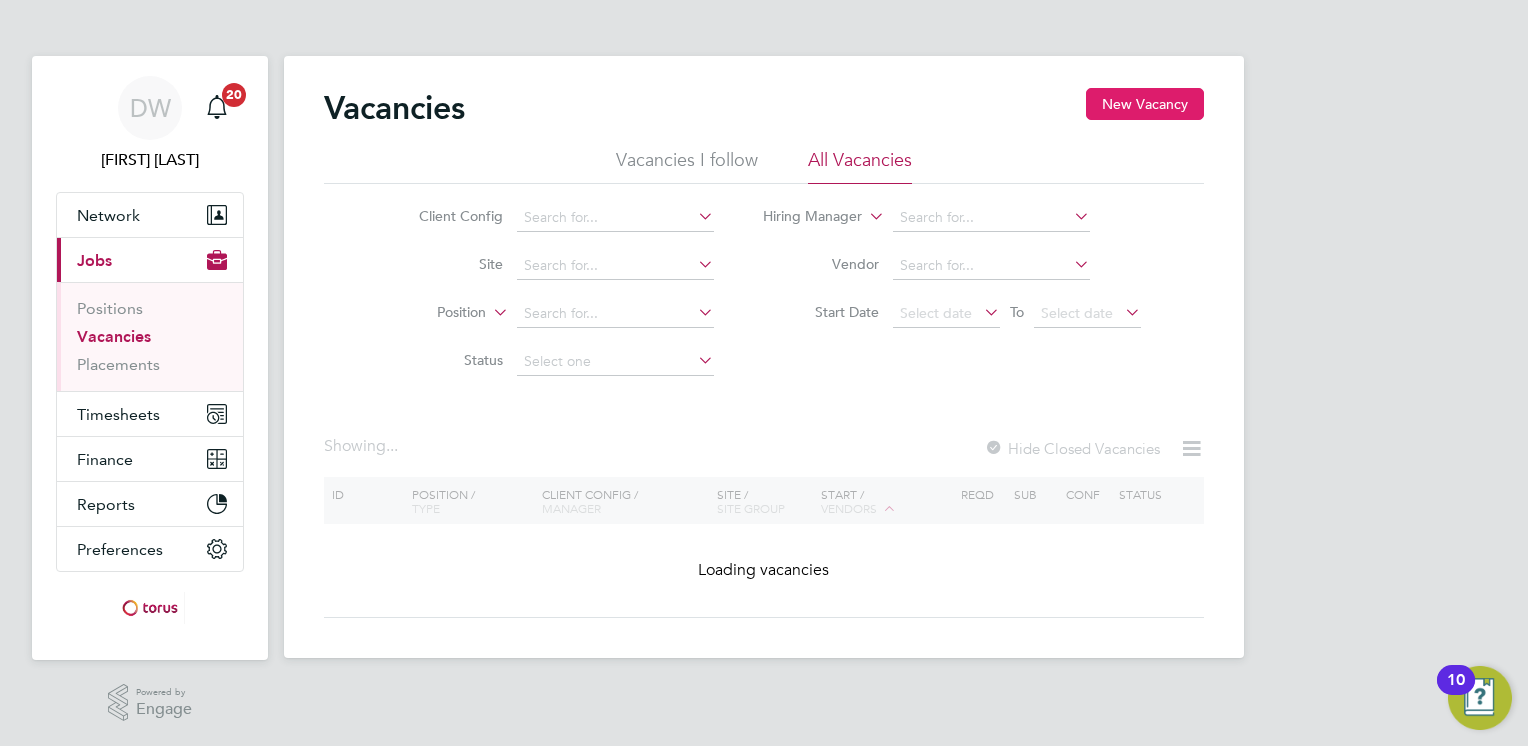 click on "New Vacancy" 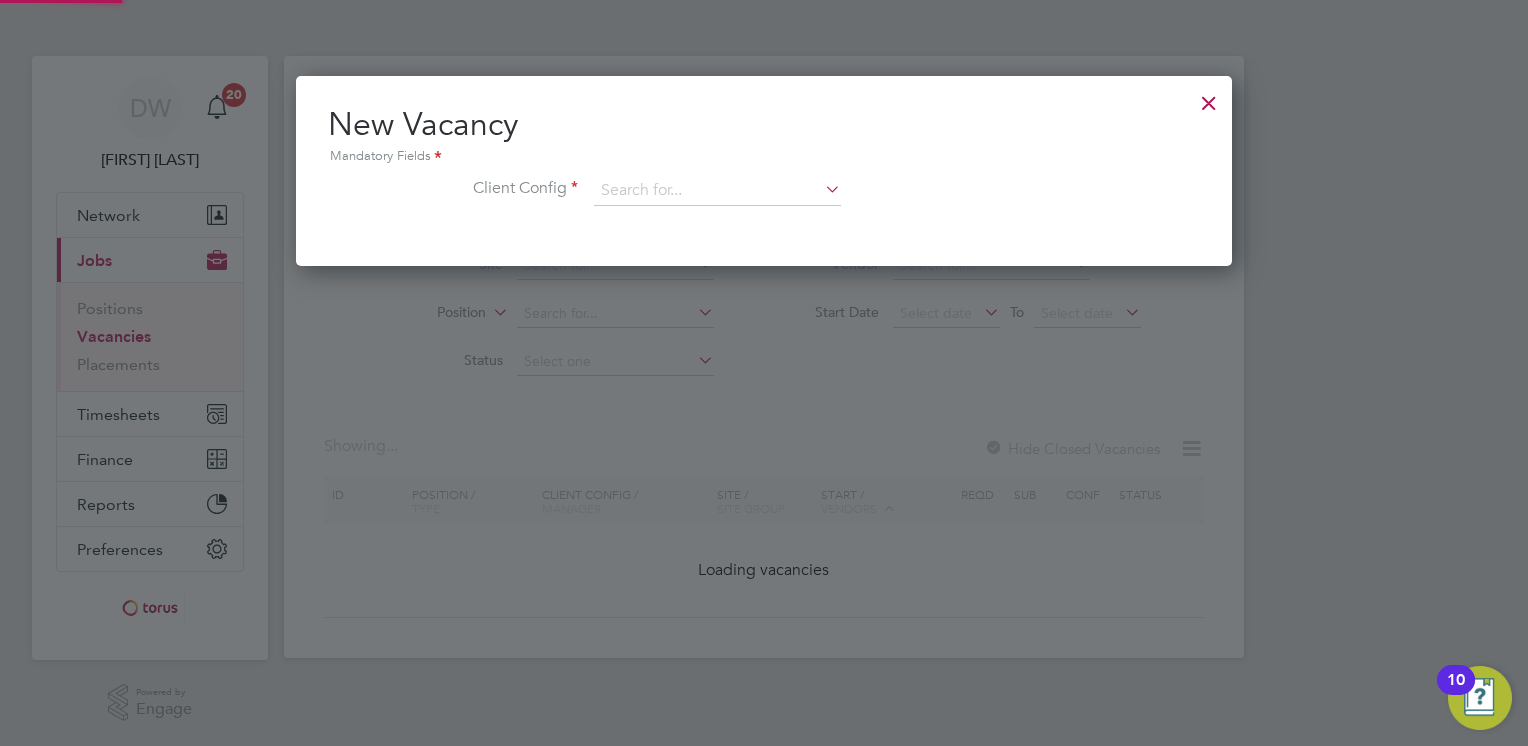 scroll, scrollTop: 10, scrollLeft: 10, axis: both 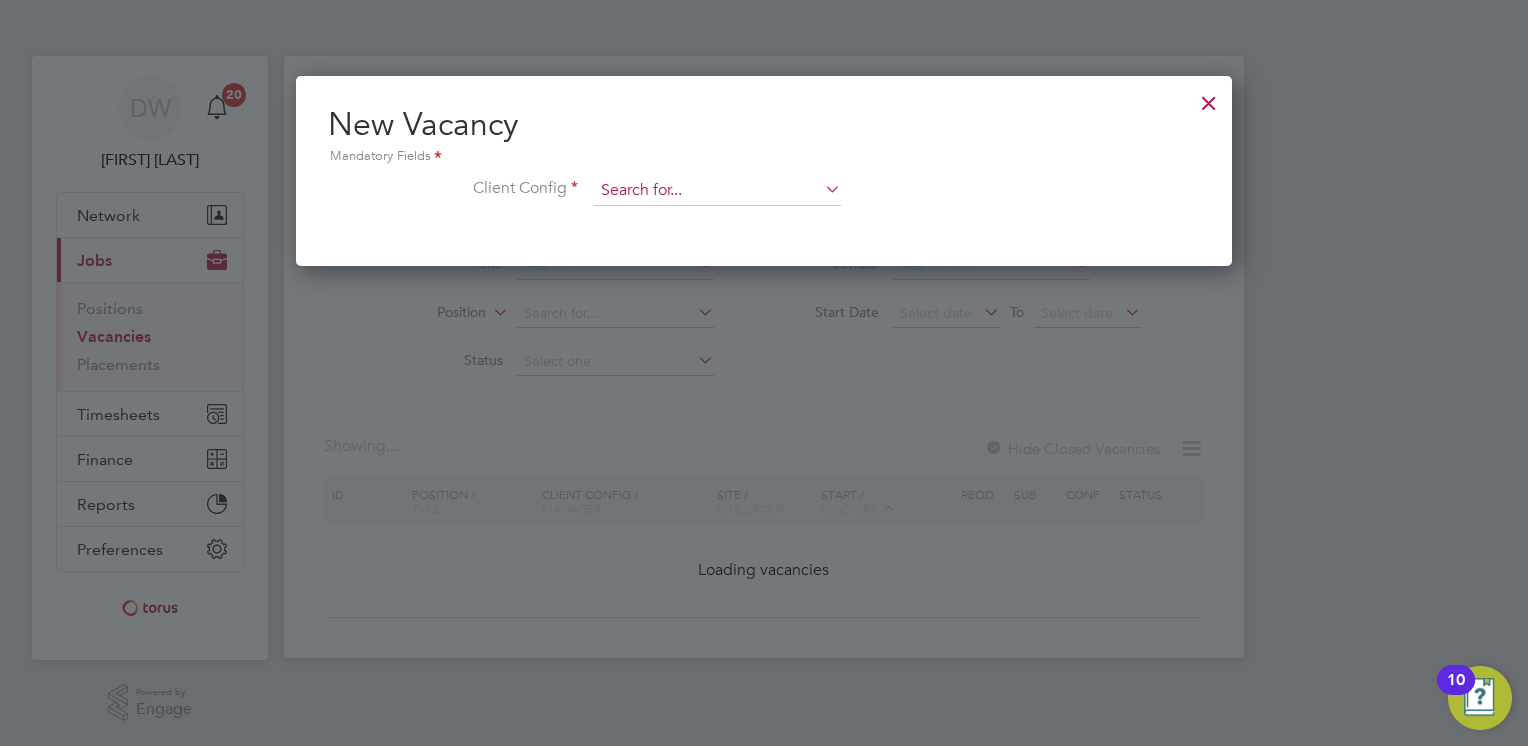 type 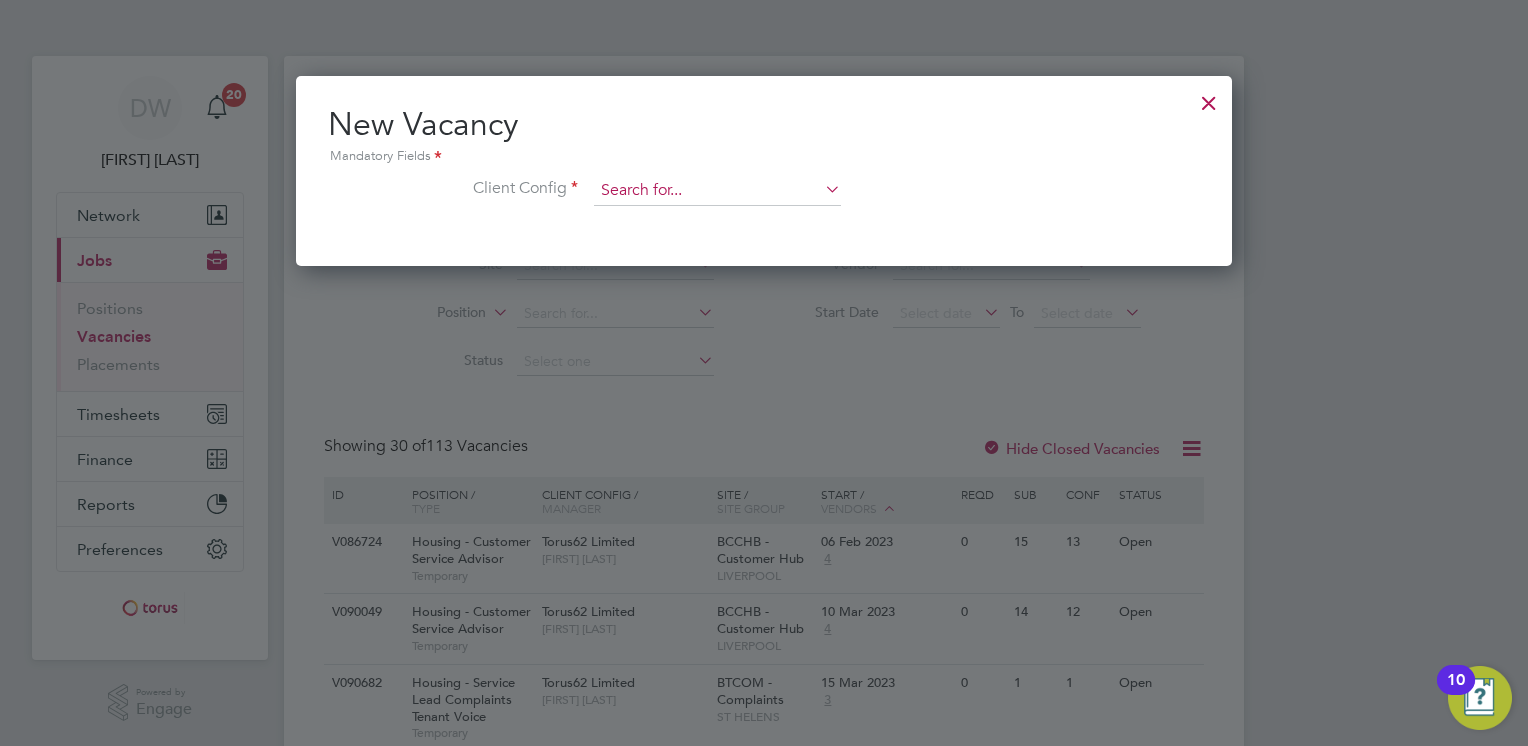 click at bounding box center [717, 191] 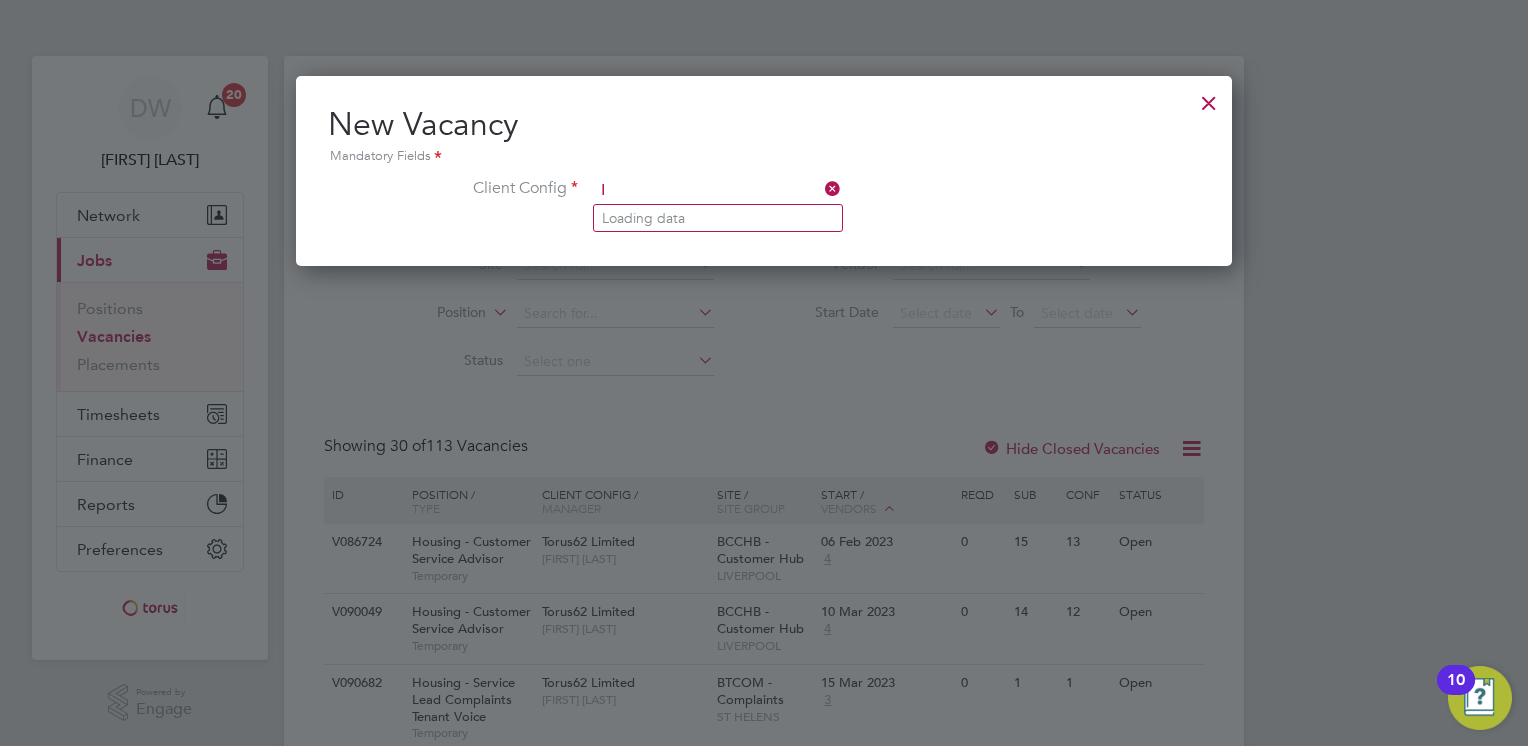 type on "I" 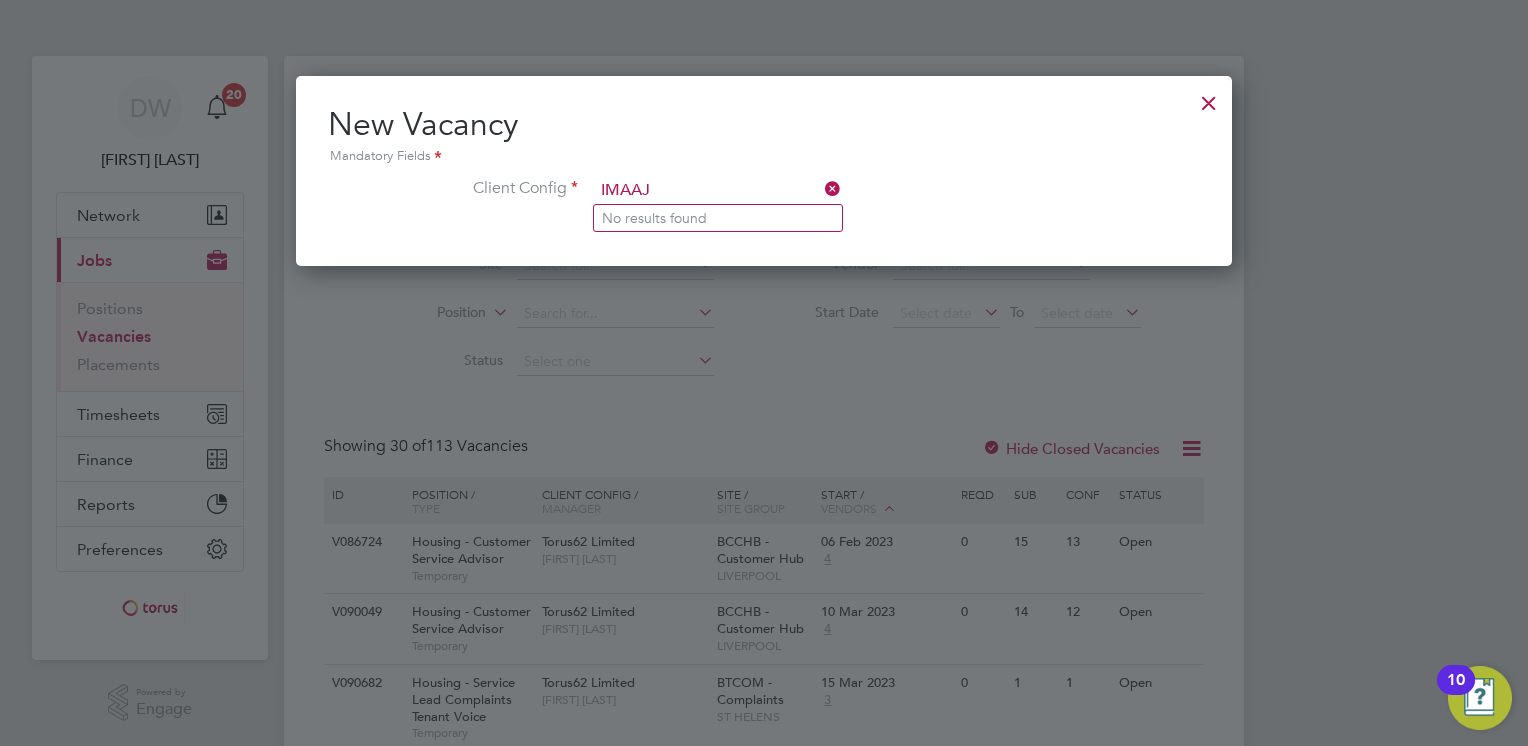 type on "IMAAJ" 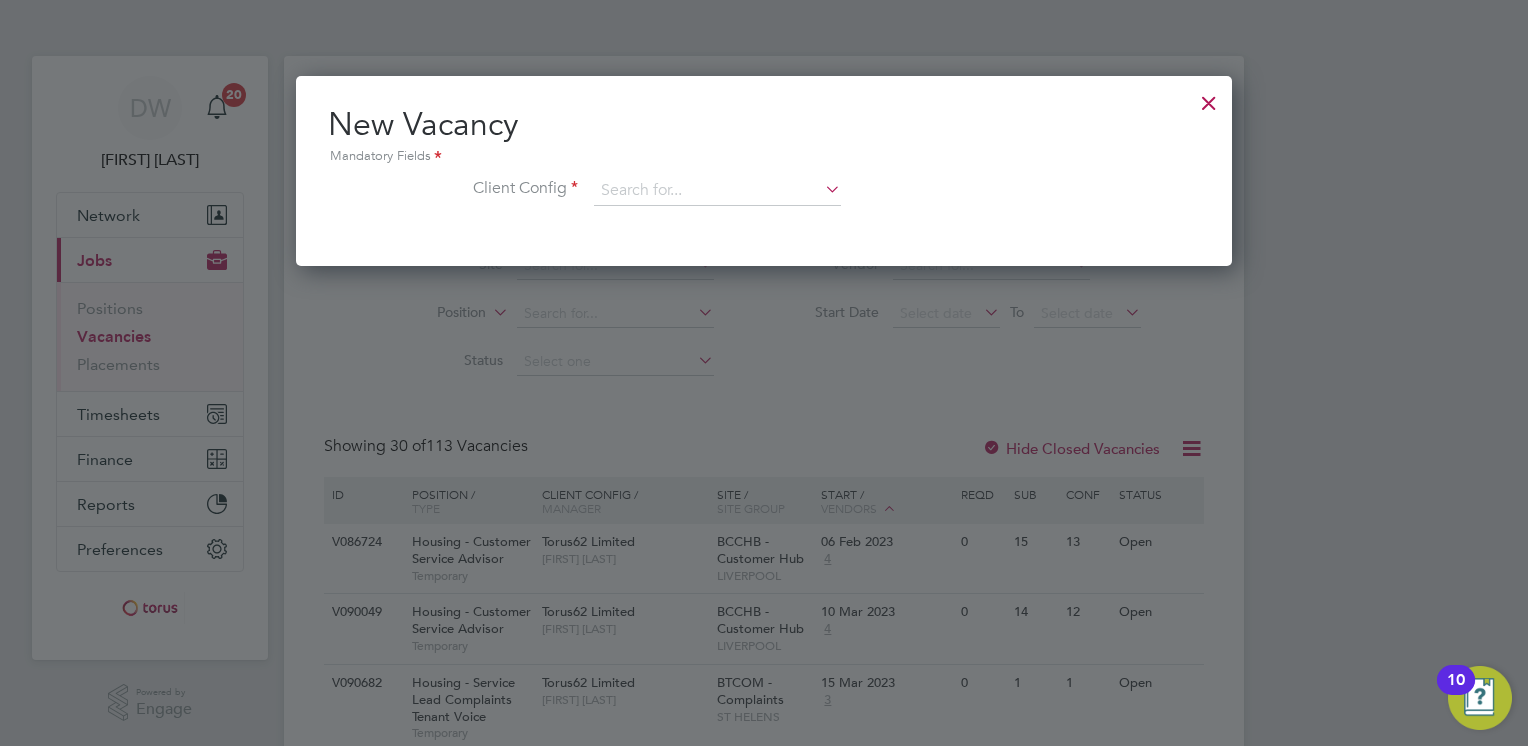 click on "Housing Maintenance Solutions Ltd" 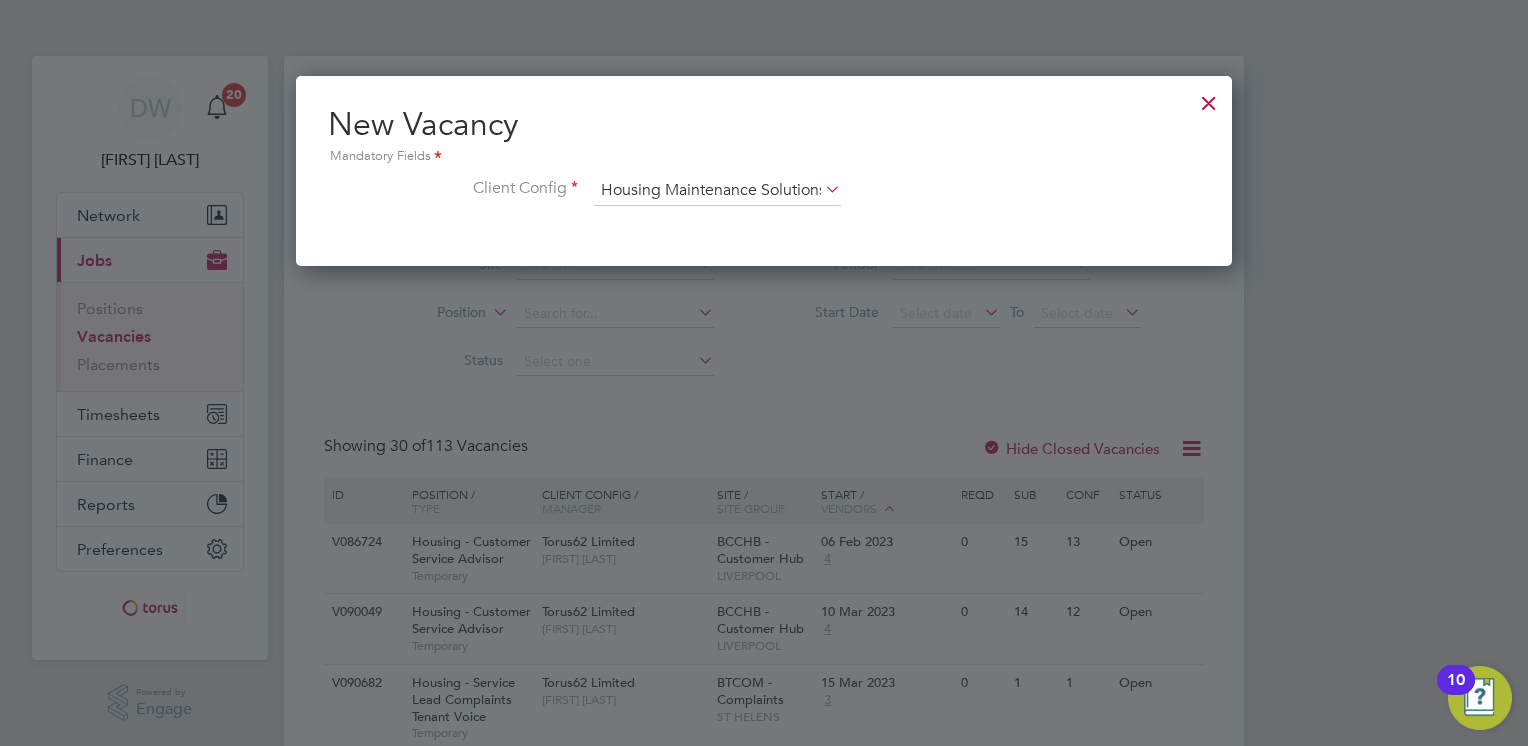 scroll, scrollTop: 11, scrollLeft: 10, axis: both 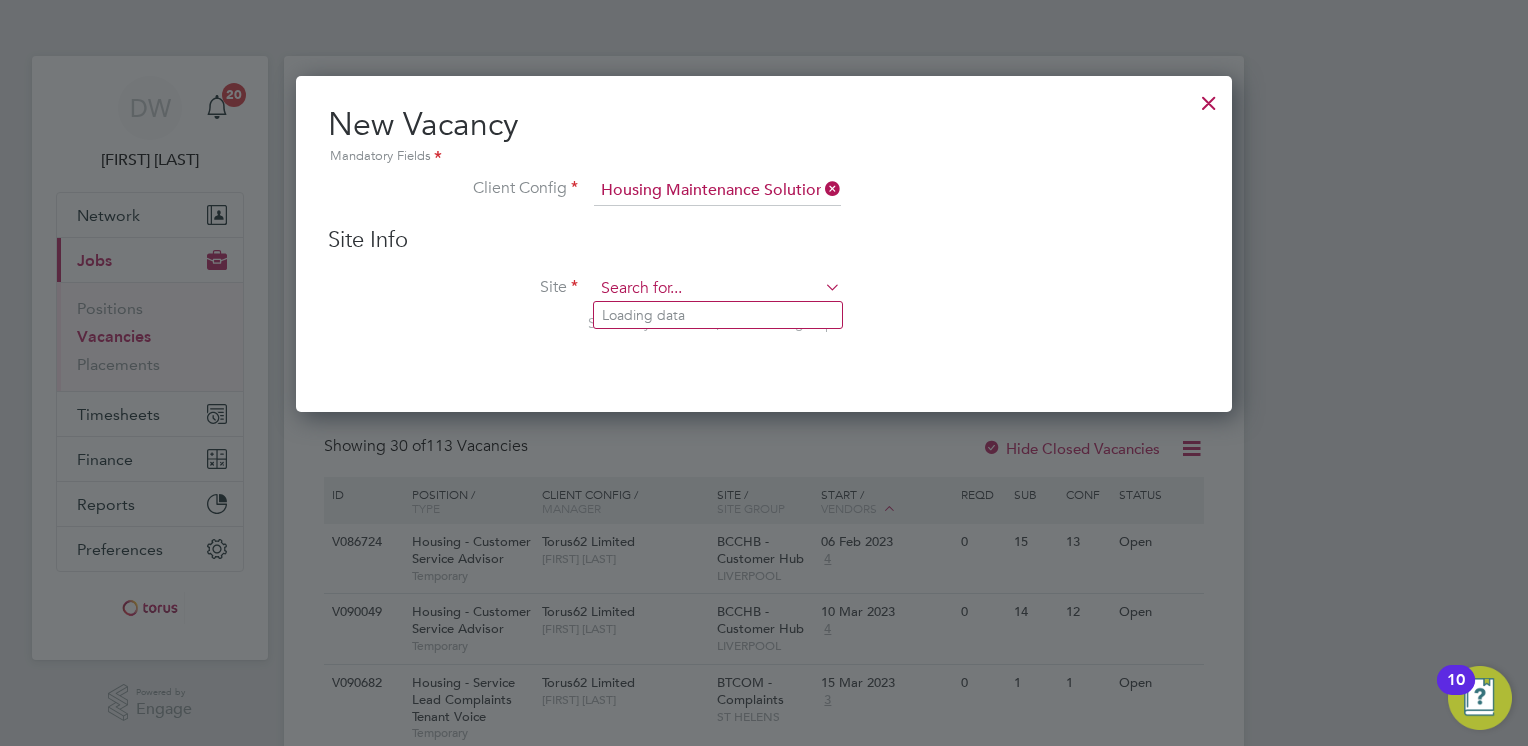 click at bounding box center [717, 289] 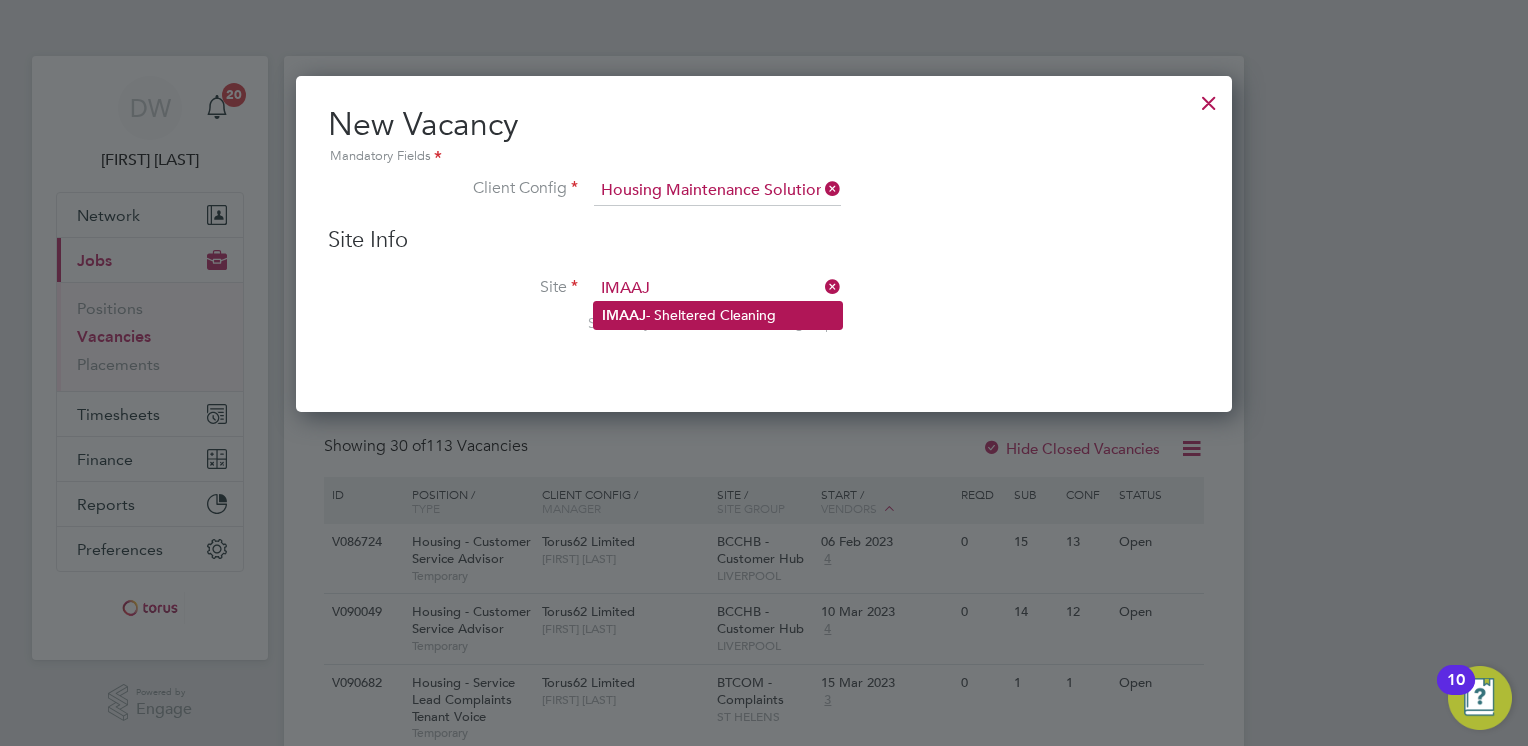 click on "IMAAJ  - Sheltered Cleaning" 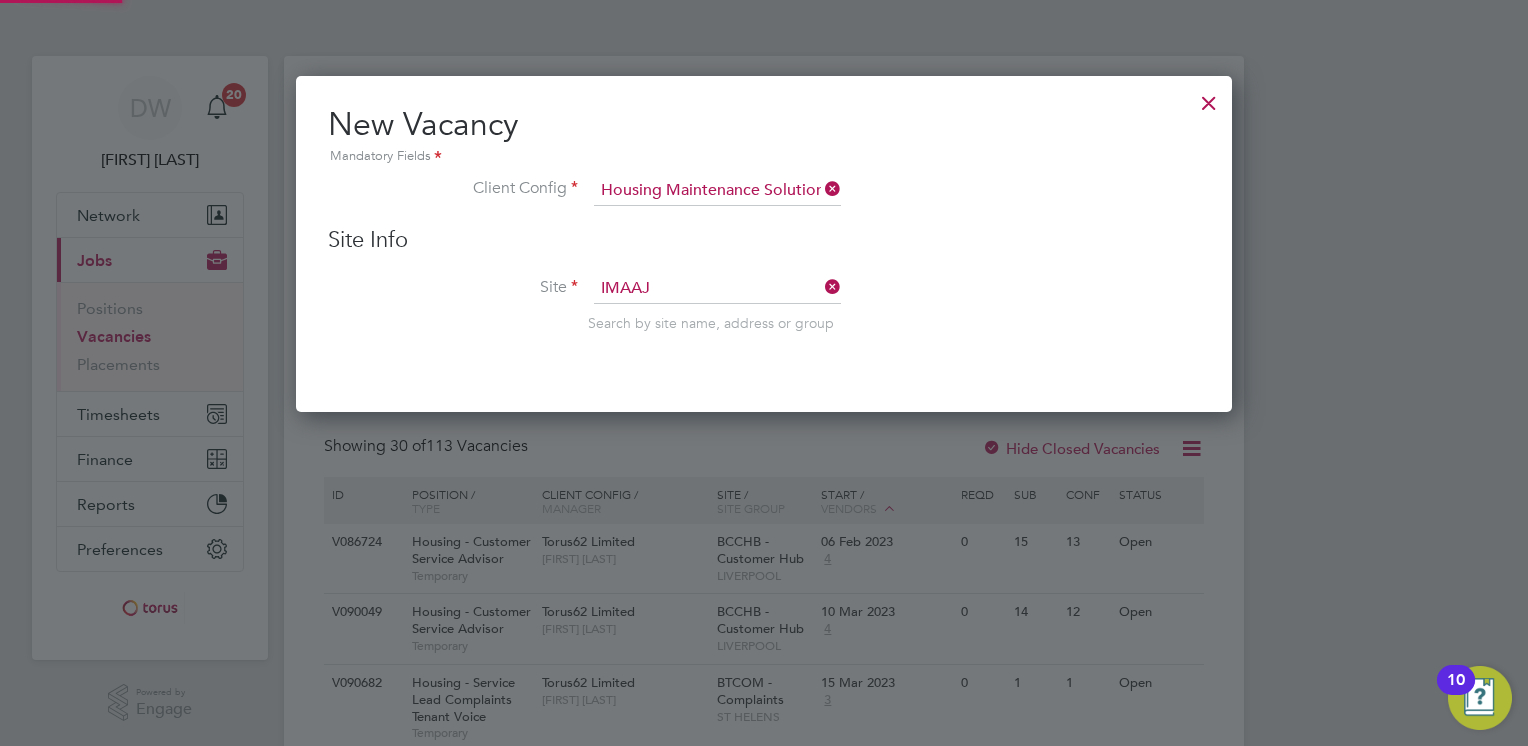 type on "IMAAJ - Sheltered Cleaning" 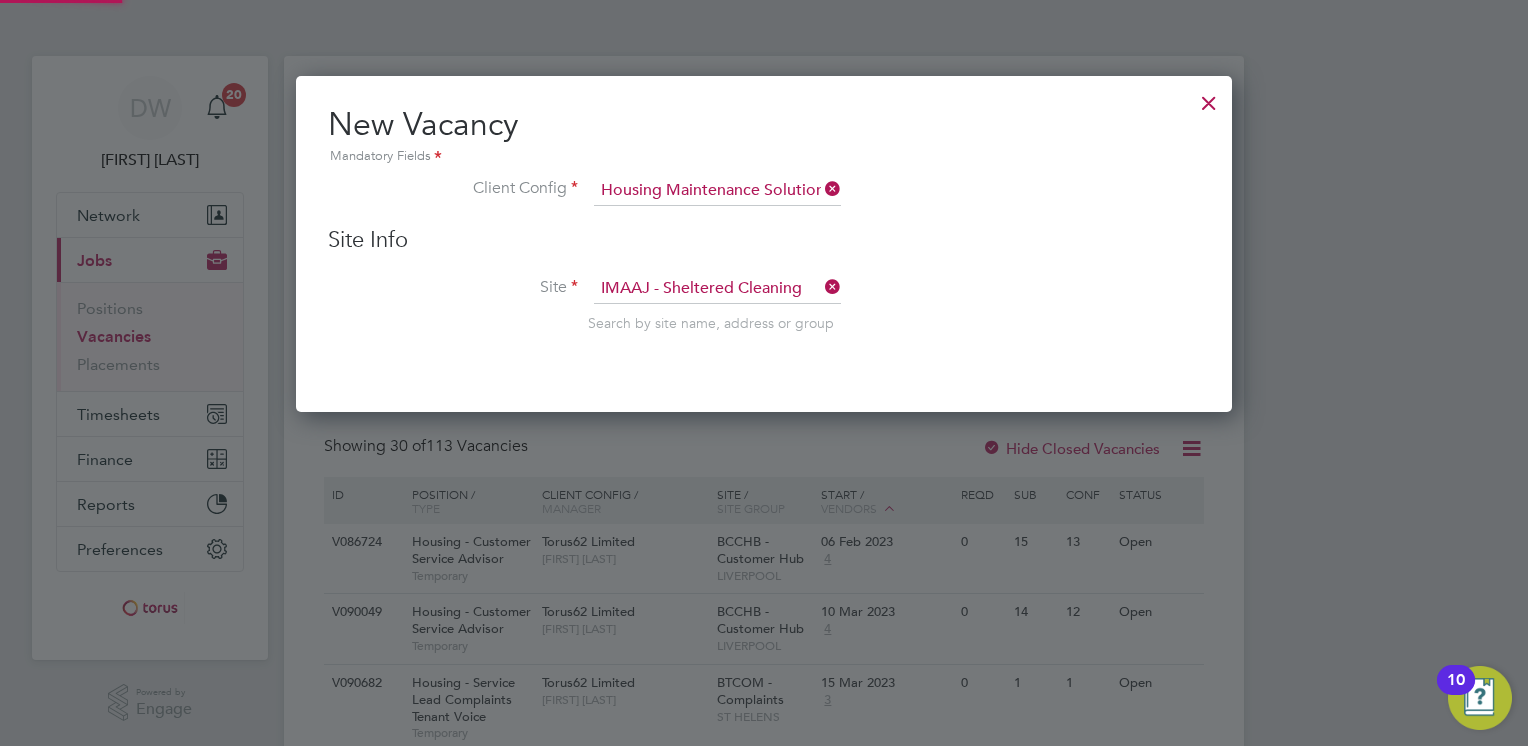 scroll, scrollTop: 10, scrollLeft: 10, axis: both 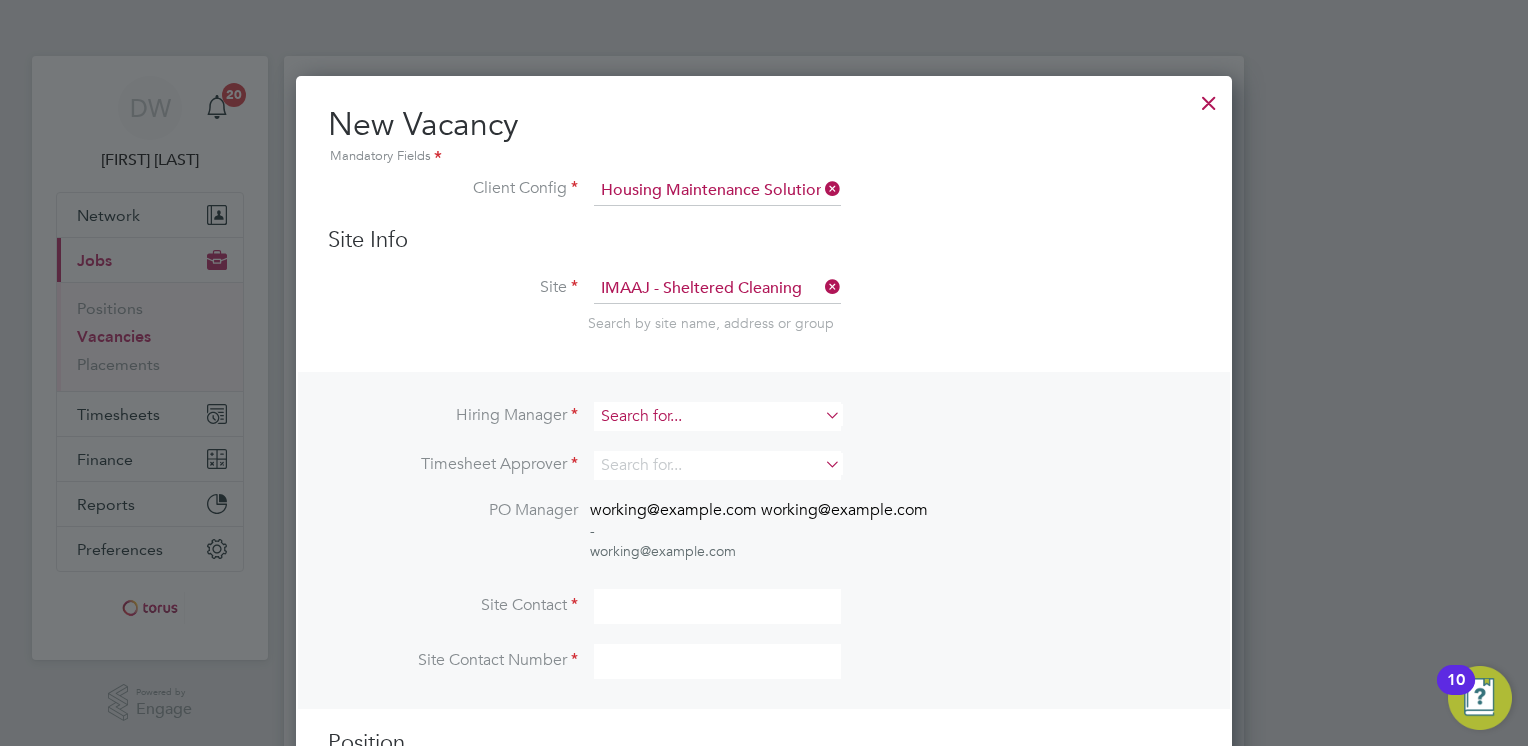 click at bounding box center (717, 416) 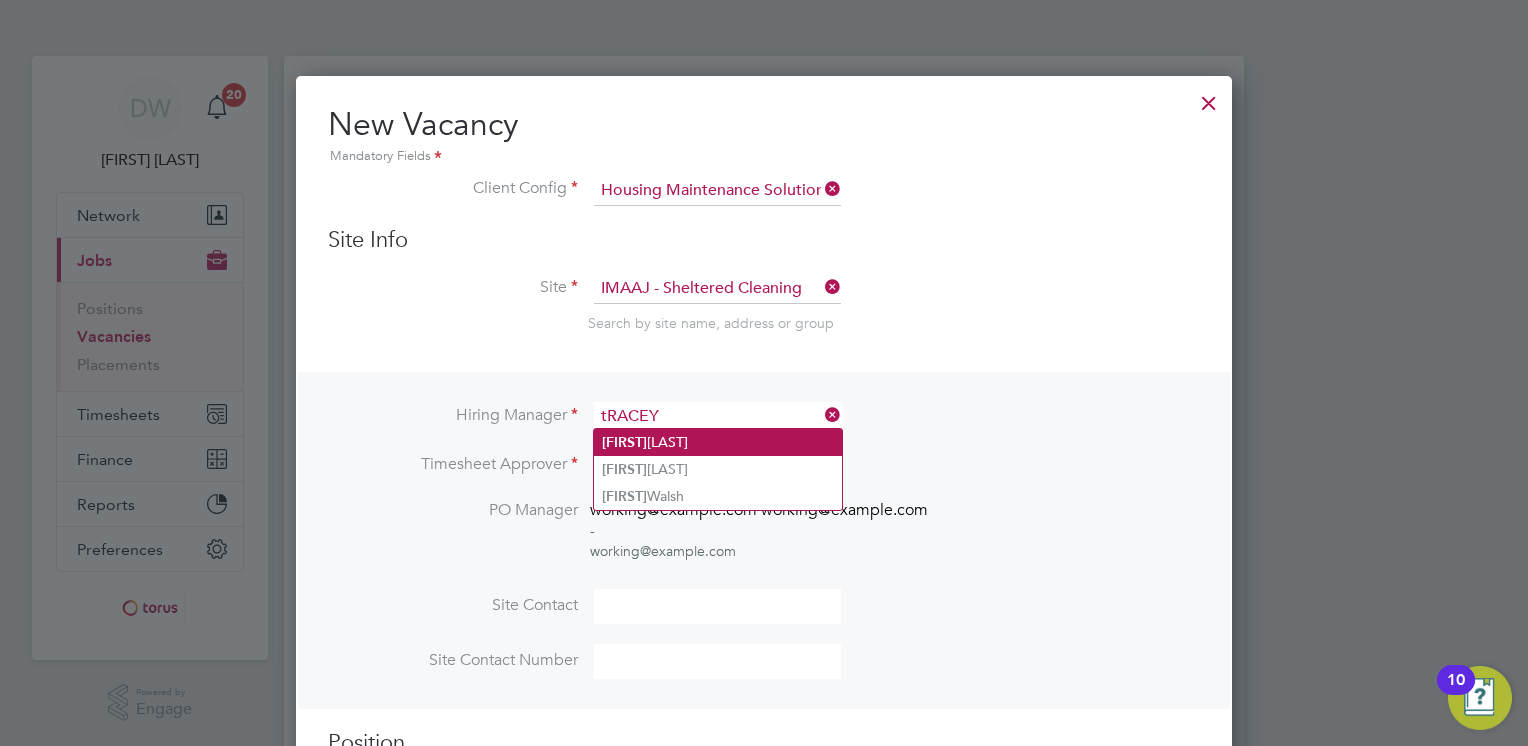 click on "[FIRST]   [LAST]" 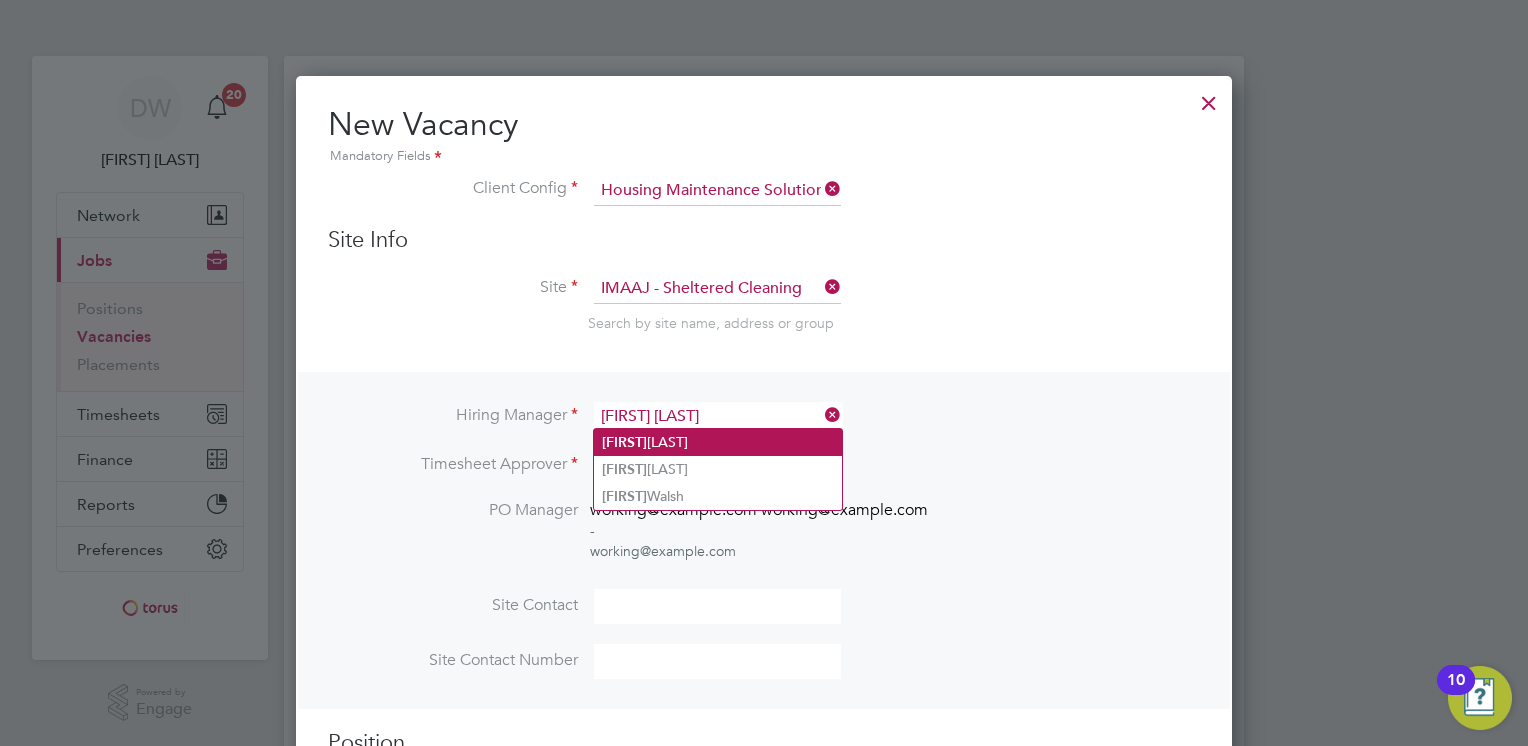 scroll, scrollTop: 11, scrollLeft: 10, axis: both 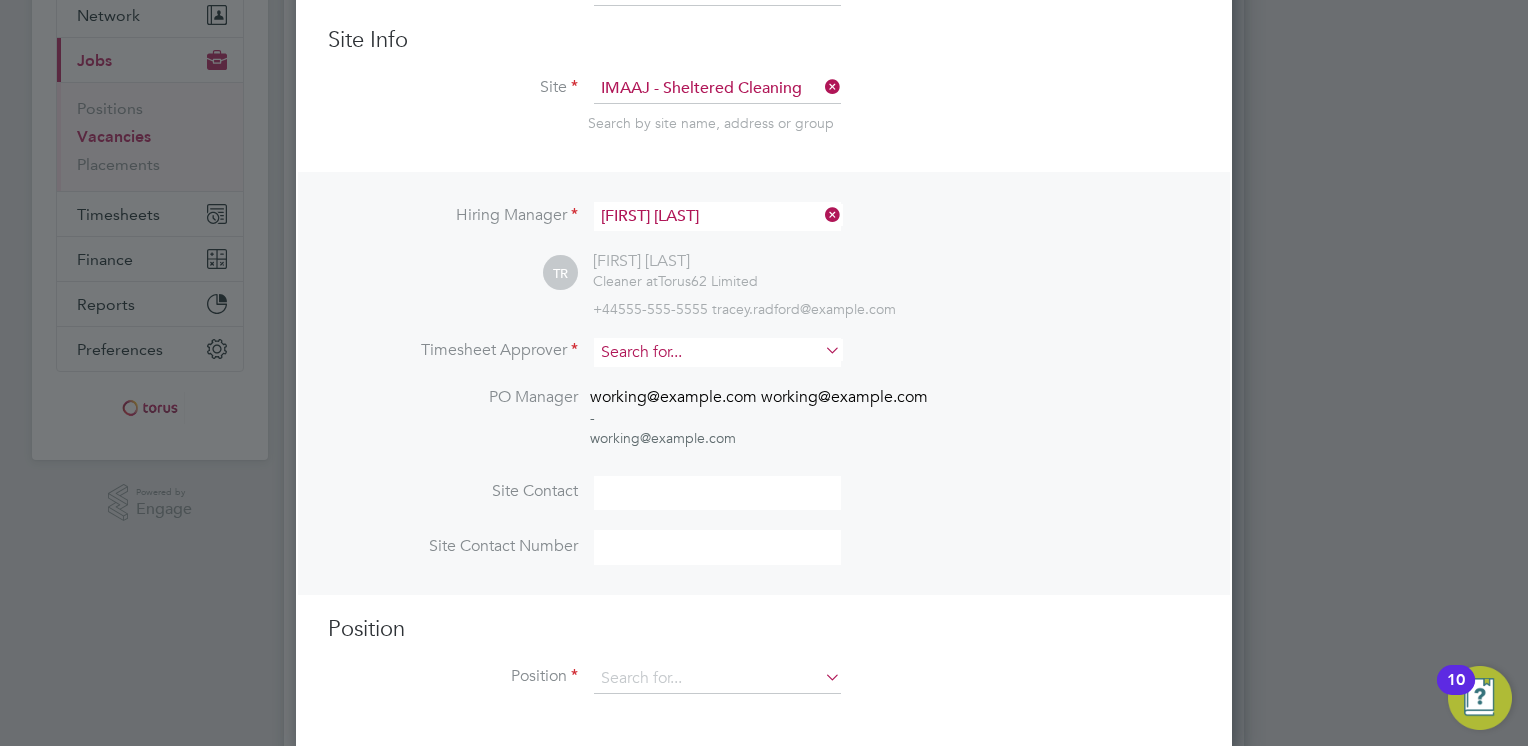 click at bounding box center [717, 352] 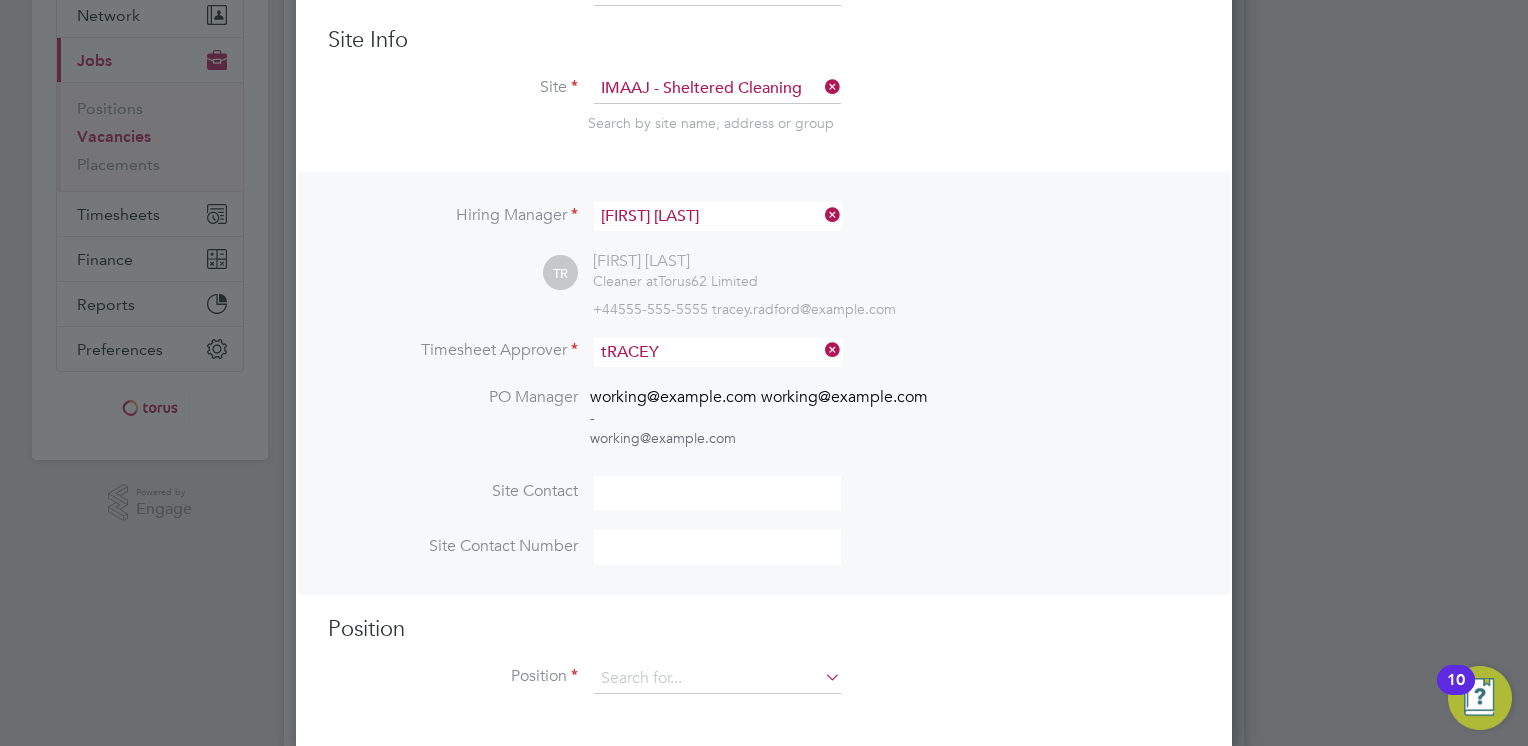 drag, startPoint x: 636, startPoint y: 376, endPoint x: 674, endPoint y: 383, distance: 38.63936 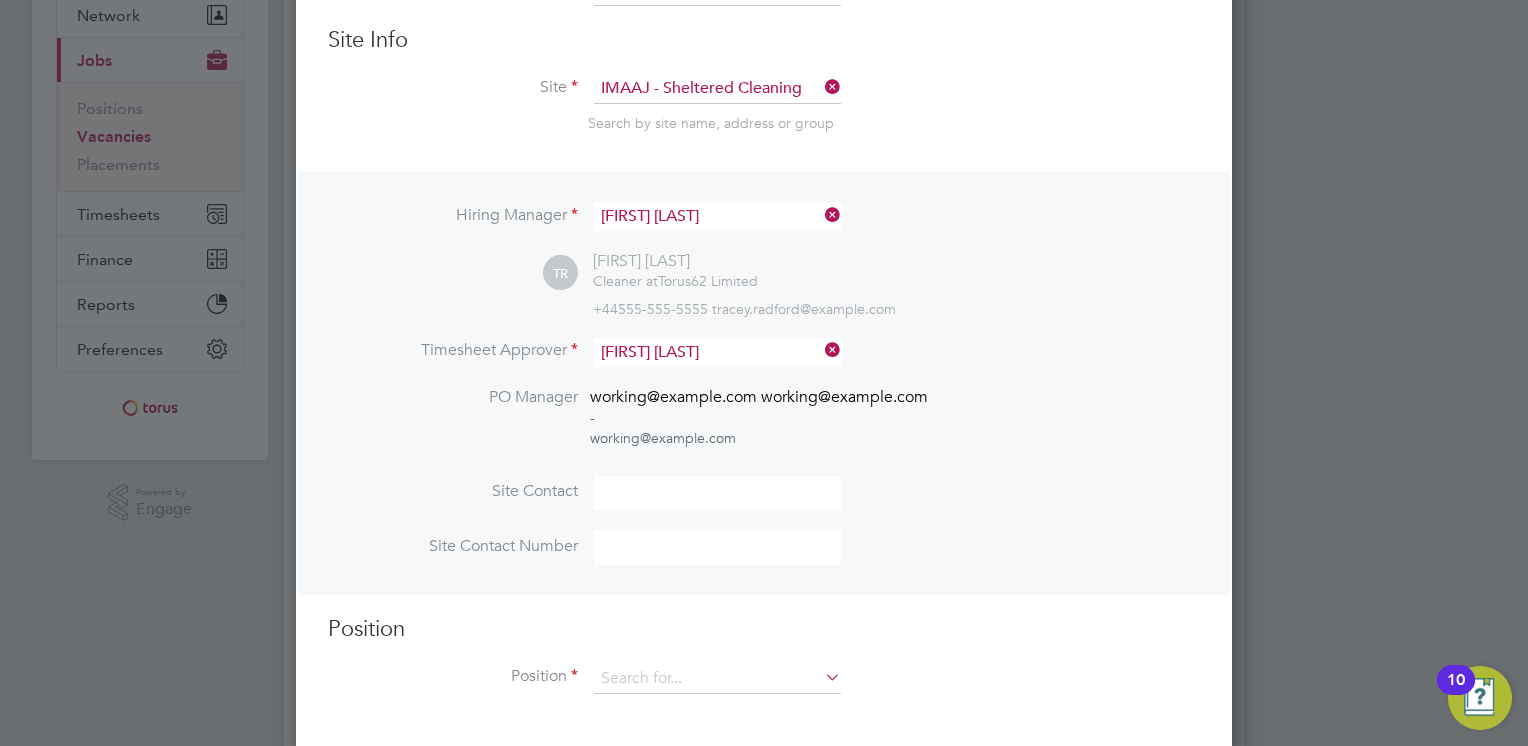 scroll, scrollTop: 9, scrollLeft: 10, axis: both 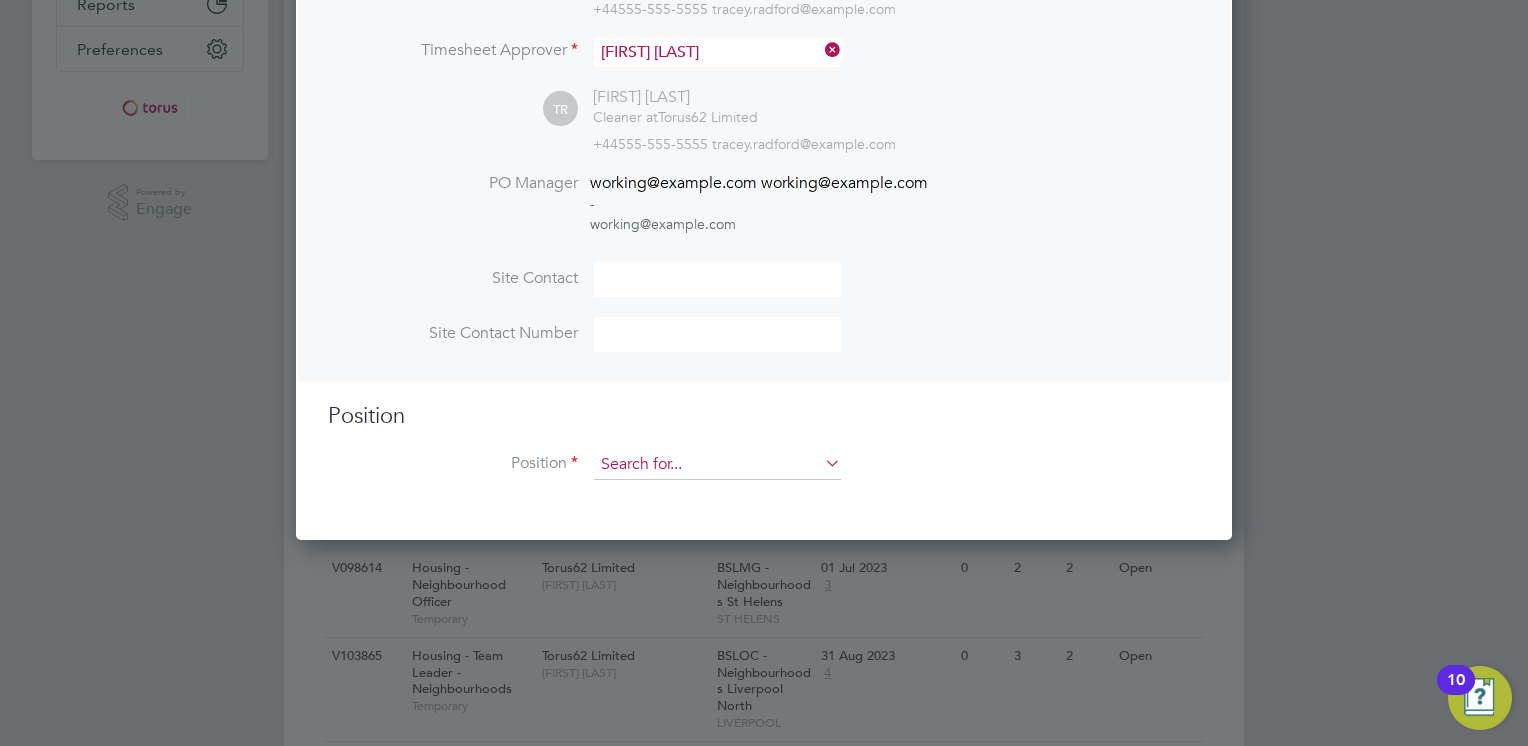 click at bounding box center [717, 465] 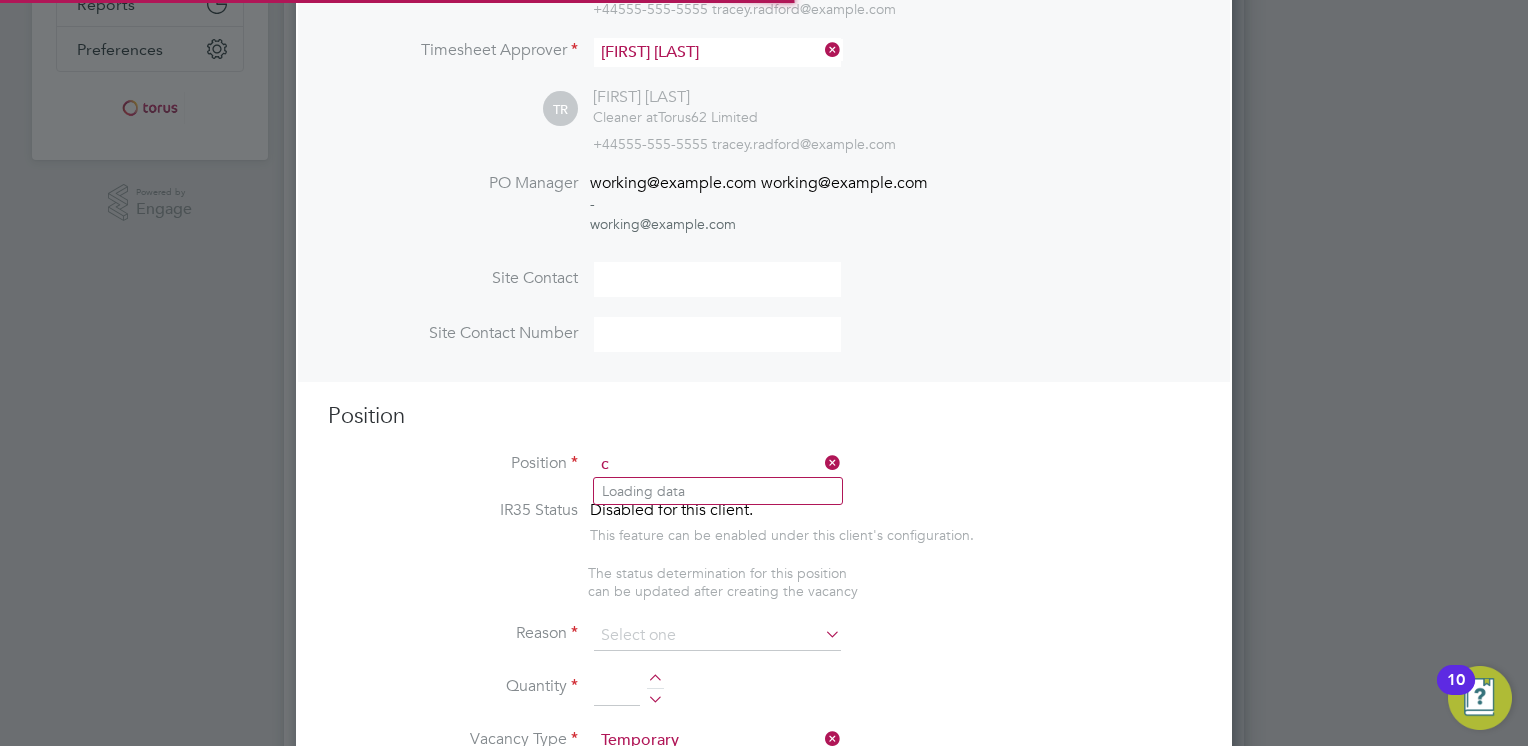 scroll, scrollTop: 10, scrollLeft: 10, axis: both 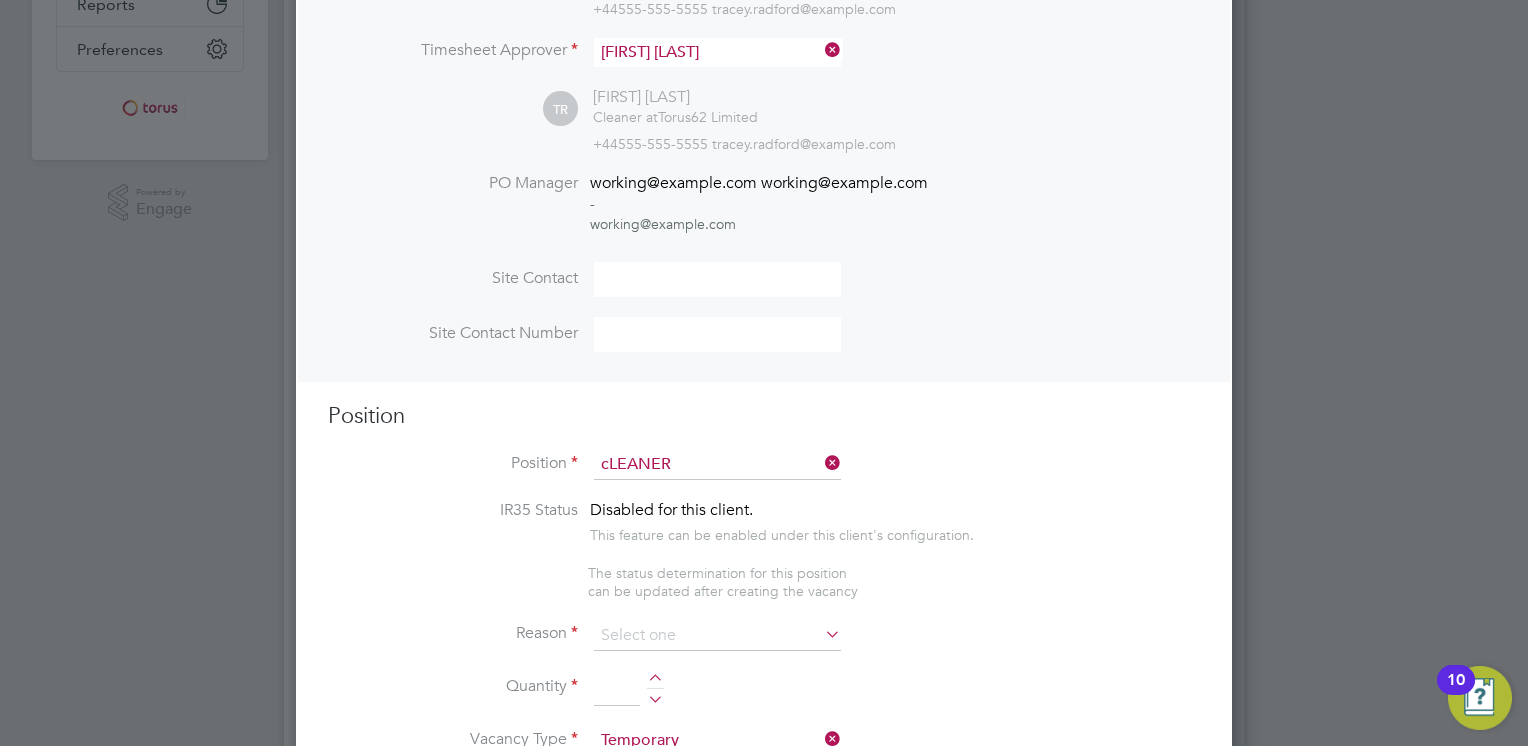 click on "HMS -  Cleaner" 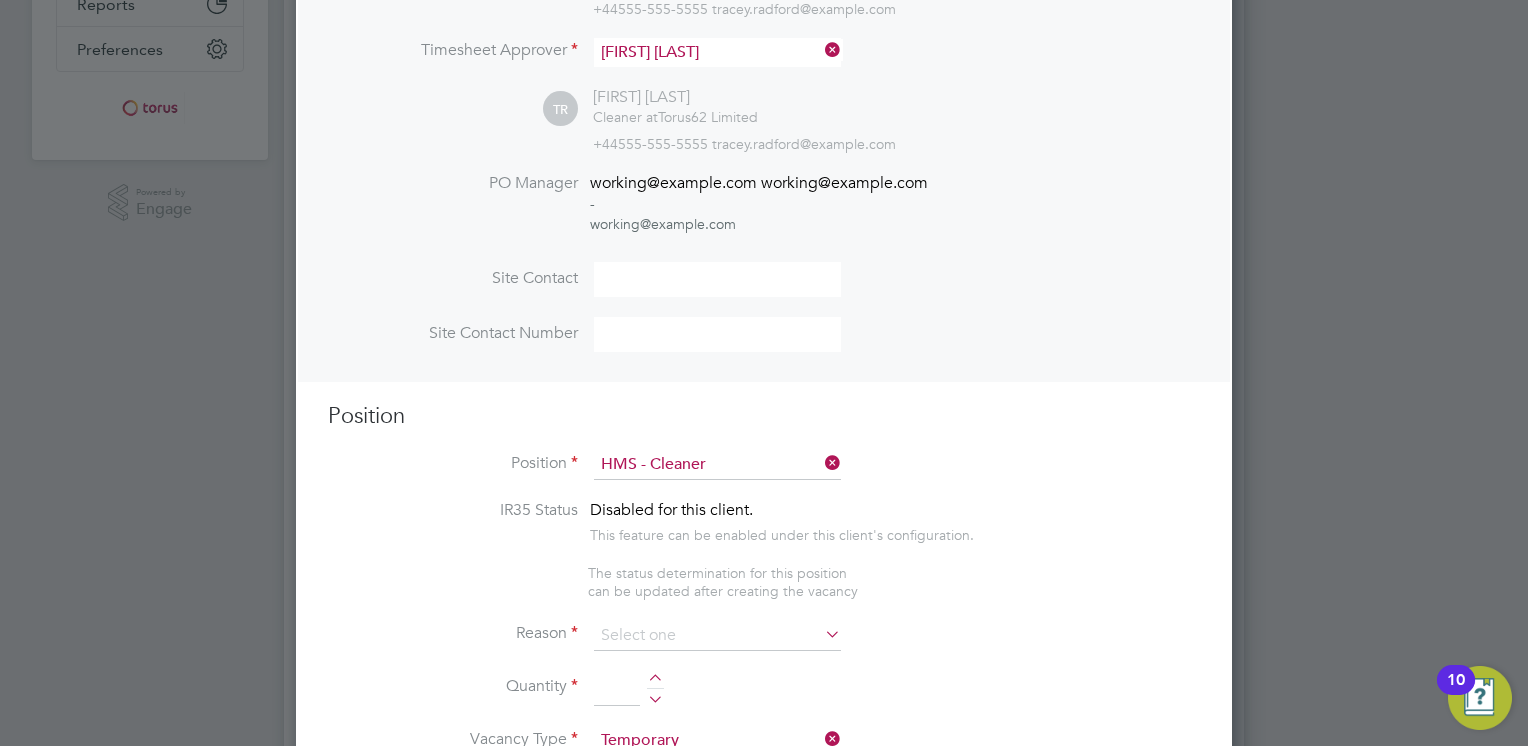 type on "Working across various building, cleaning duties.
Previous experience working as a Cleaner essential." 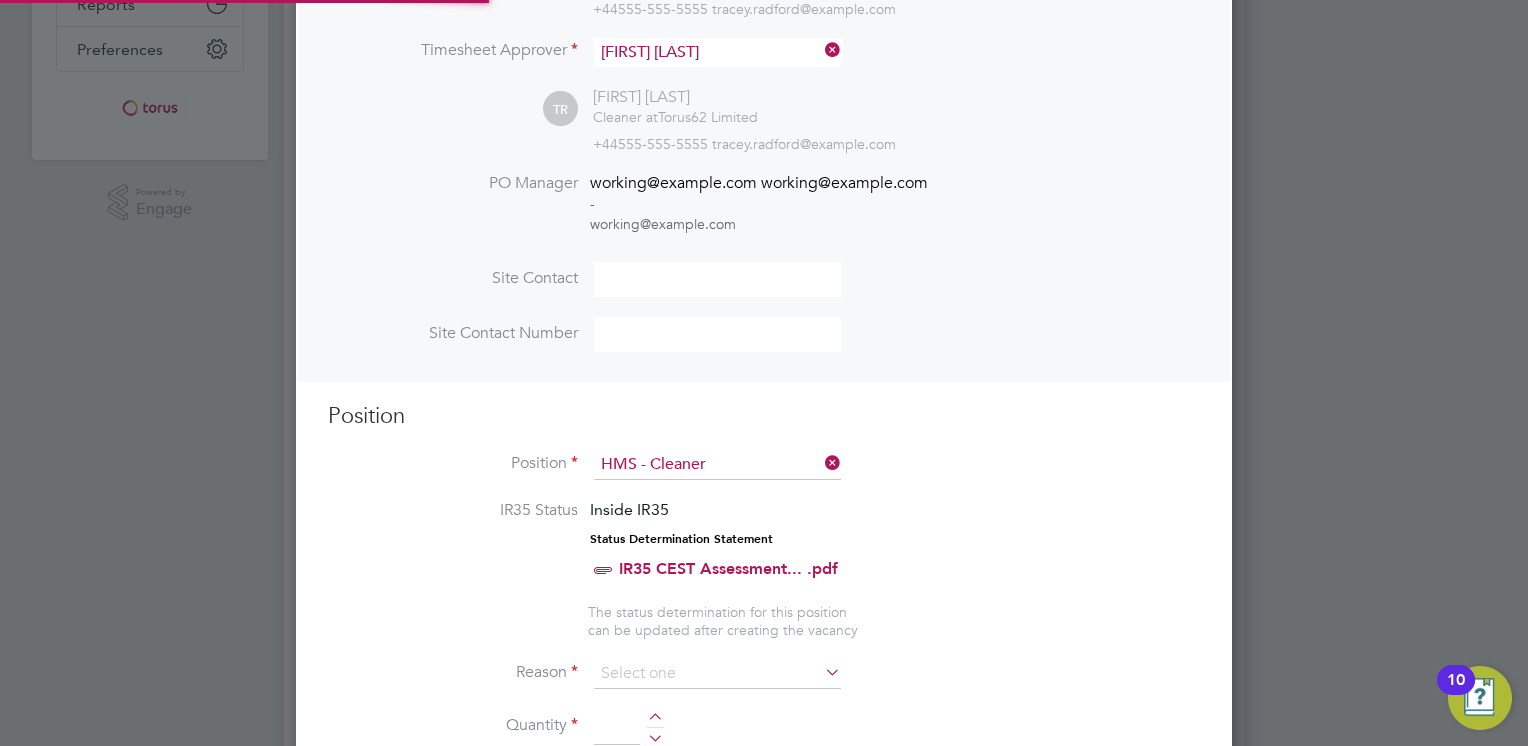 scroll, scrollTop: 9, scrollLeft: 9, axis: both 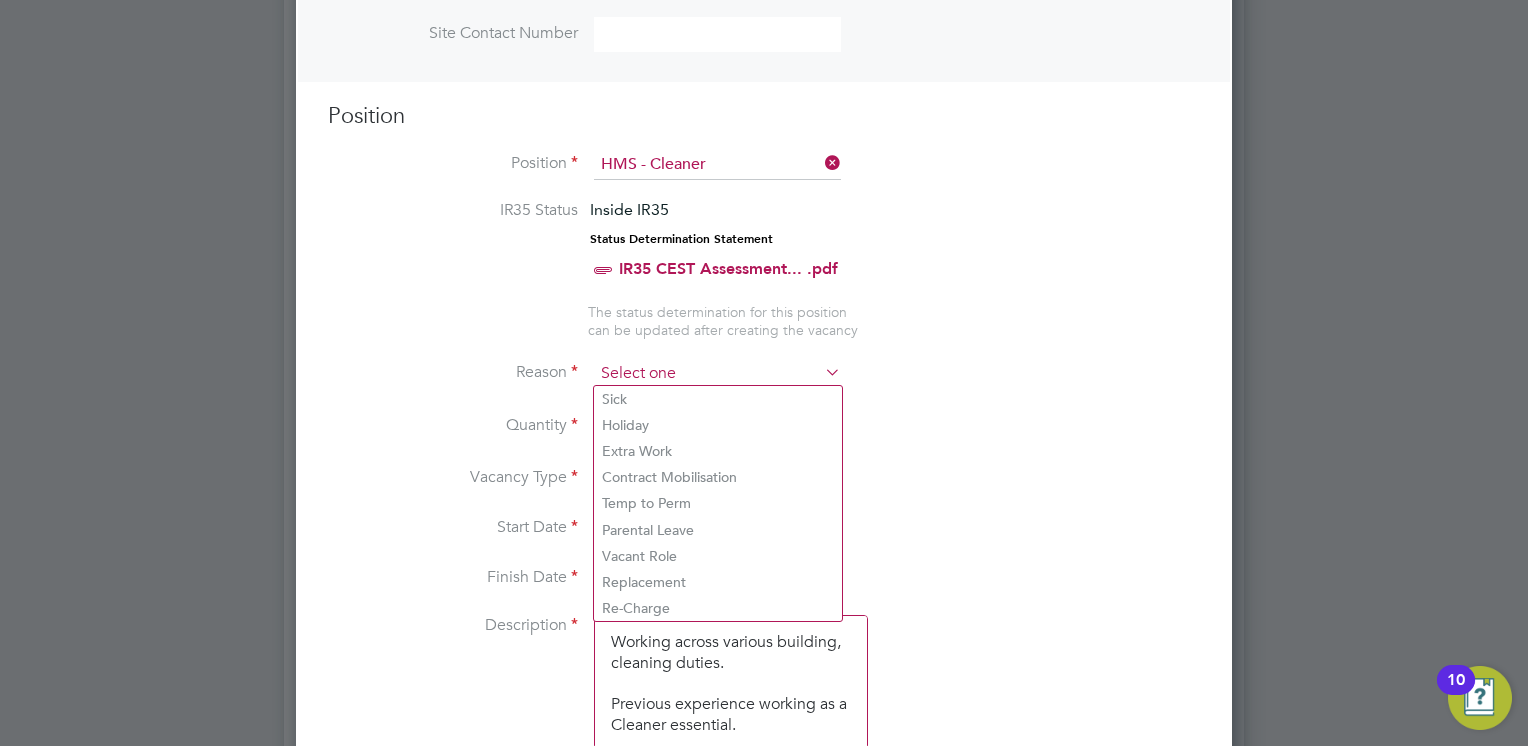 click at bounding box center (717, 374) 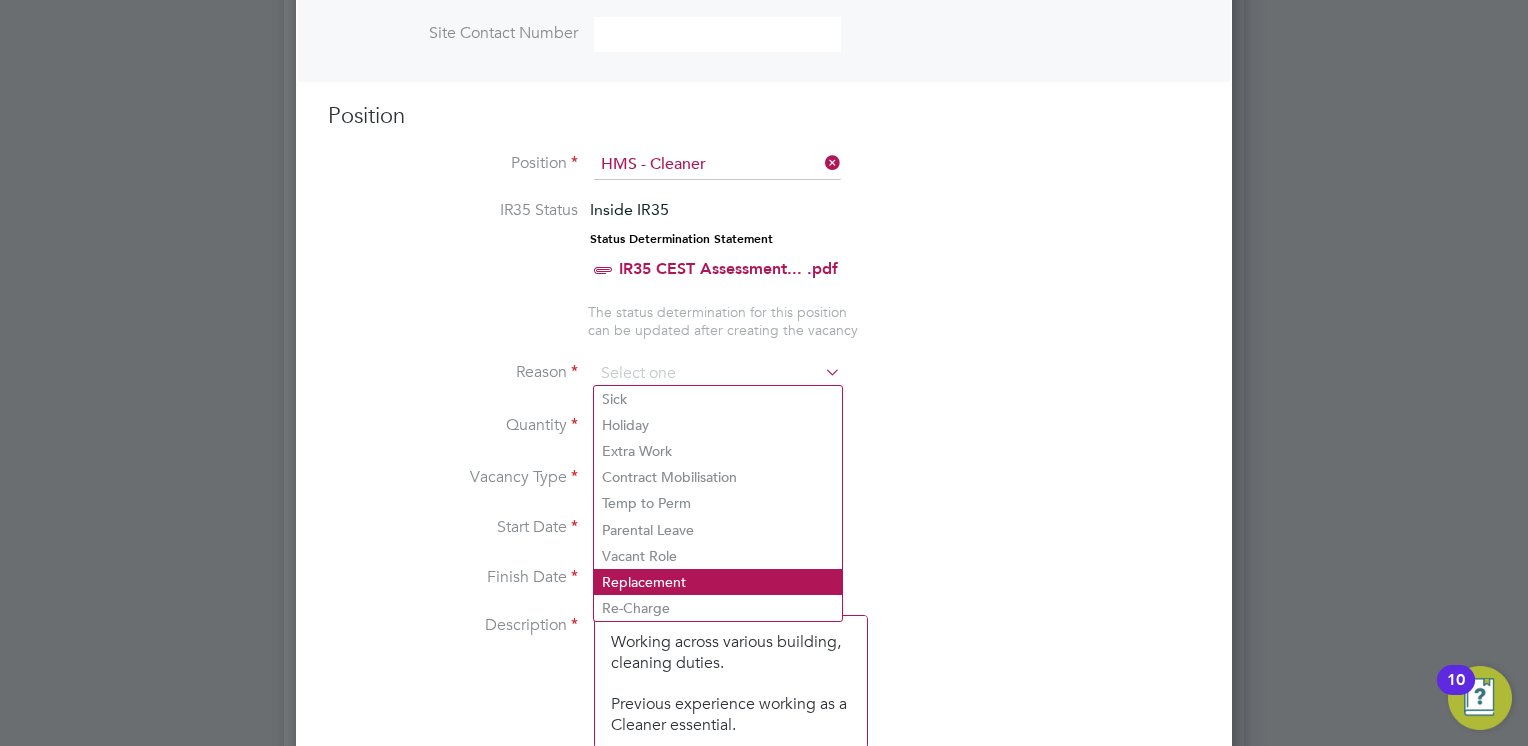 click on "Replacement" 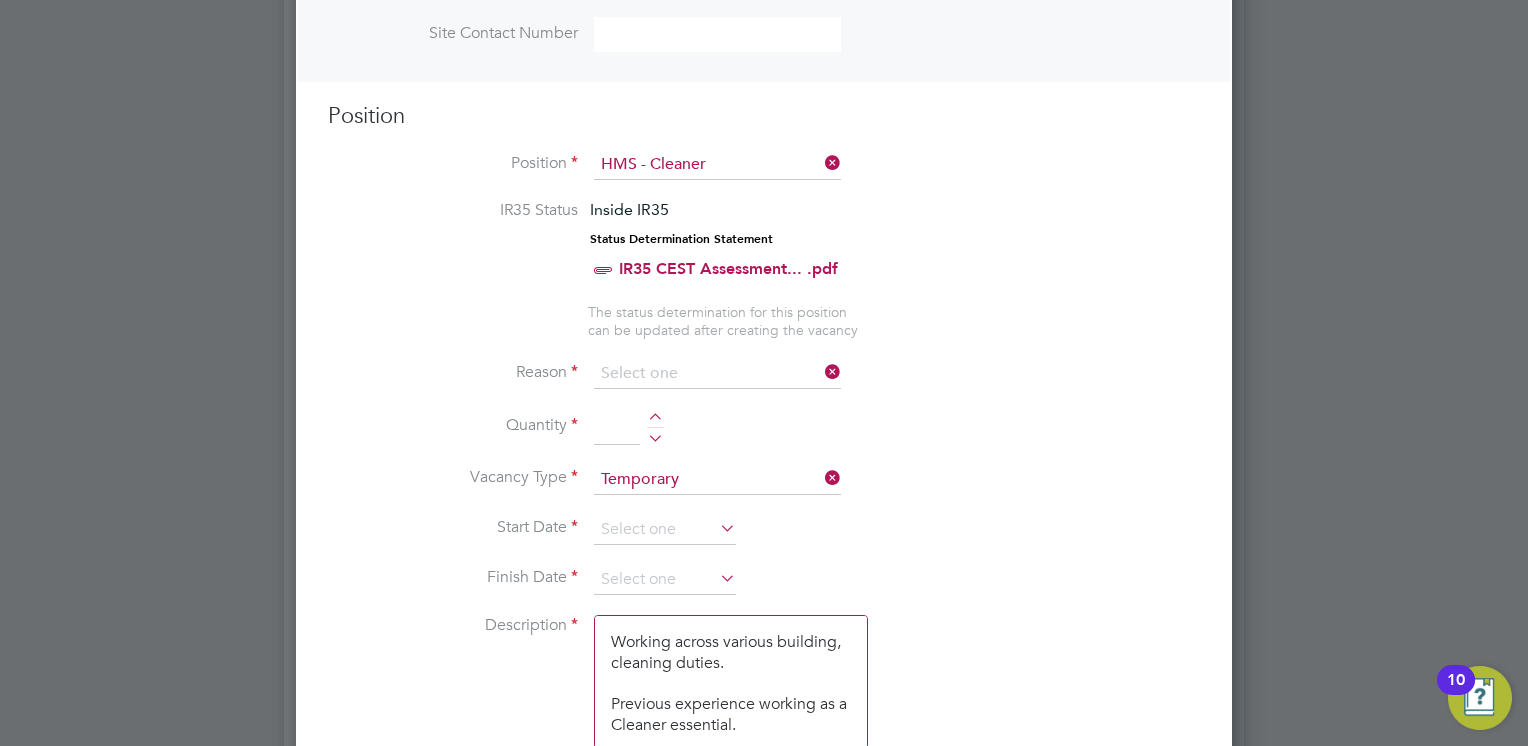 type on "Replacement" 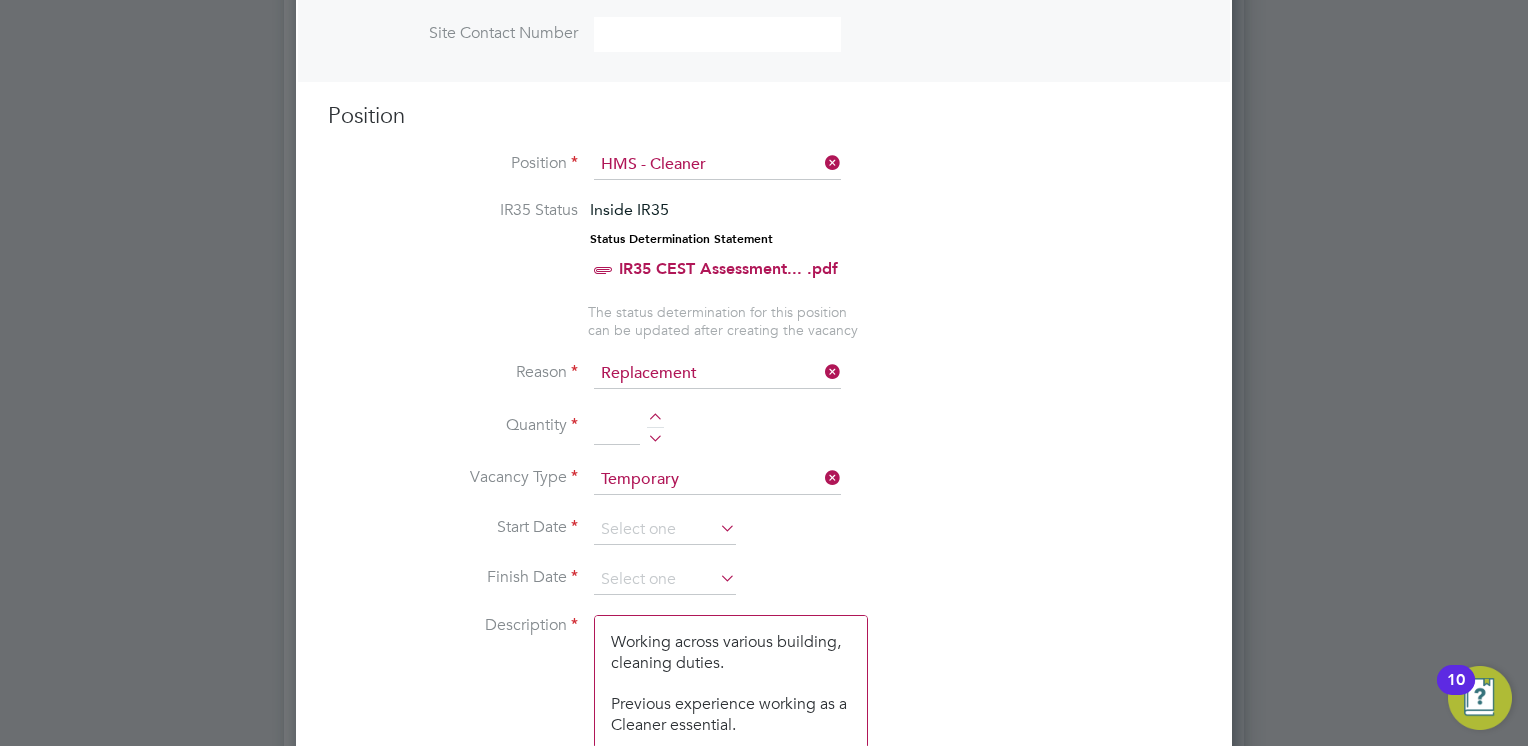 click at bounding box center [655, 420] 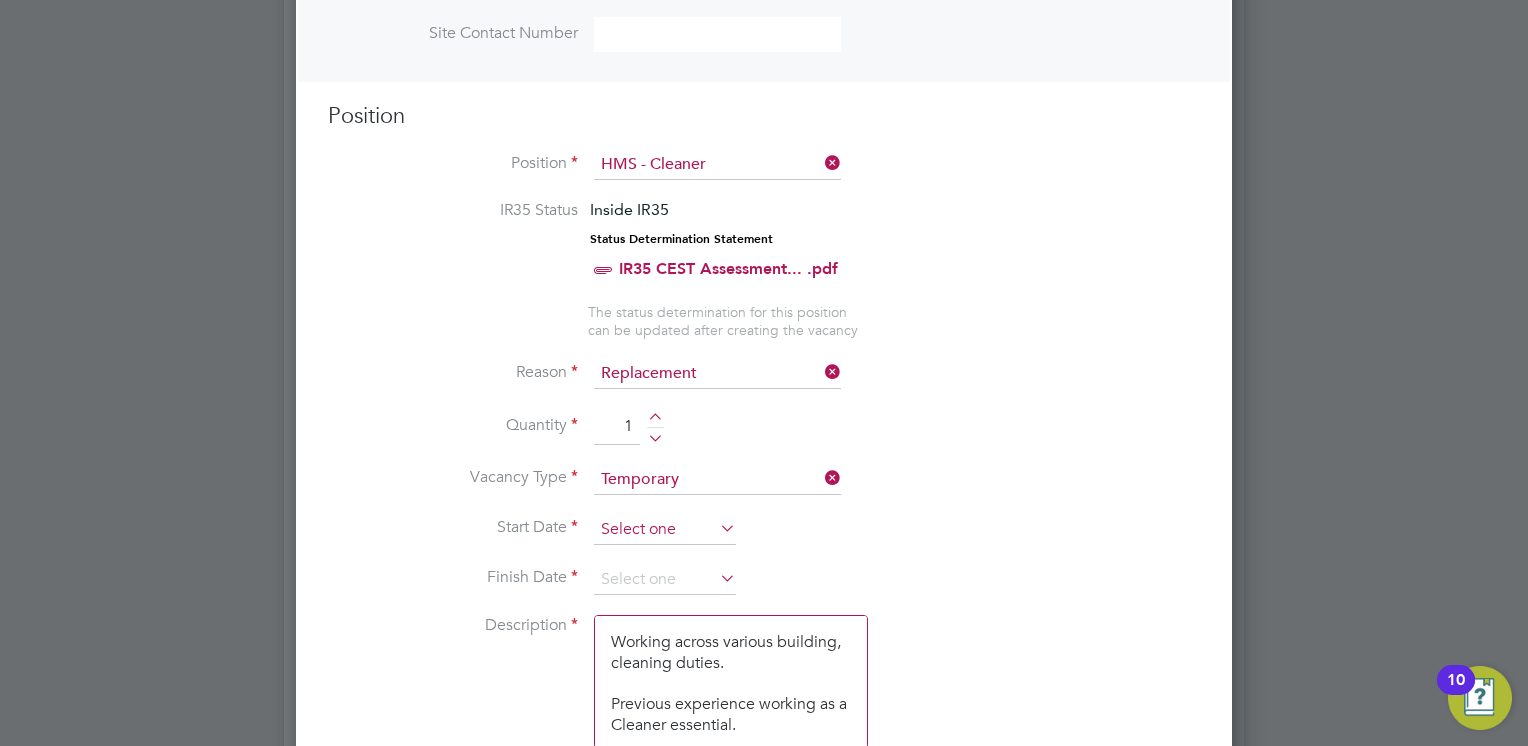 click at bounding box center [665, 530] 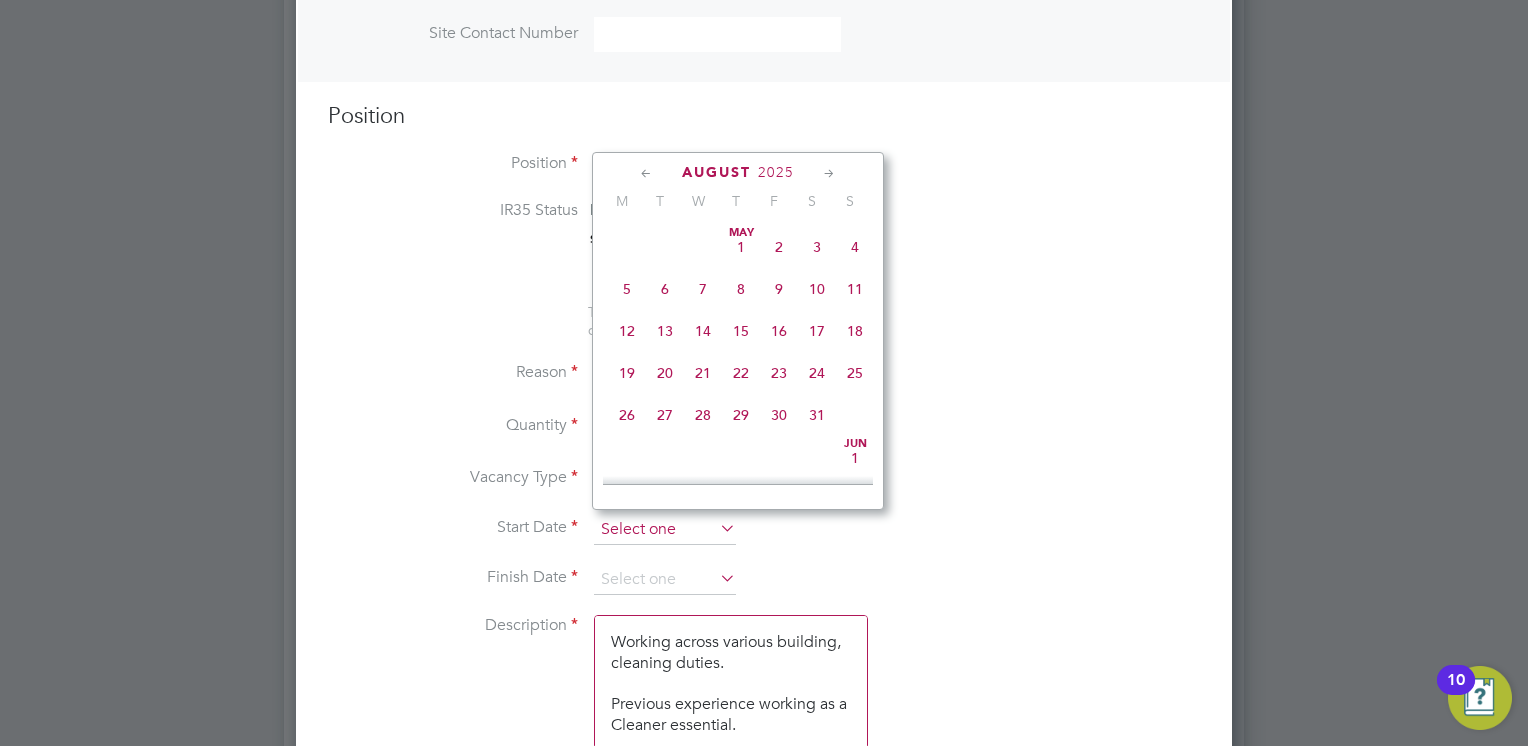 scroll, scrollTop: 652, scrollLeft: 0, axis: vertical 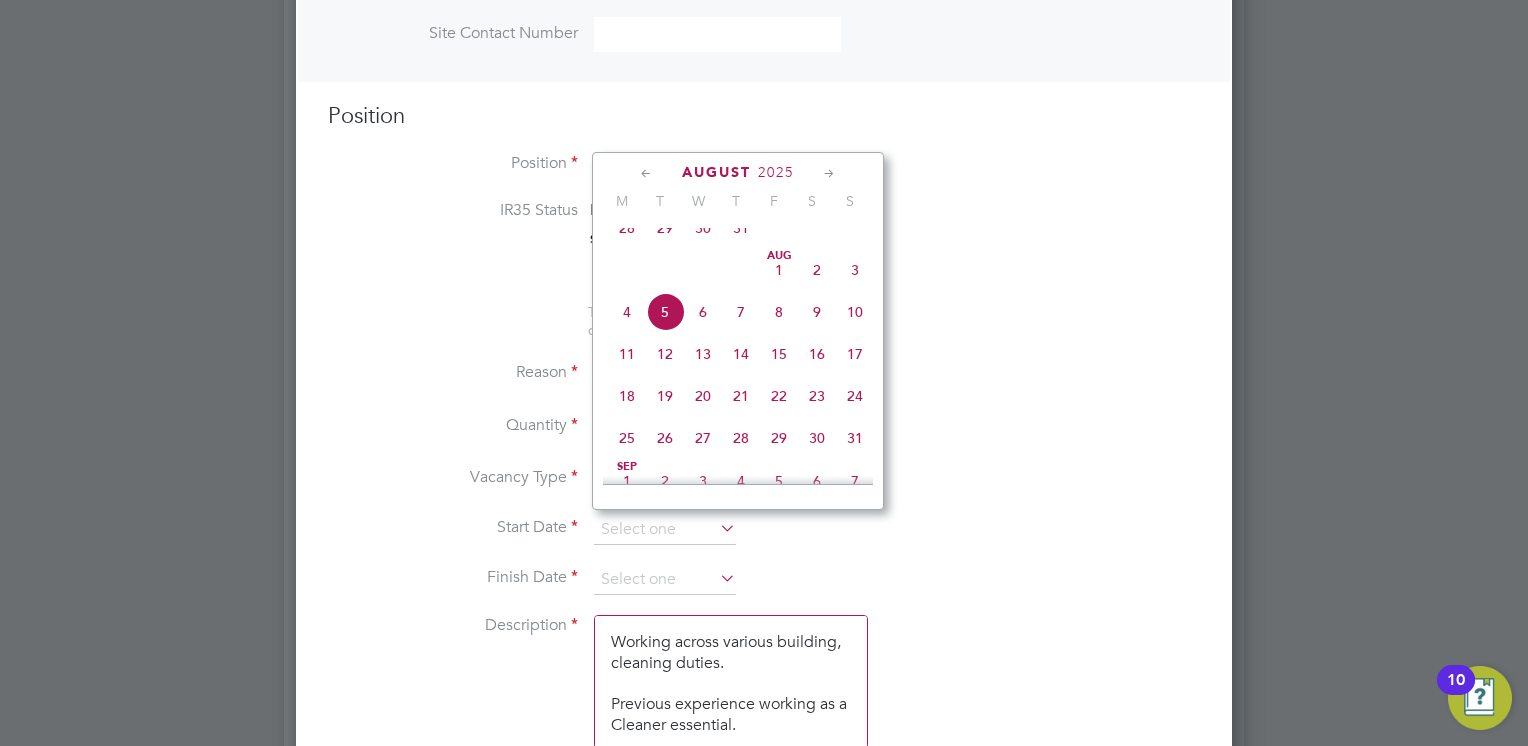 click on "11" 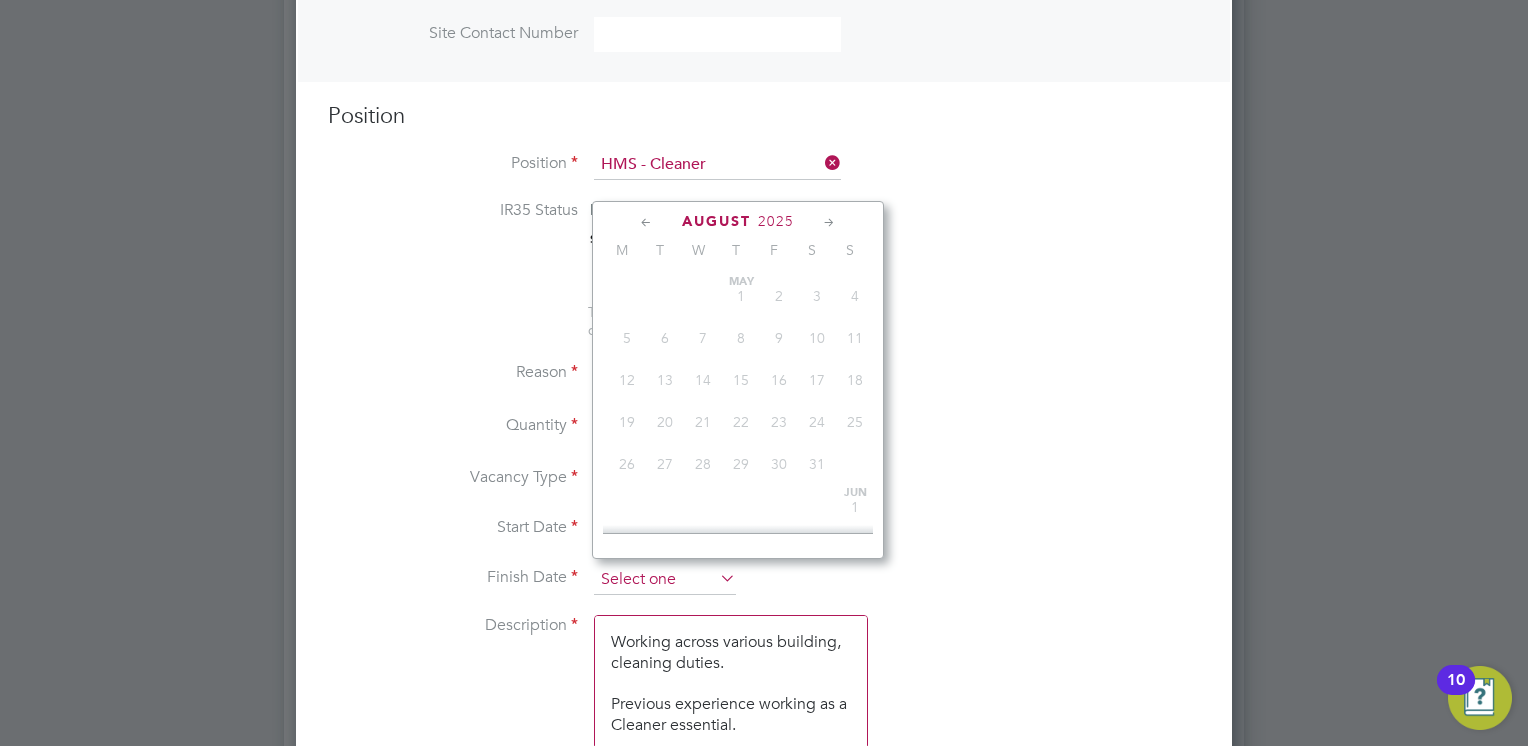 click at bounding box center (665, 580) 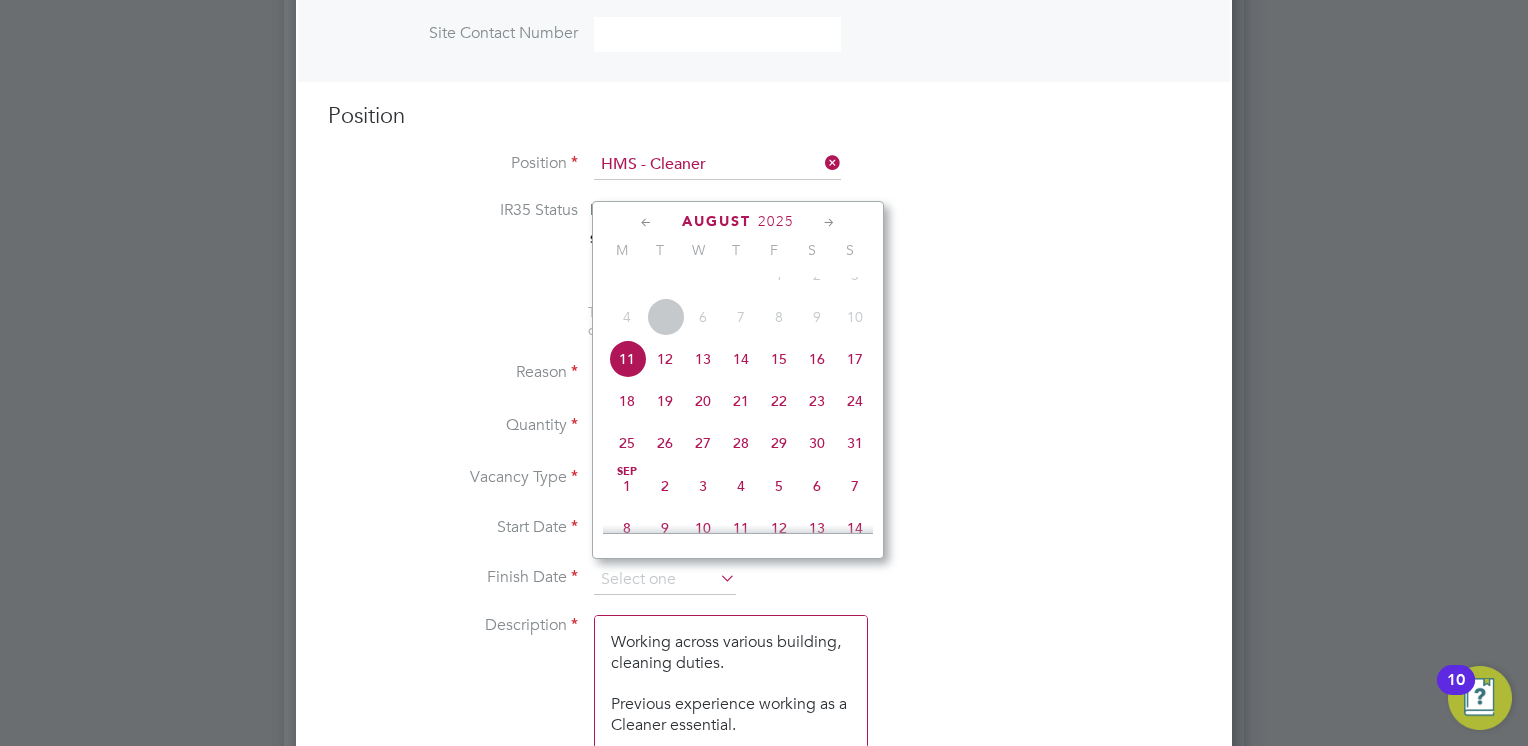click 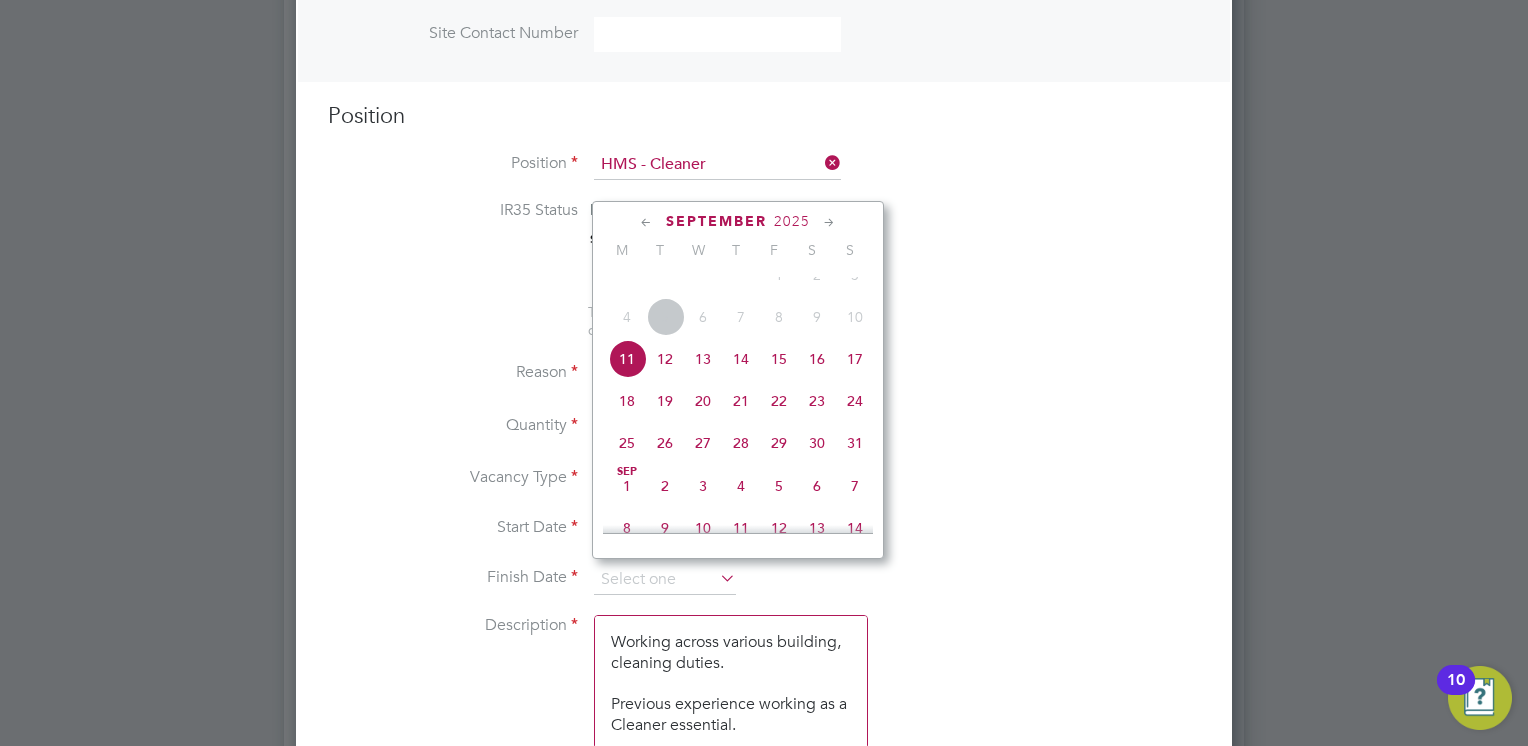 scroll, scrollTop: 911, scrollLeft: 0, axis: vertical 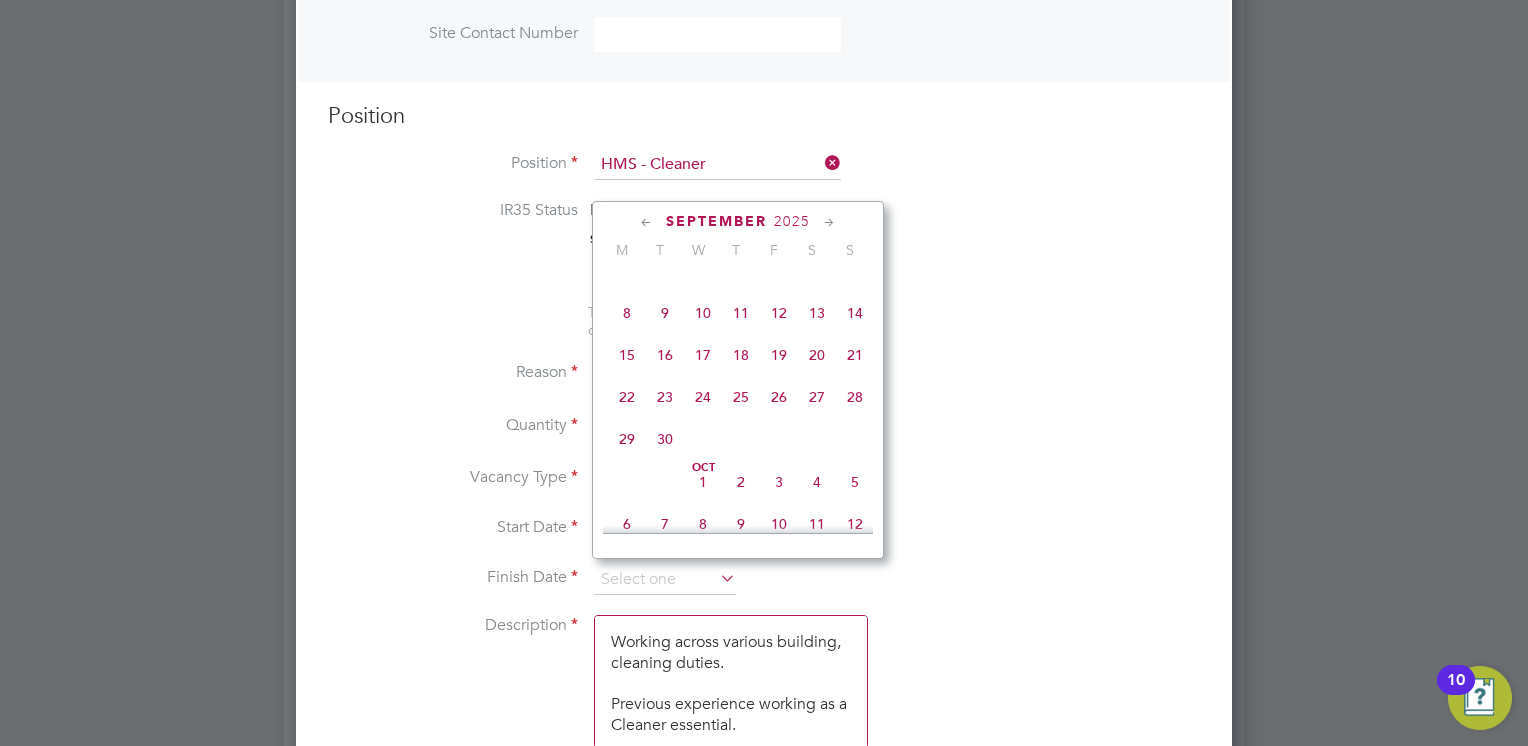 click on "8" 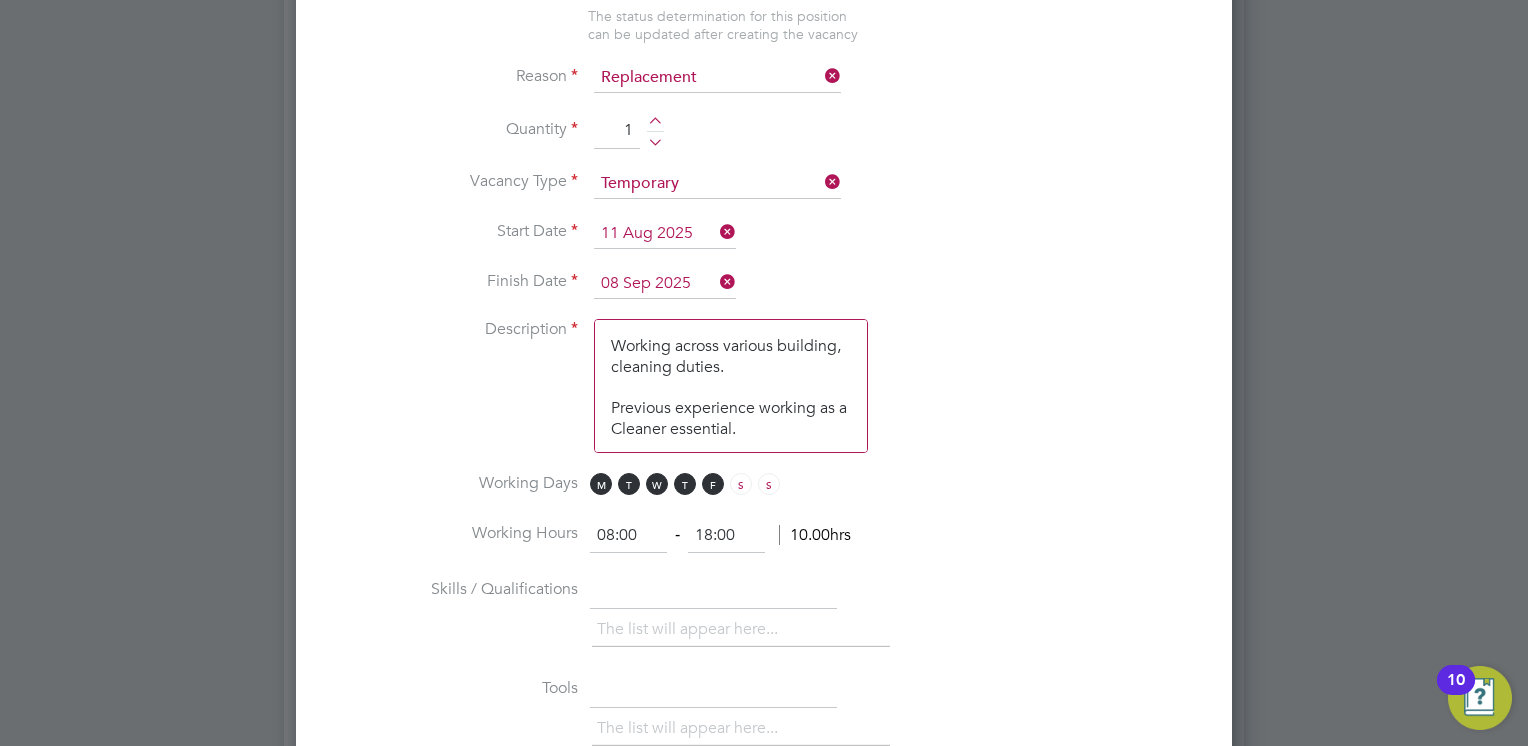 scroll, scrollTop: 1100, scrollLeft: 0, axis: vertical 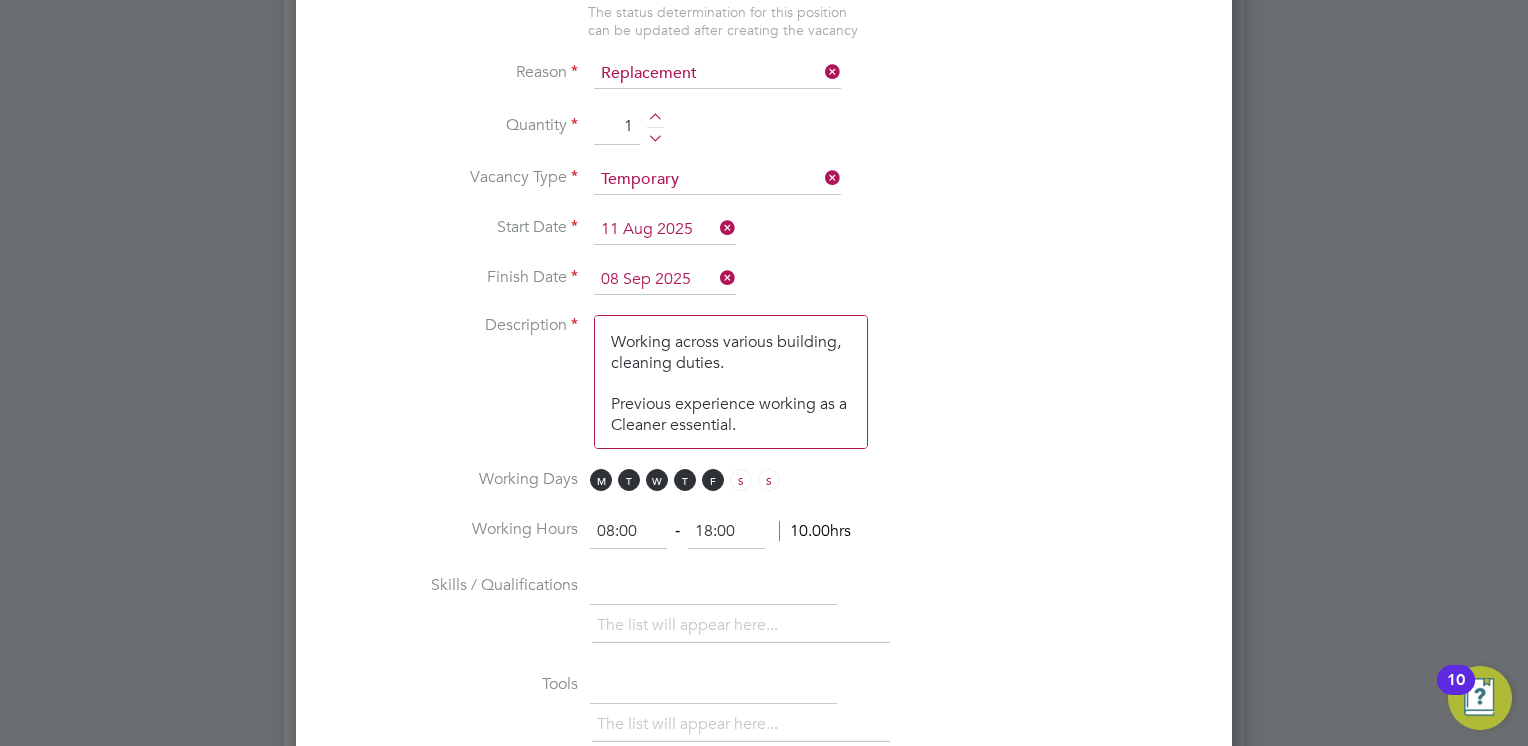 drag, startPoint x: 743, startPoint y: 418, endPoint x: 573, endPoint y: 319, distance: 196.7257 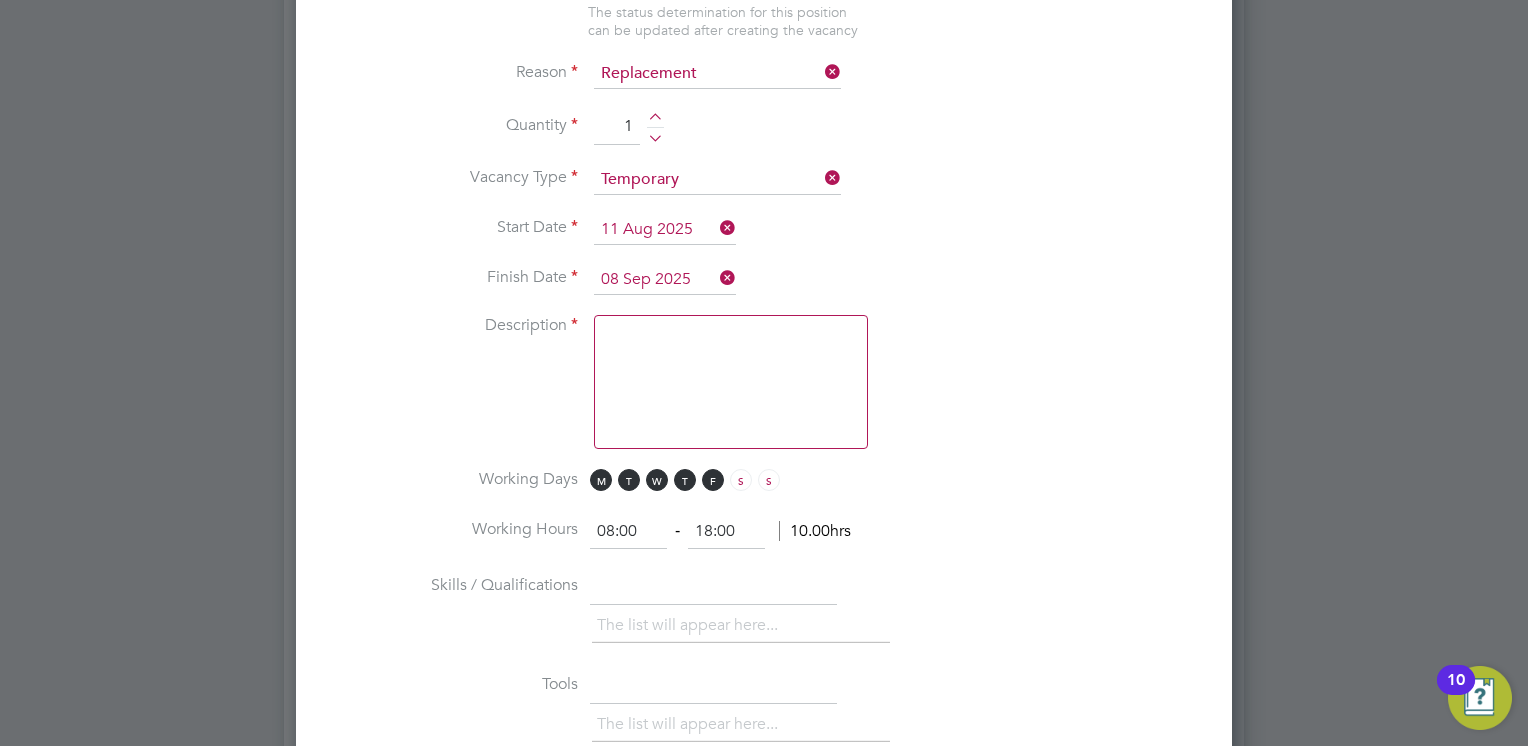 paste on "this role will be cleaning communal areas of sheltered accommodation in Warrington, hoovering , mopping emptying bins kitchen surface cleans also toilet and bathroom. Cleaning experience." 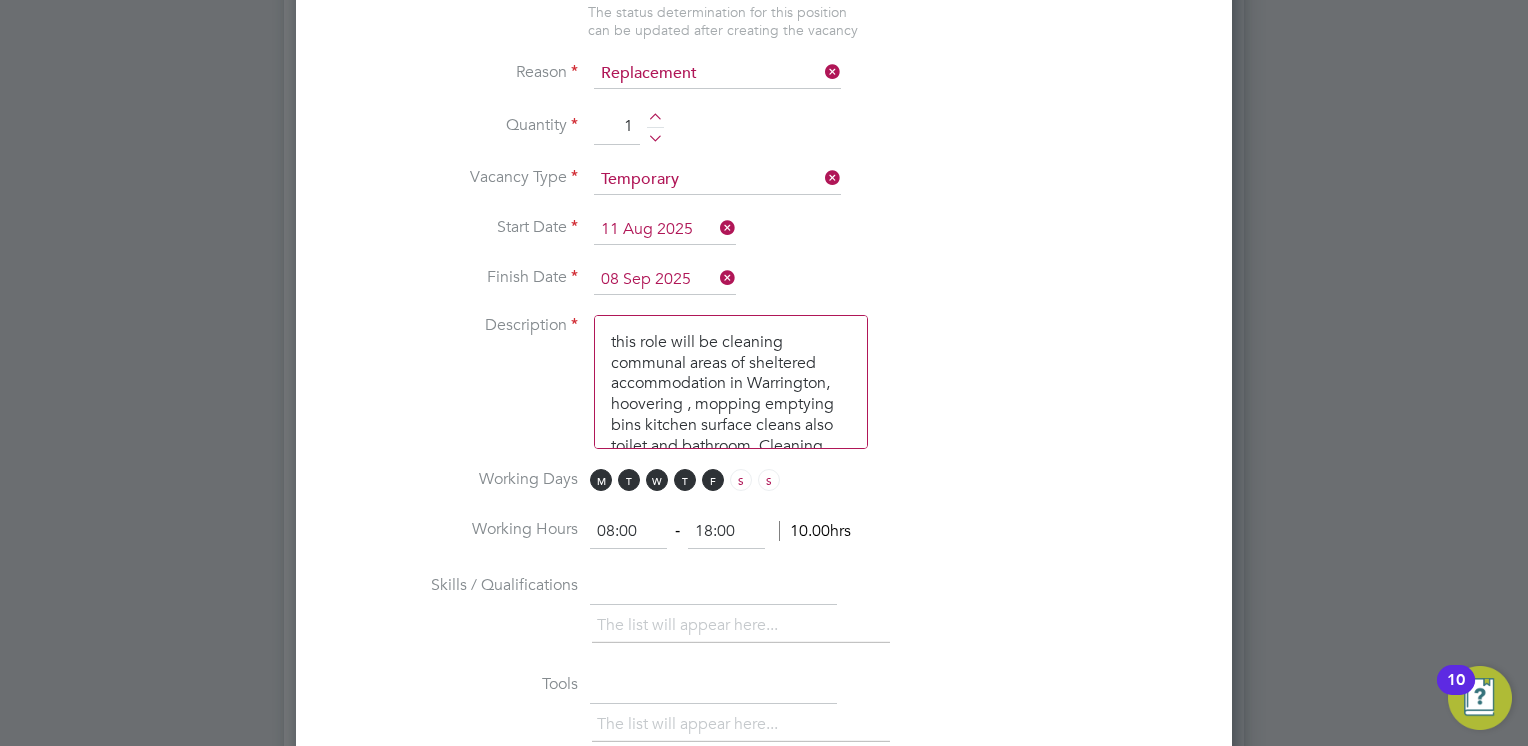 scroll, scrollTop: 29, scrollLeft: 0, axis: vertical 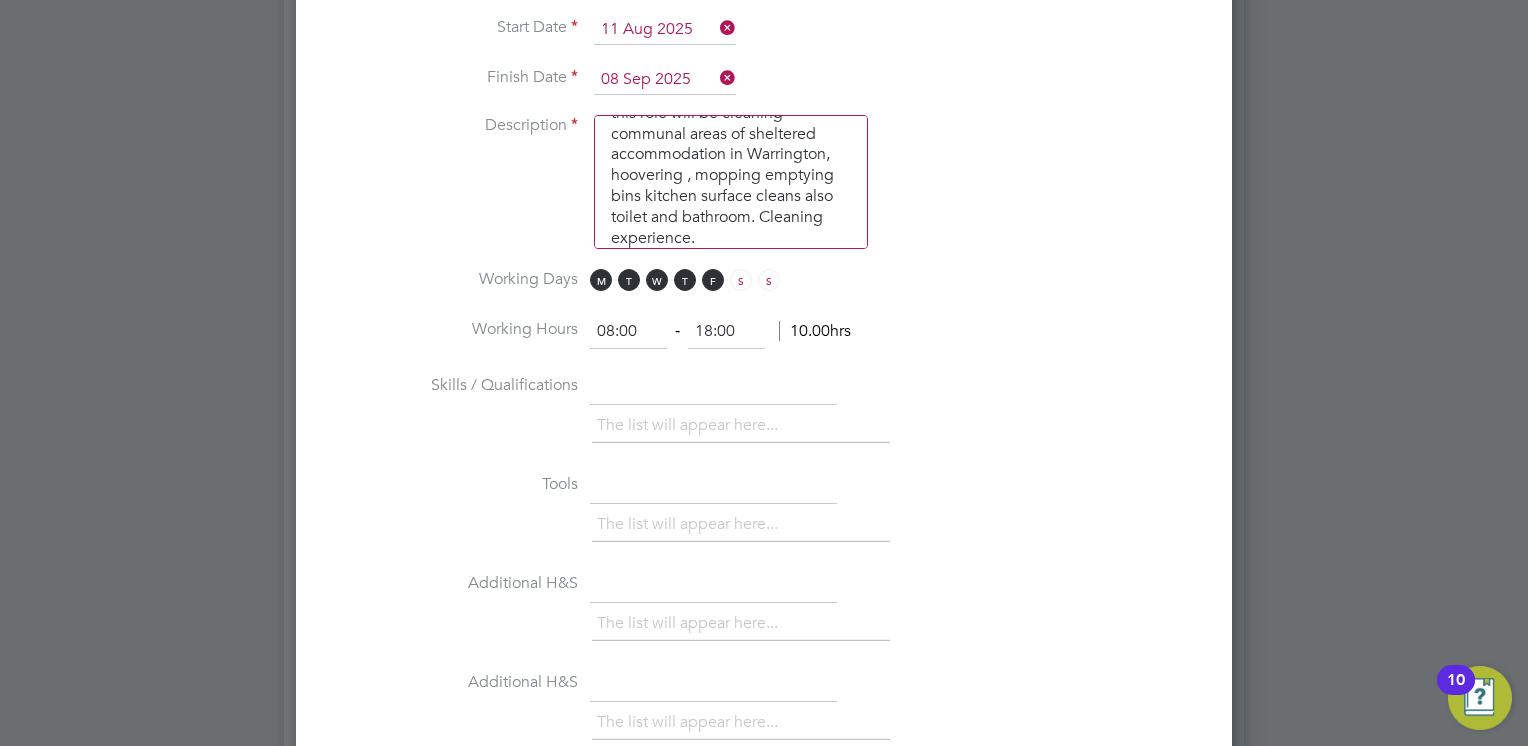 type on "this role will be cleaning communal areas of sheltered accommodation in Warrington, hoovering , mopping emptying bins kitchen surface cleans also toilet and bathroom. Cleaning experience." 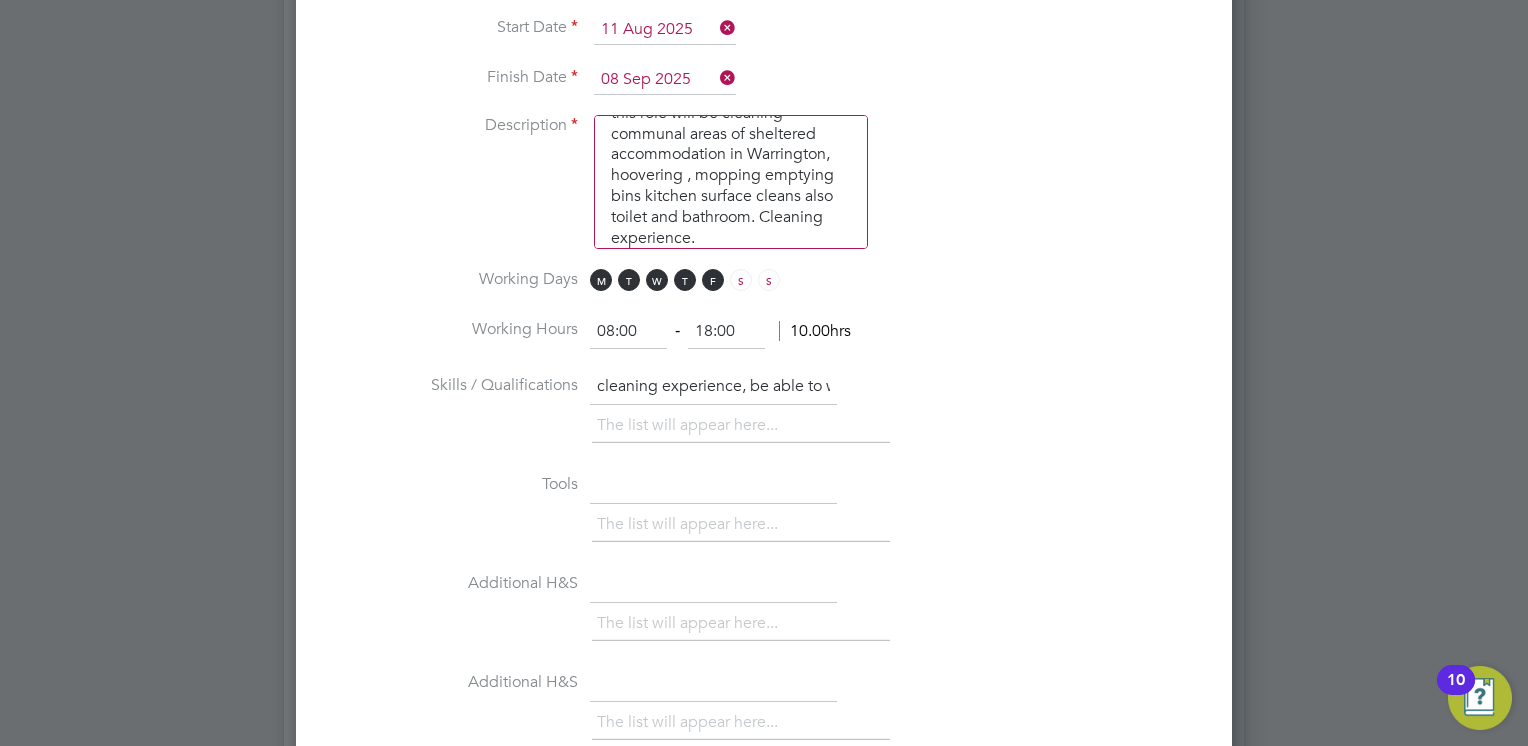 scroll, scrollTop: 0, scrollLeft: 259, axis: horizontal 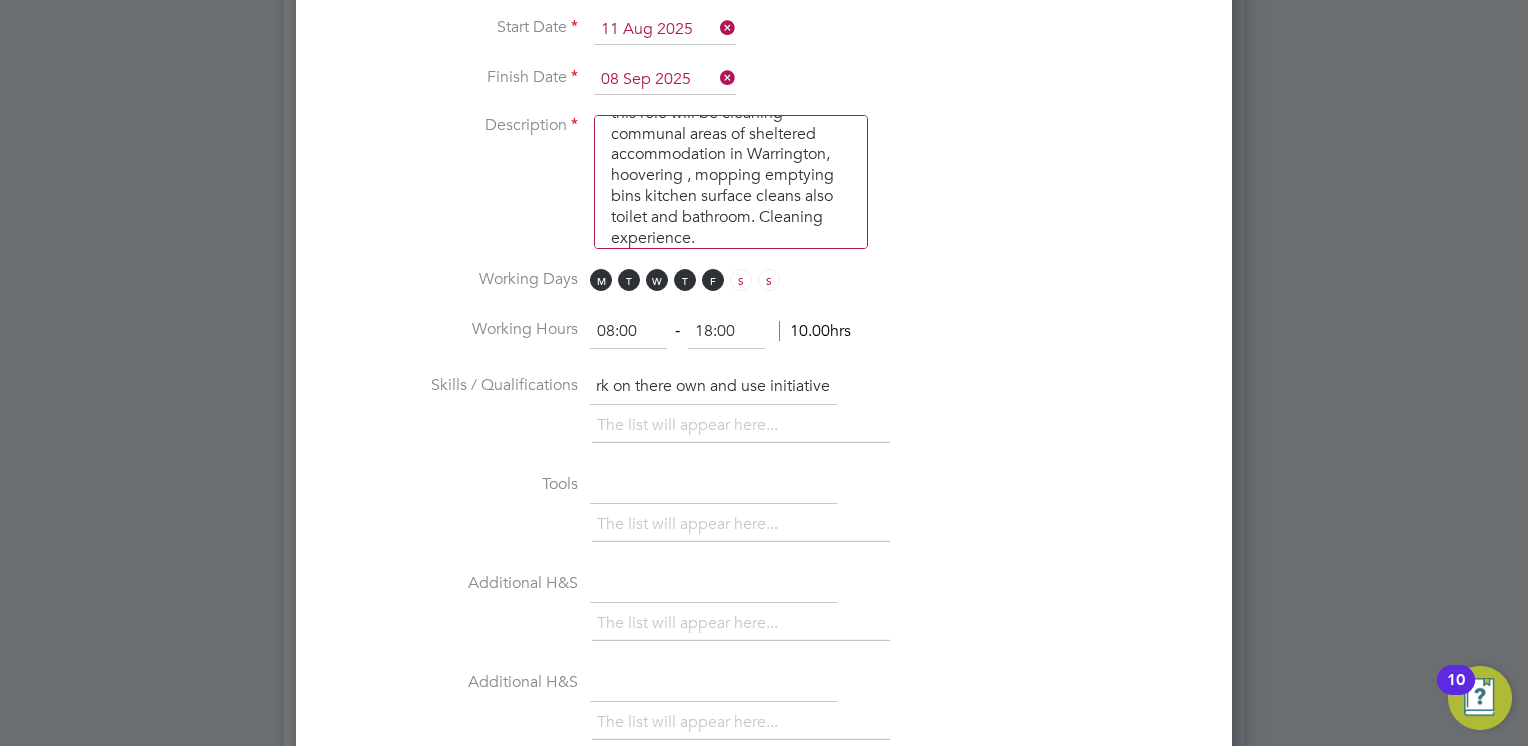 type on "cleaning experience, be able to work on there own and use initiative" 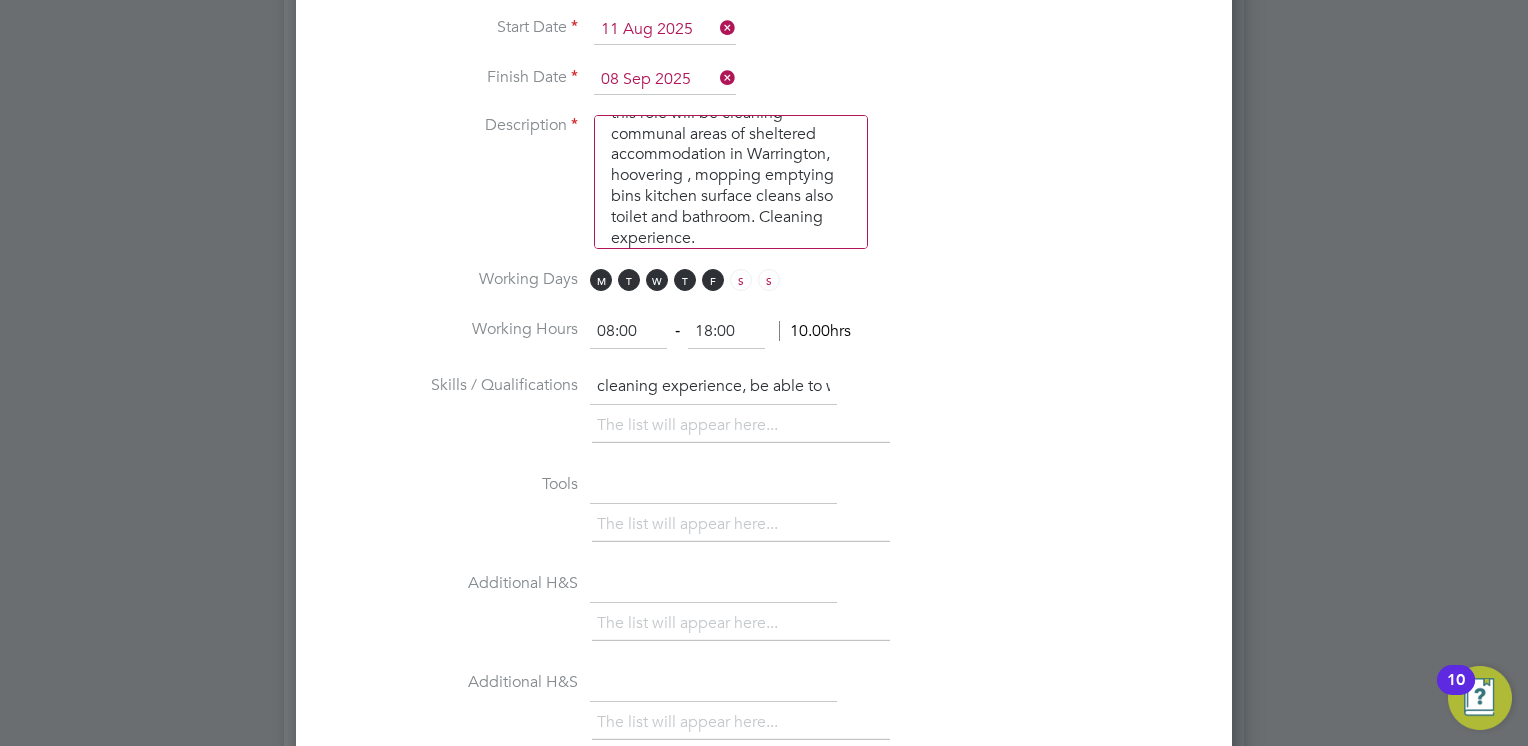 click at bounding box center [713, 486] 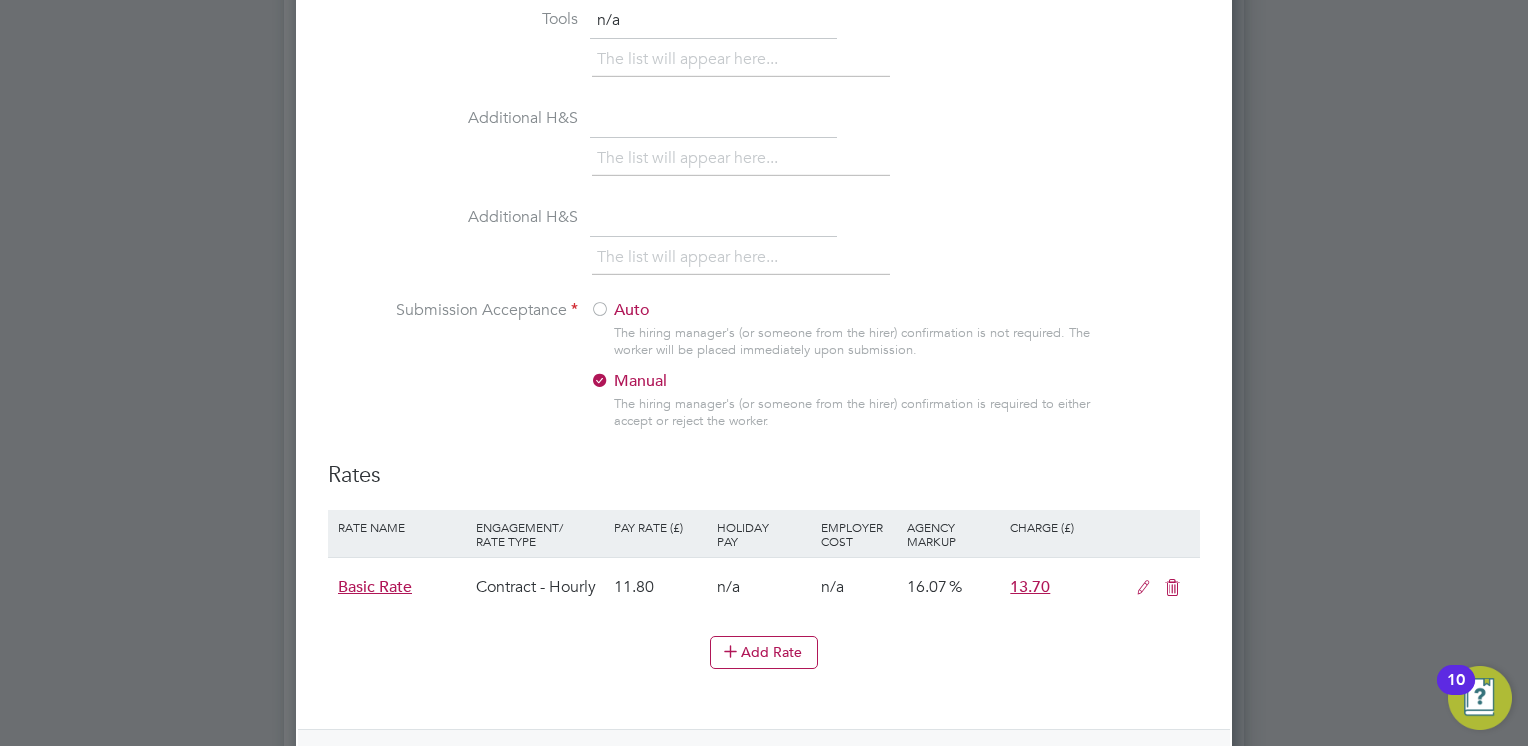 scroll, scrollTop: 1800, scrollLeft: 0, axis: vertical 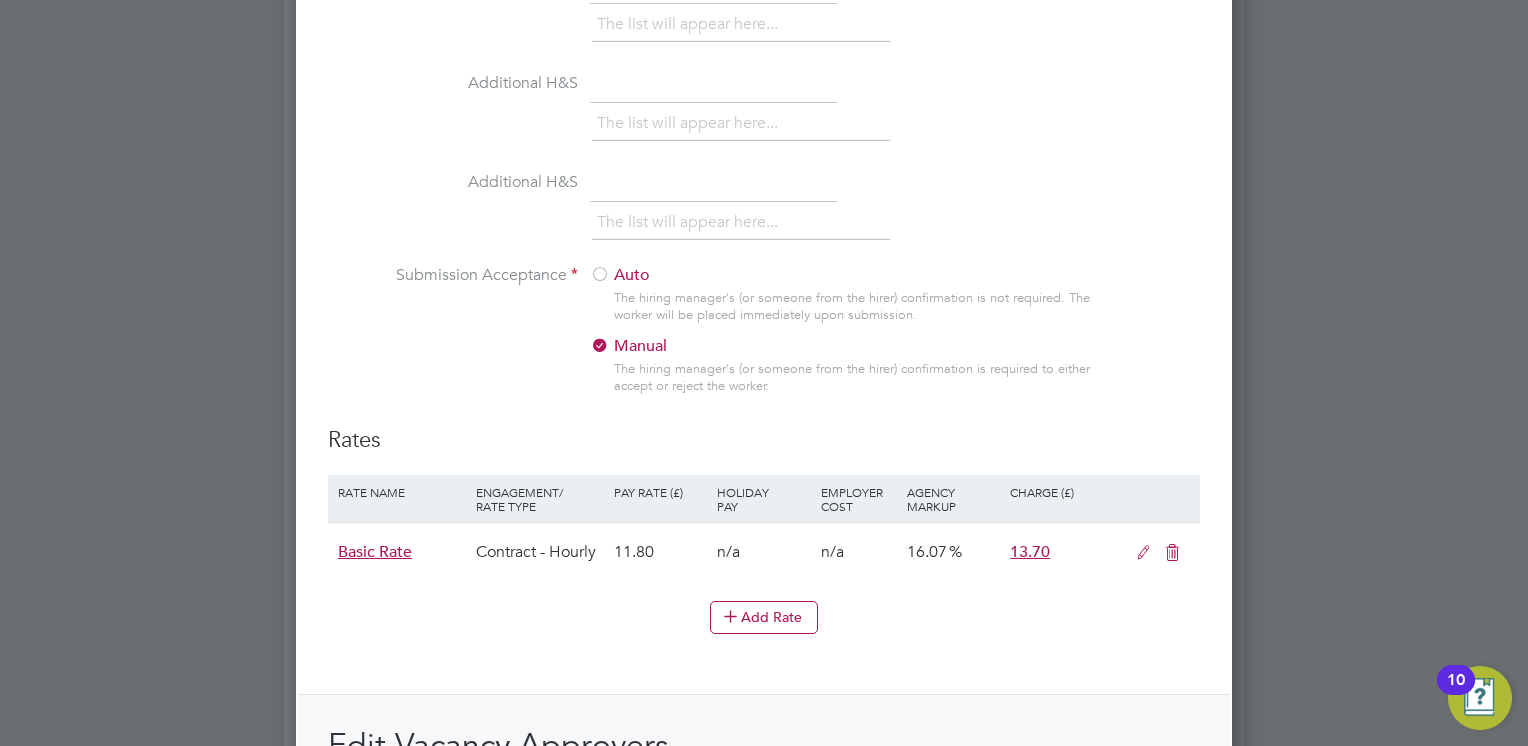 type on "n/a" 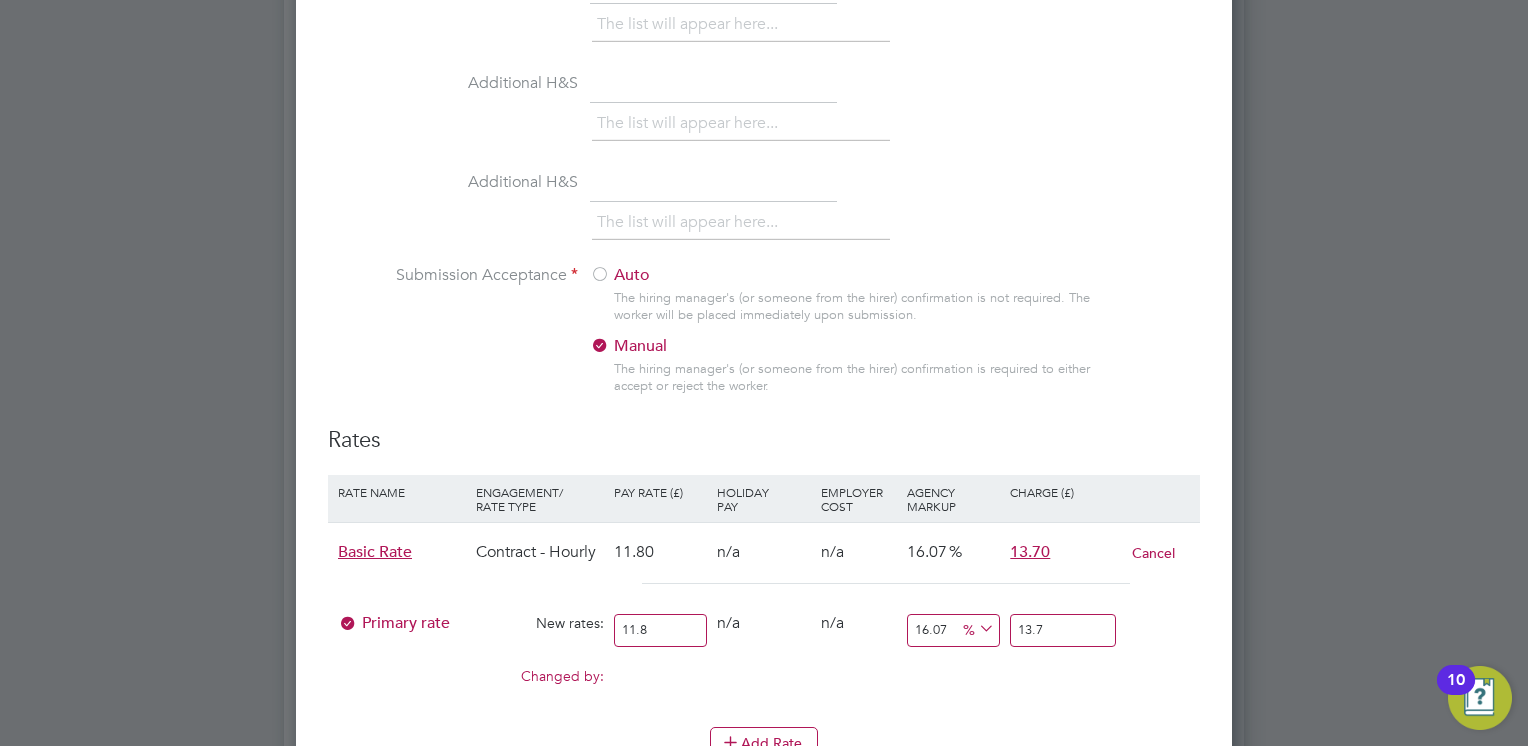scroll, scrollTop: 9, scrollLeft: 10, axis: both 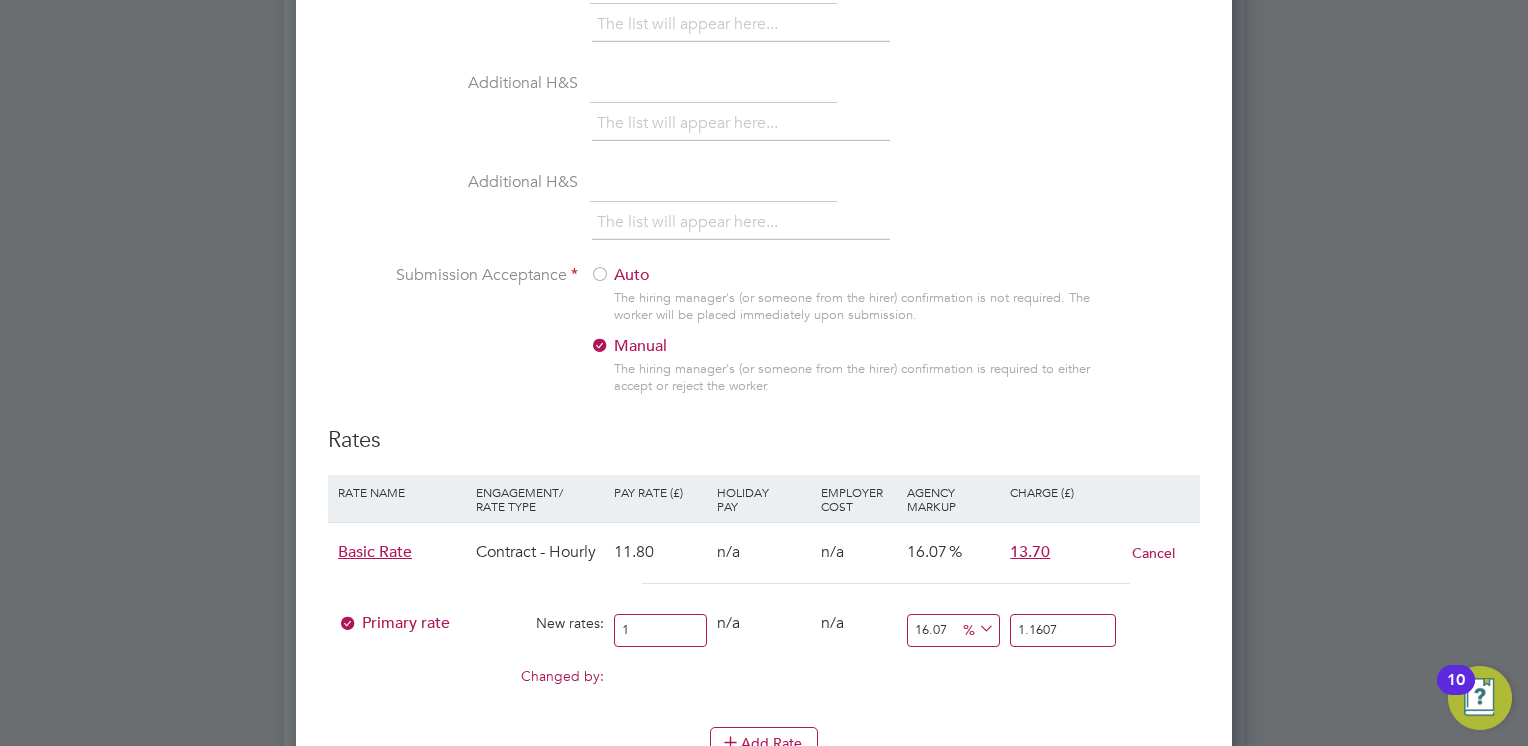 type on "14" 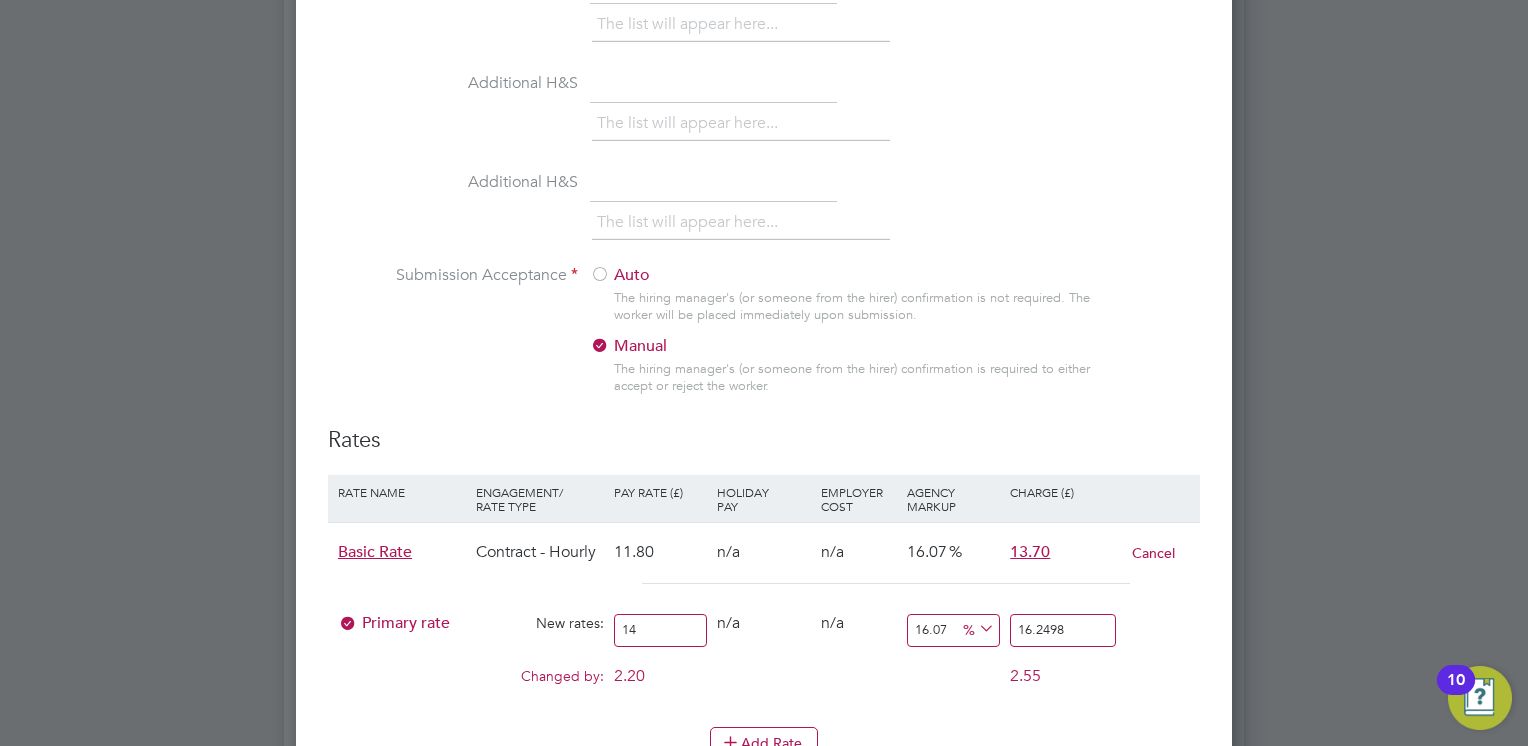 type on "14.7" 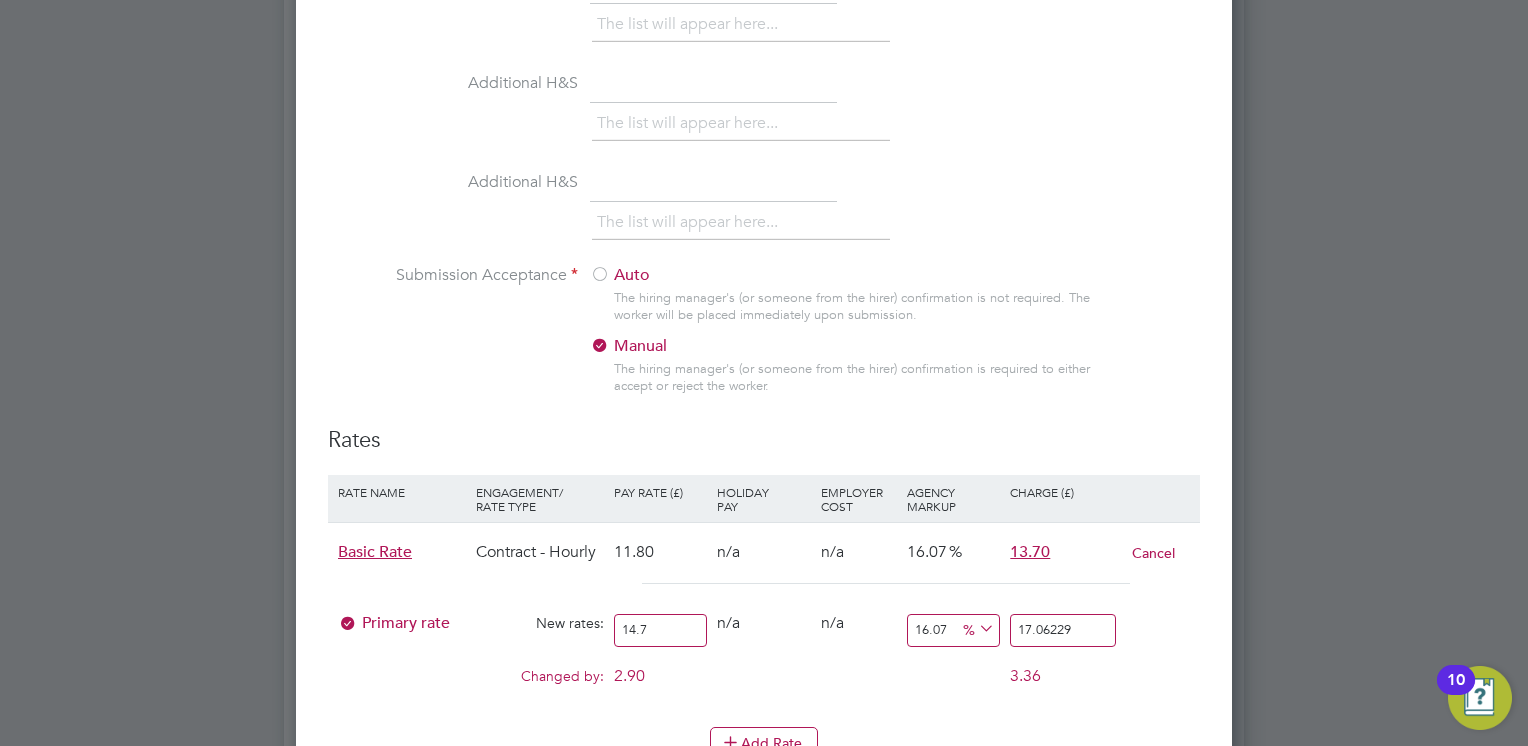 type on "14.75" 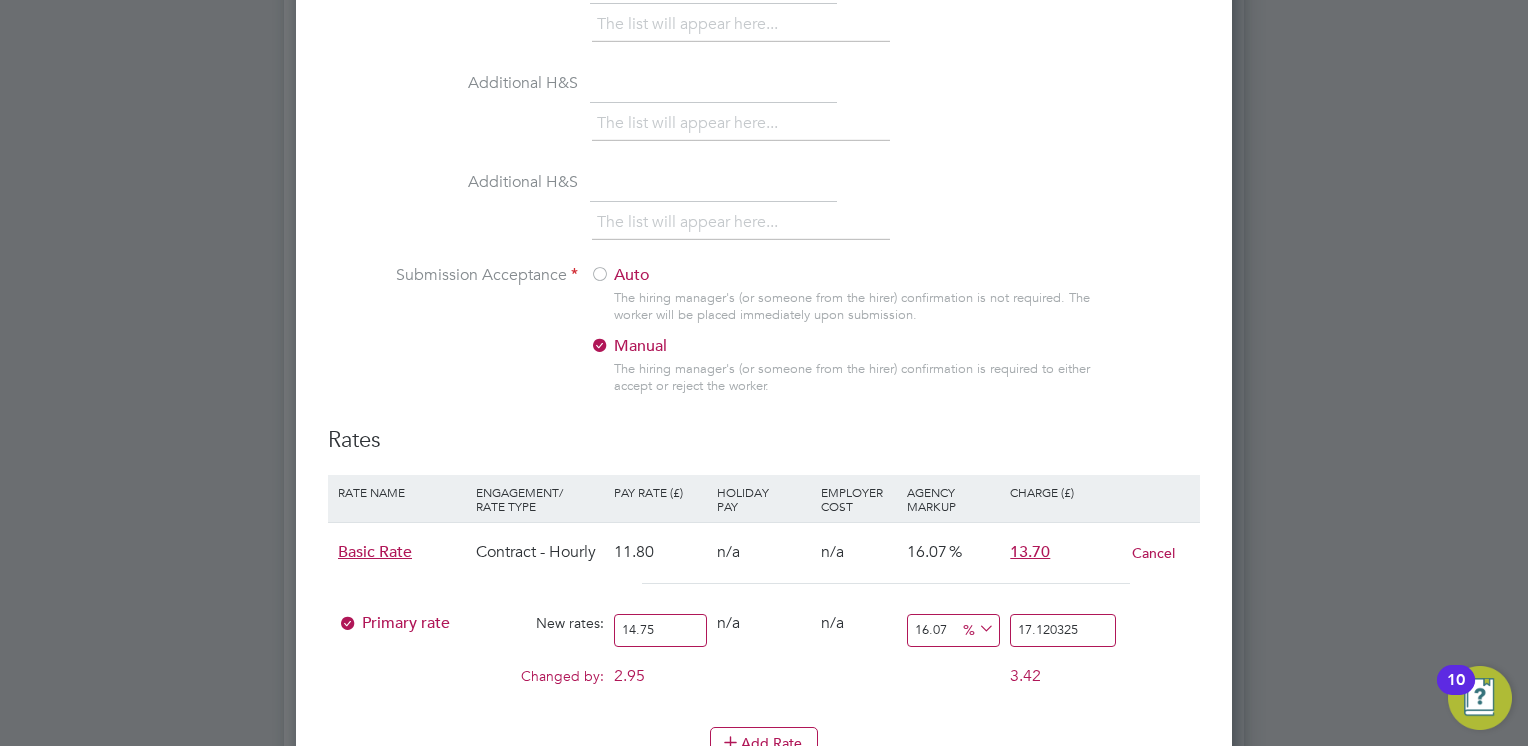 type on "14.75" 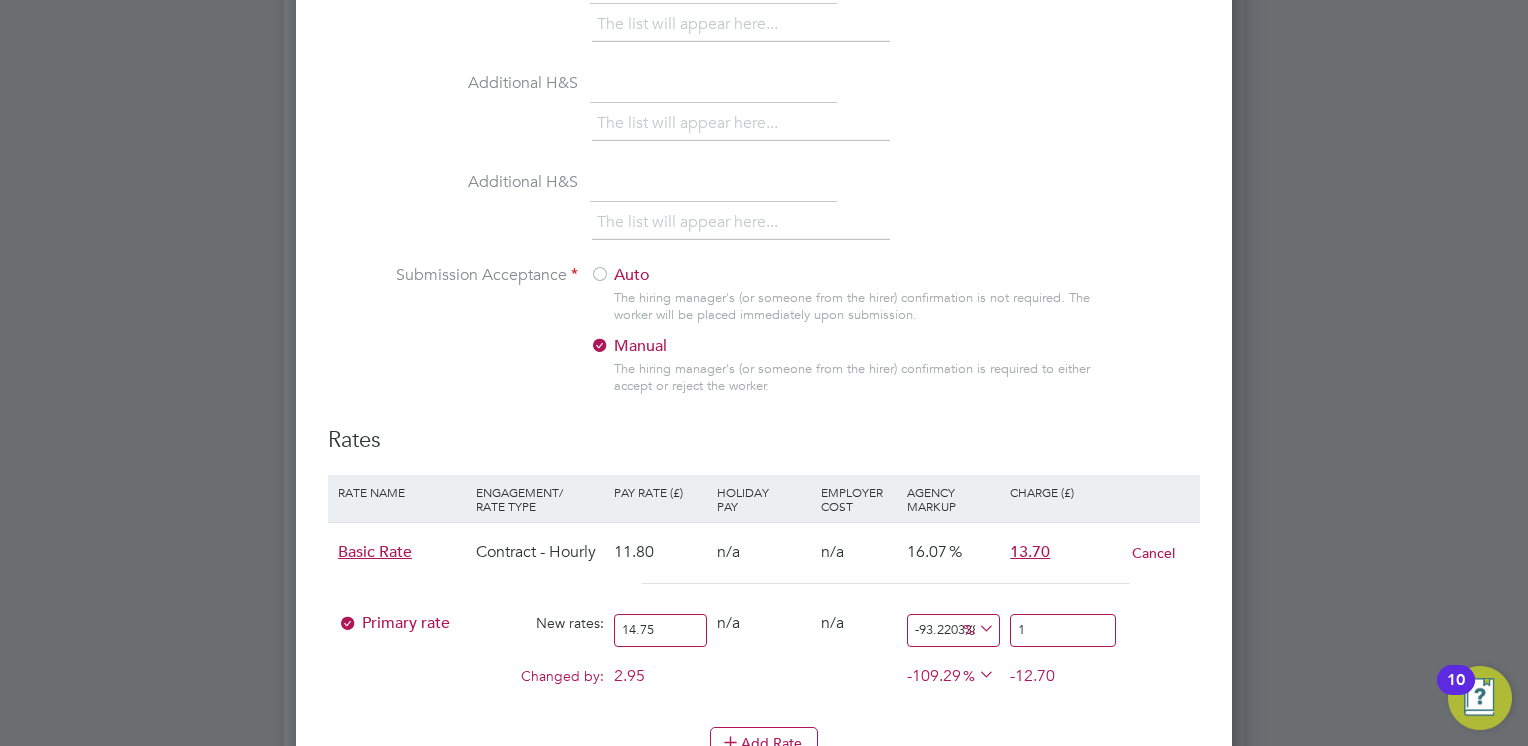 type on "15.254237288135593" 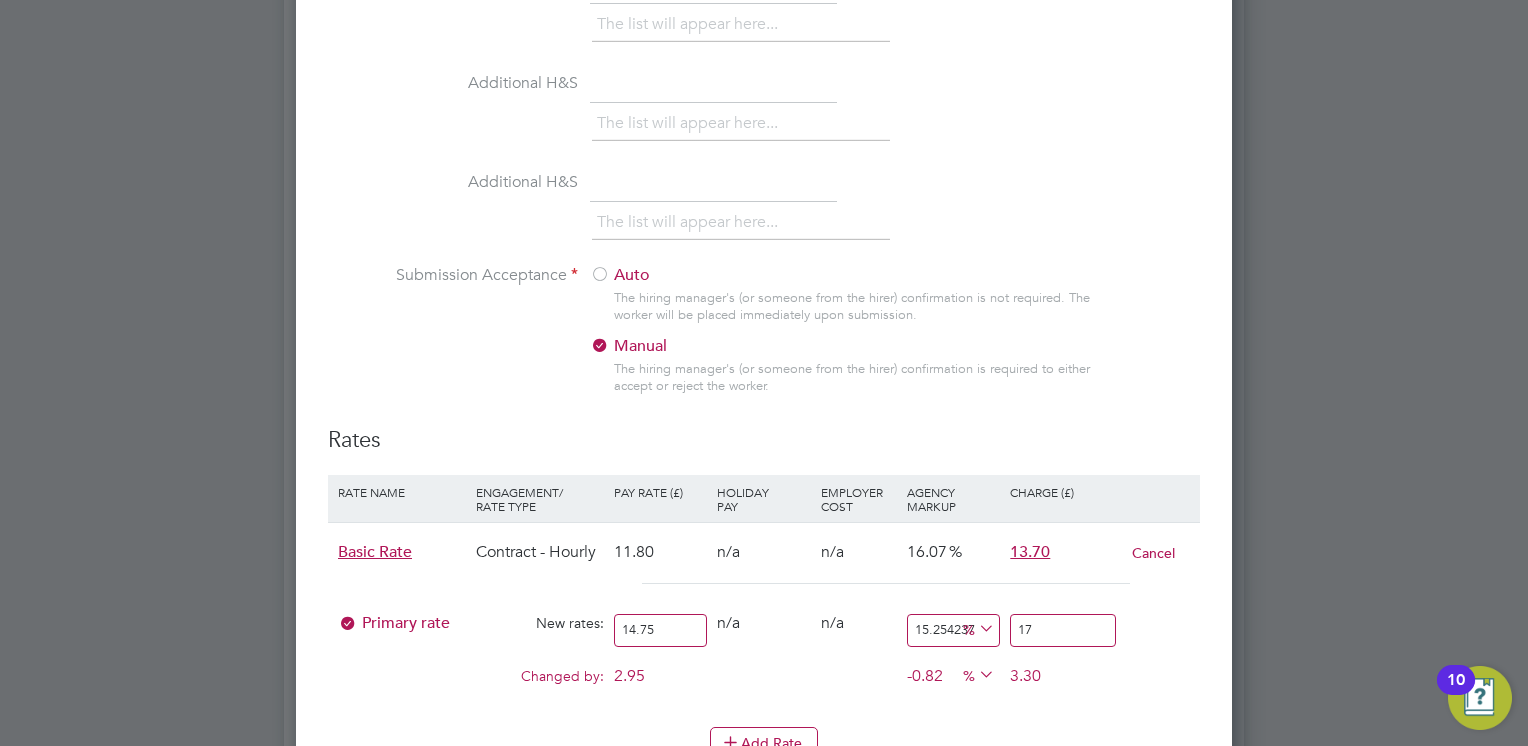 type on "16.610169491525422" 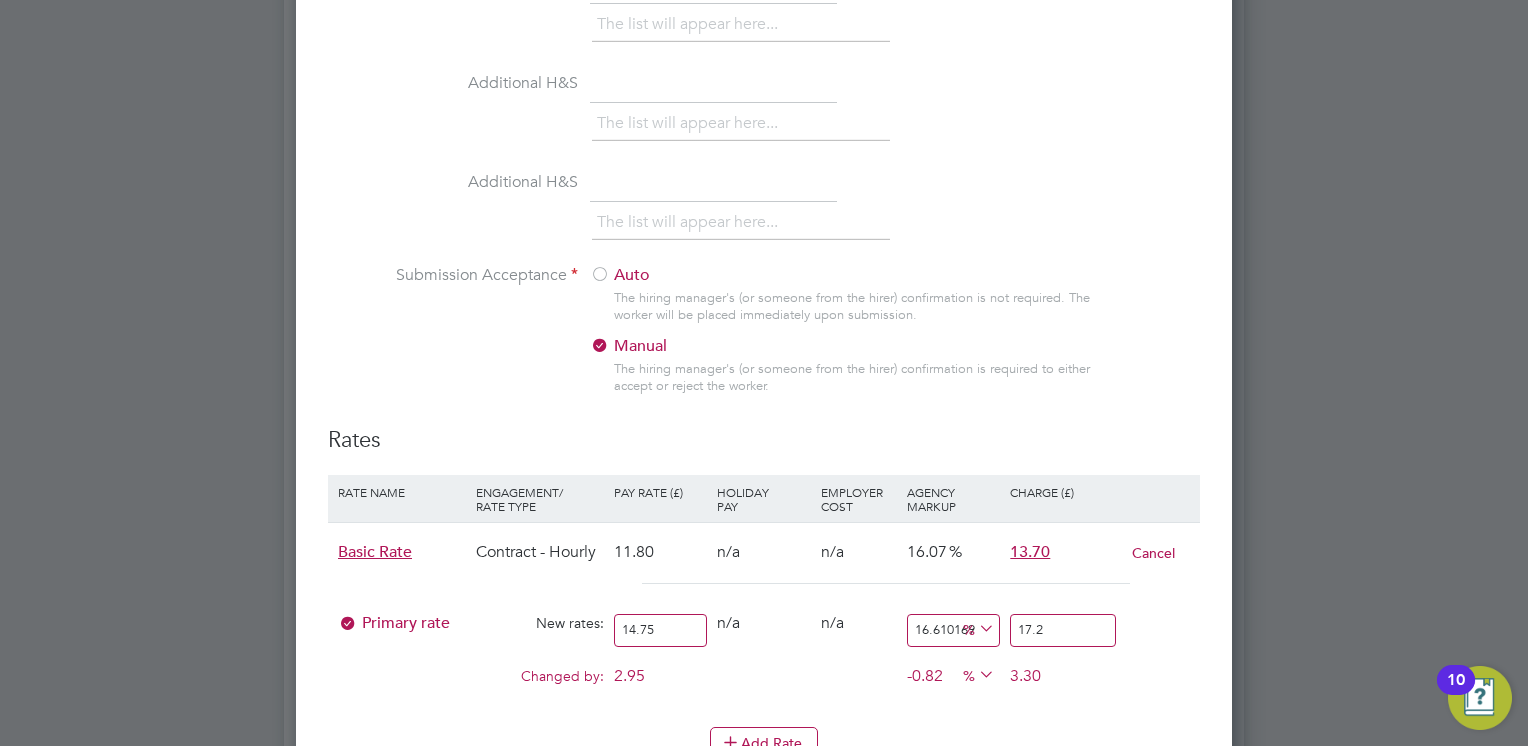 type on "16.949152542372882" 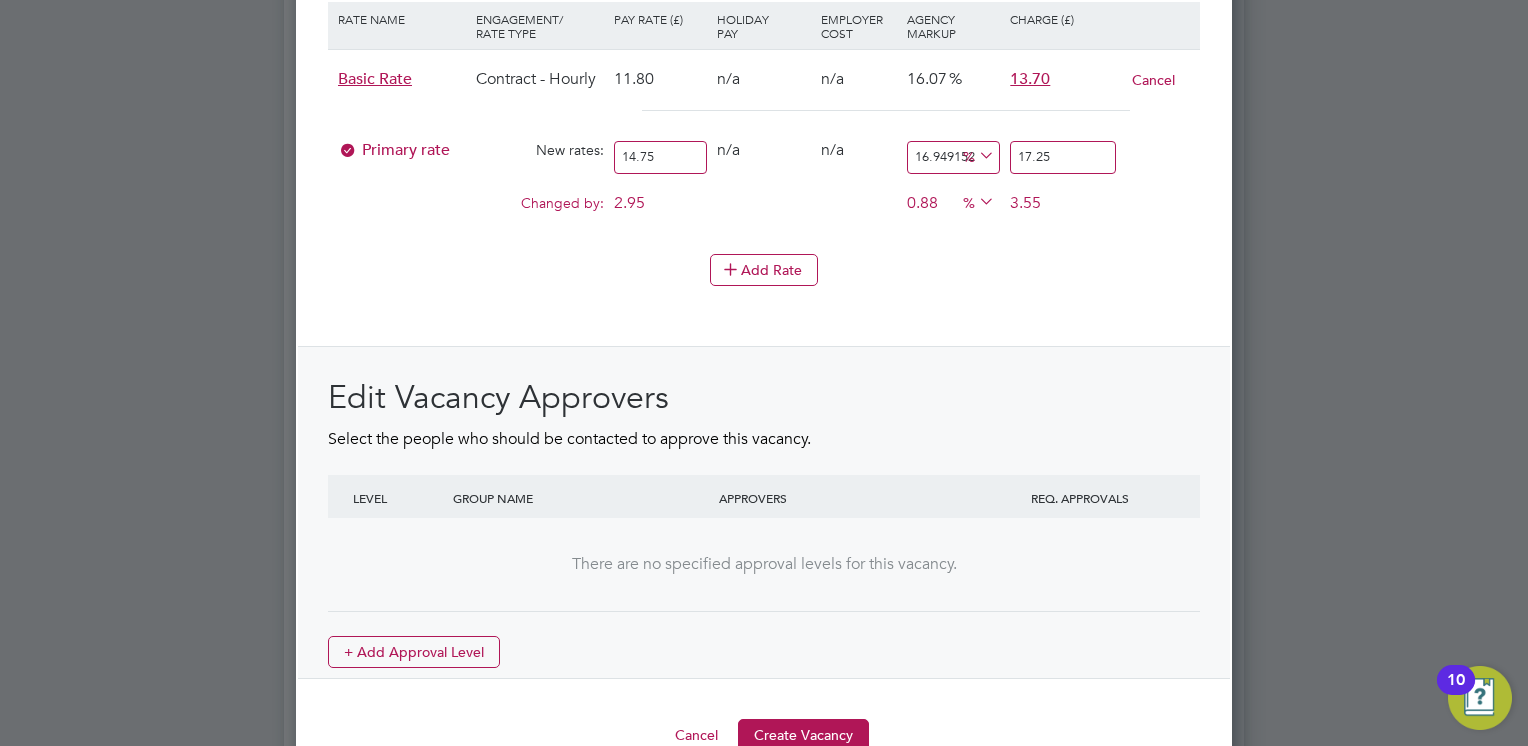 scroll, scrollTop: 2400, scrollLeft: 0, axis: vertical 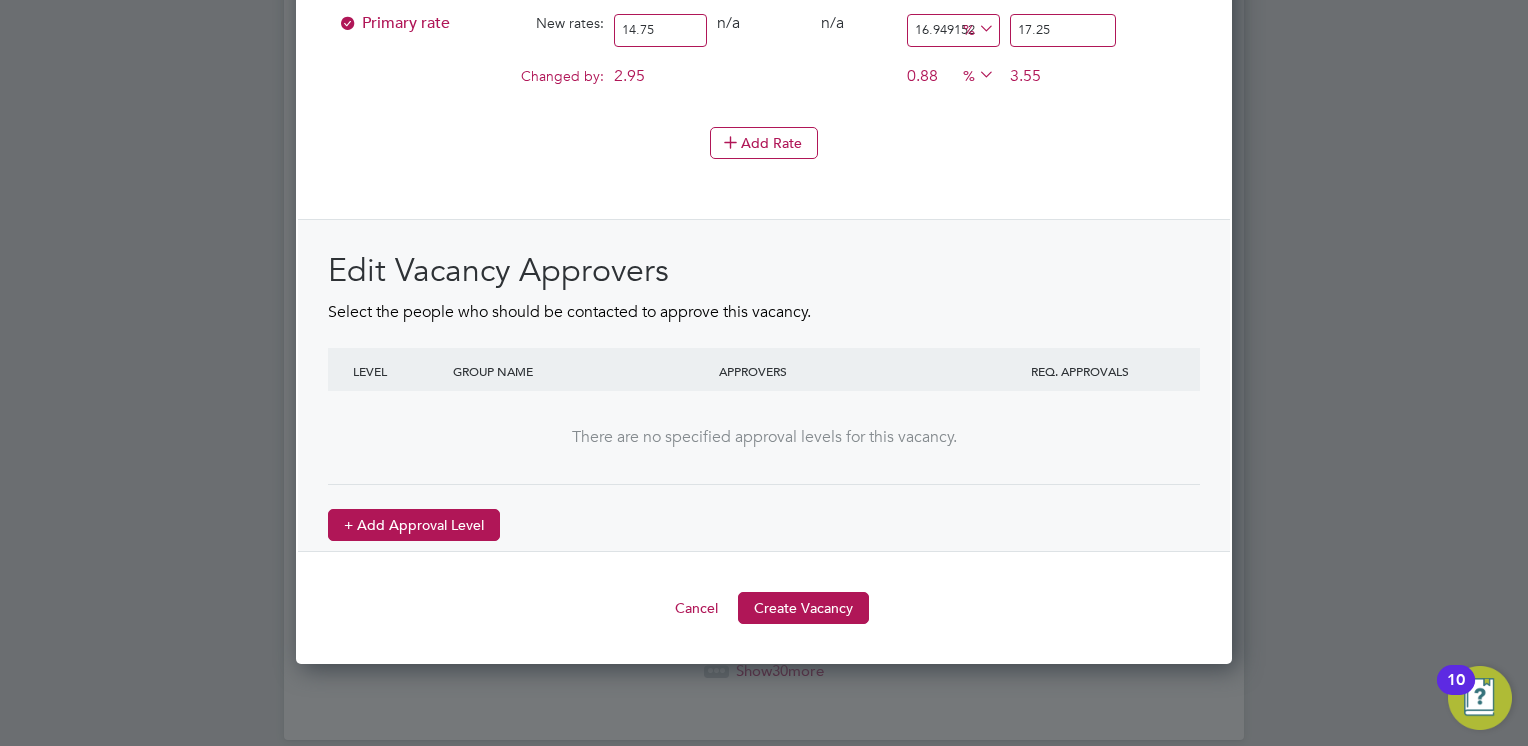 type on "17.25" 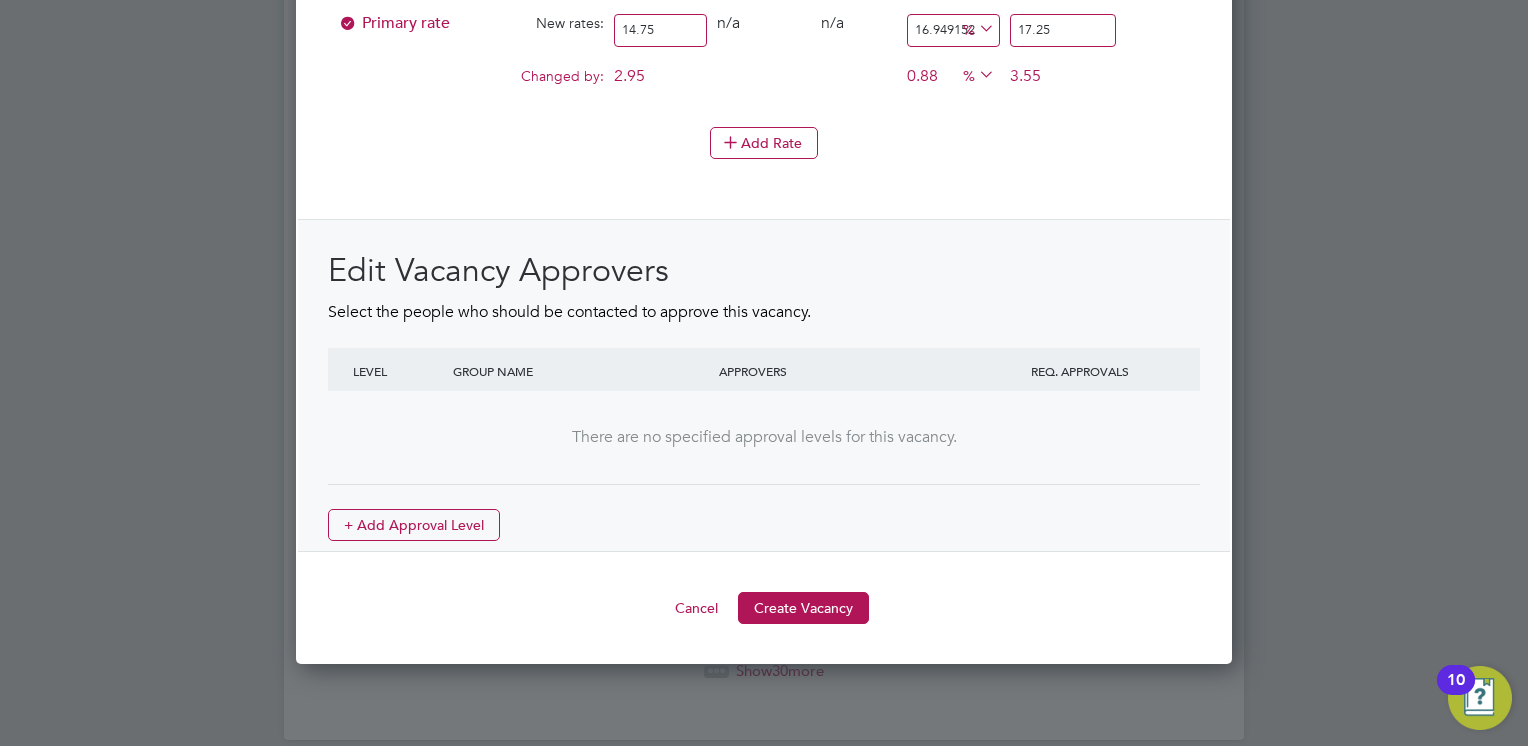 scroll, scrollTop: 10, scrollLeft: 10, axis: both 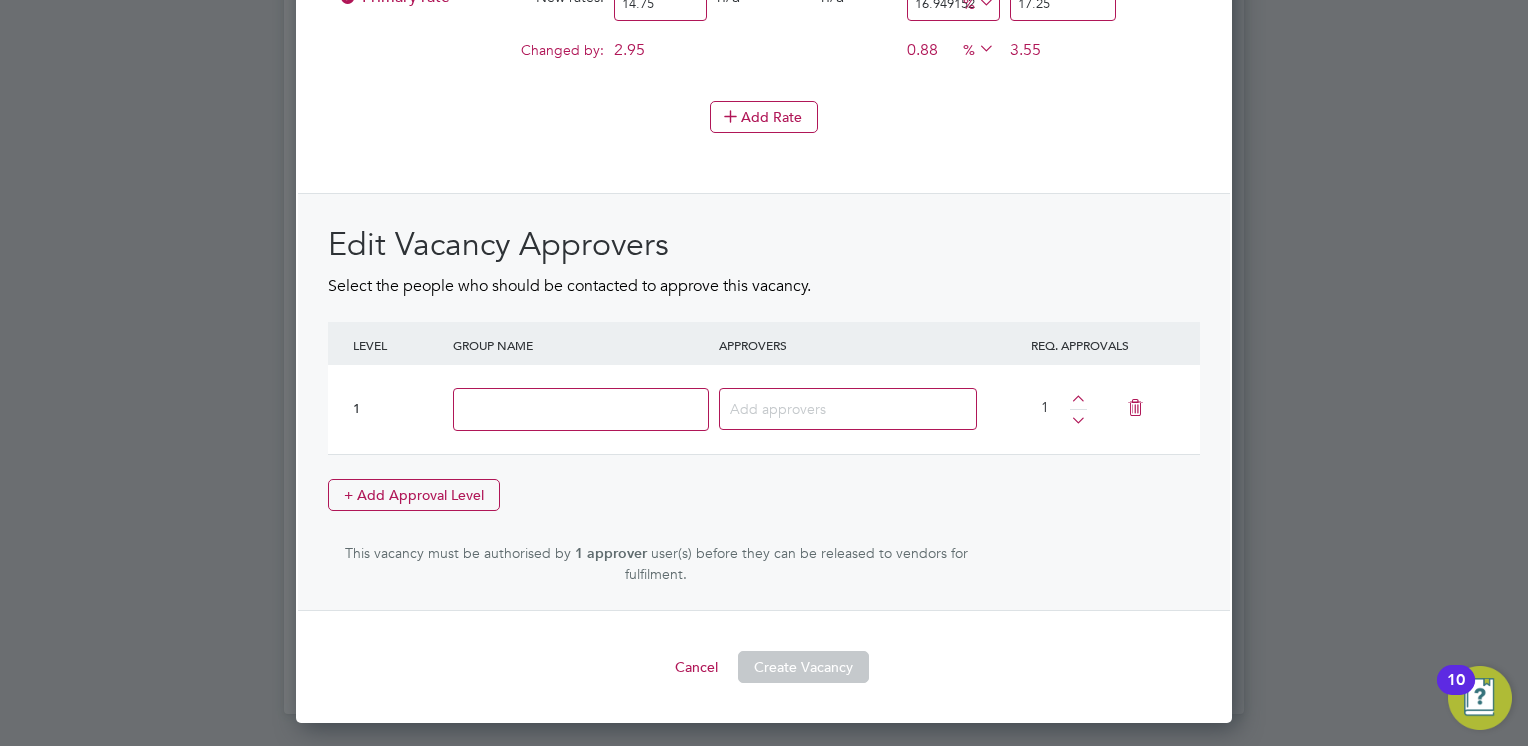 click at bounding box center (581, 409) 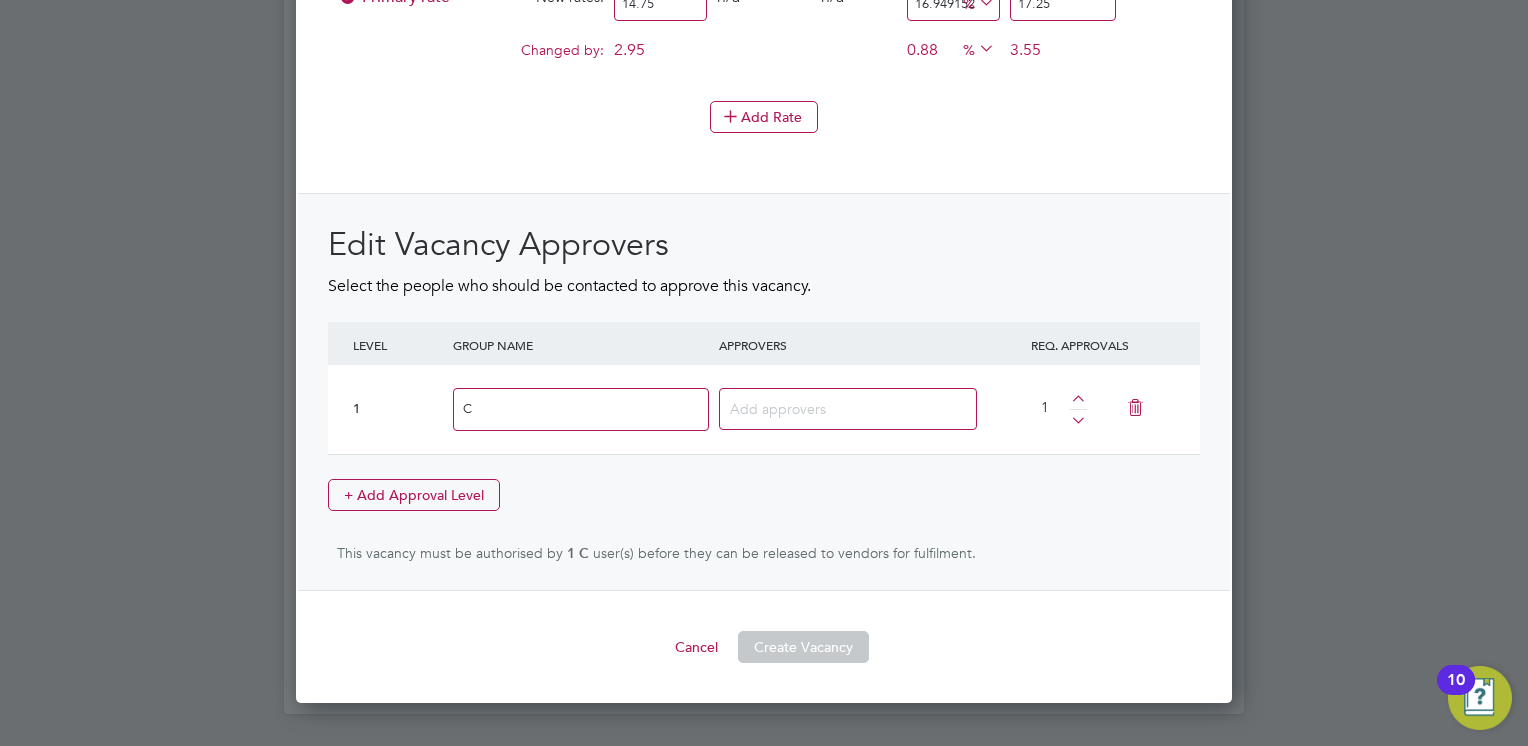 scroll, scrollTop: 3044, scrollLeft: 937, axis: both 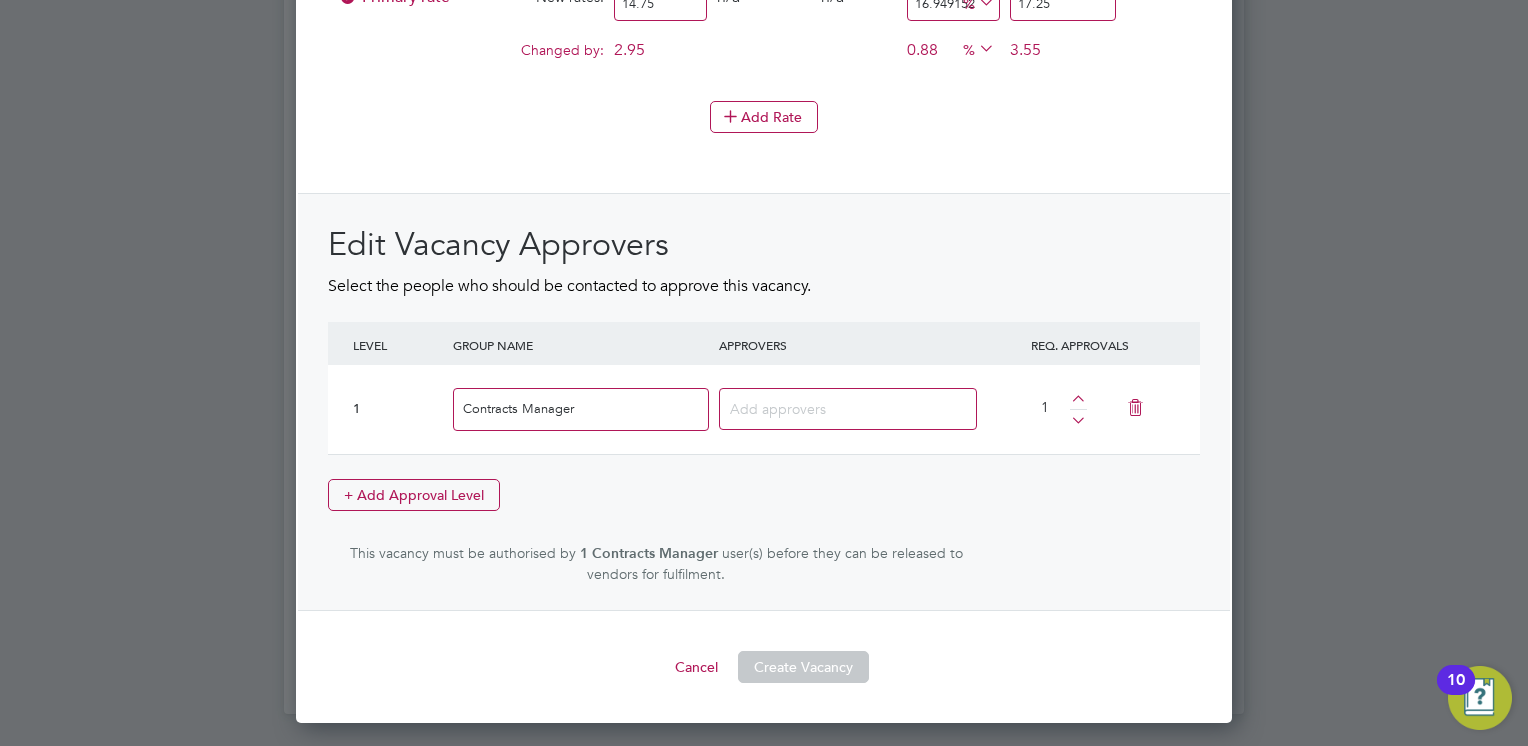 type on "Contracts Manager" 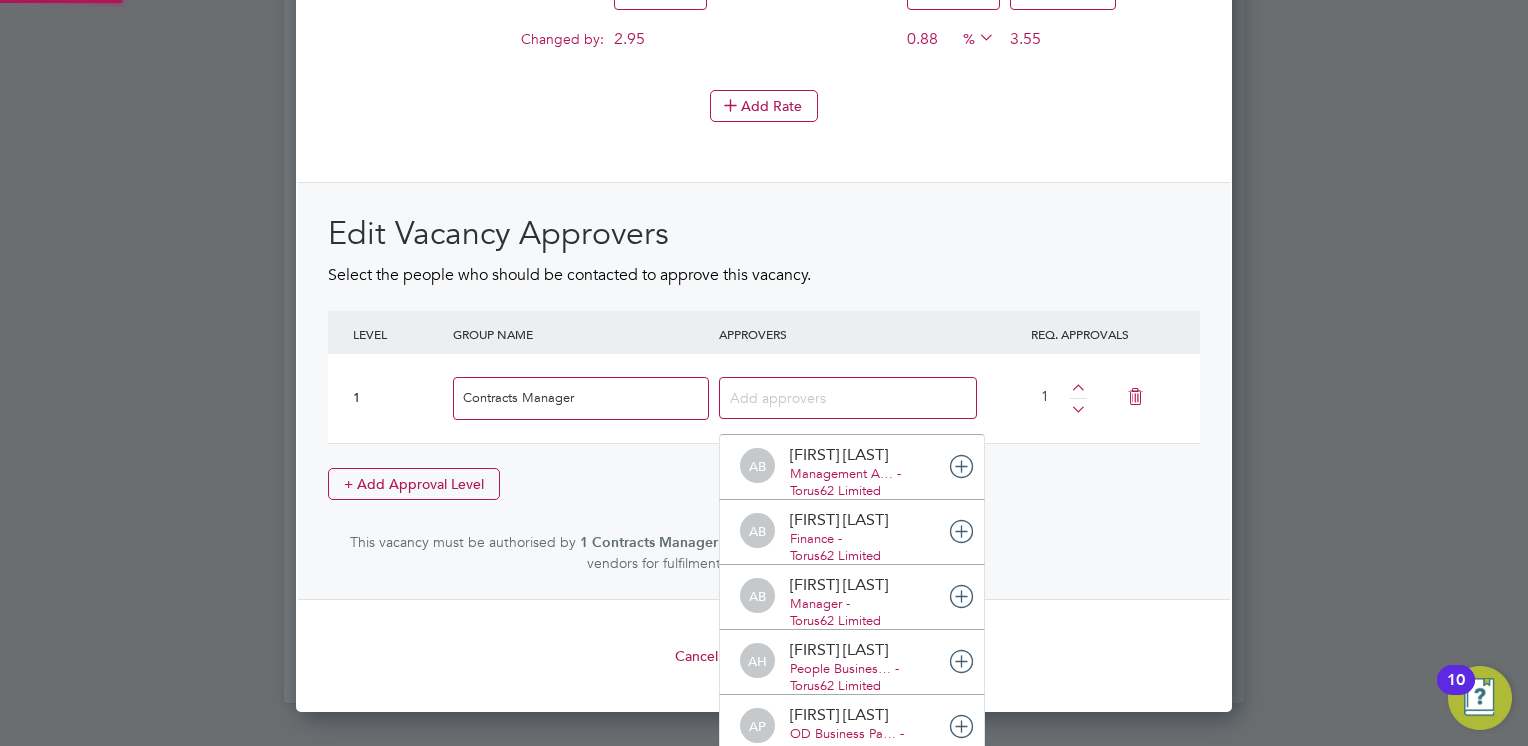 scroll, scrollTop: 10, scrollLeft: 10, axis: both 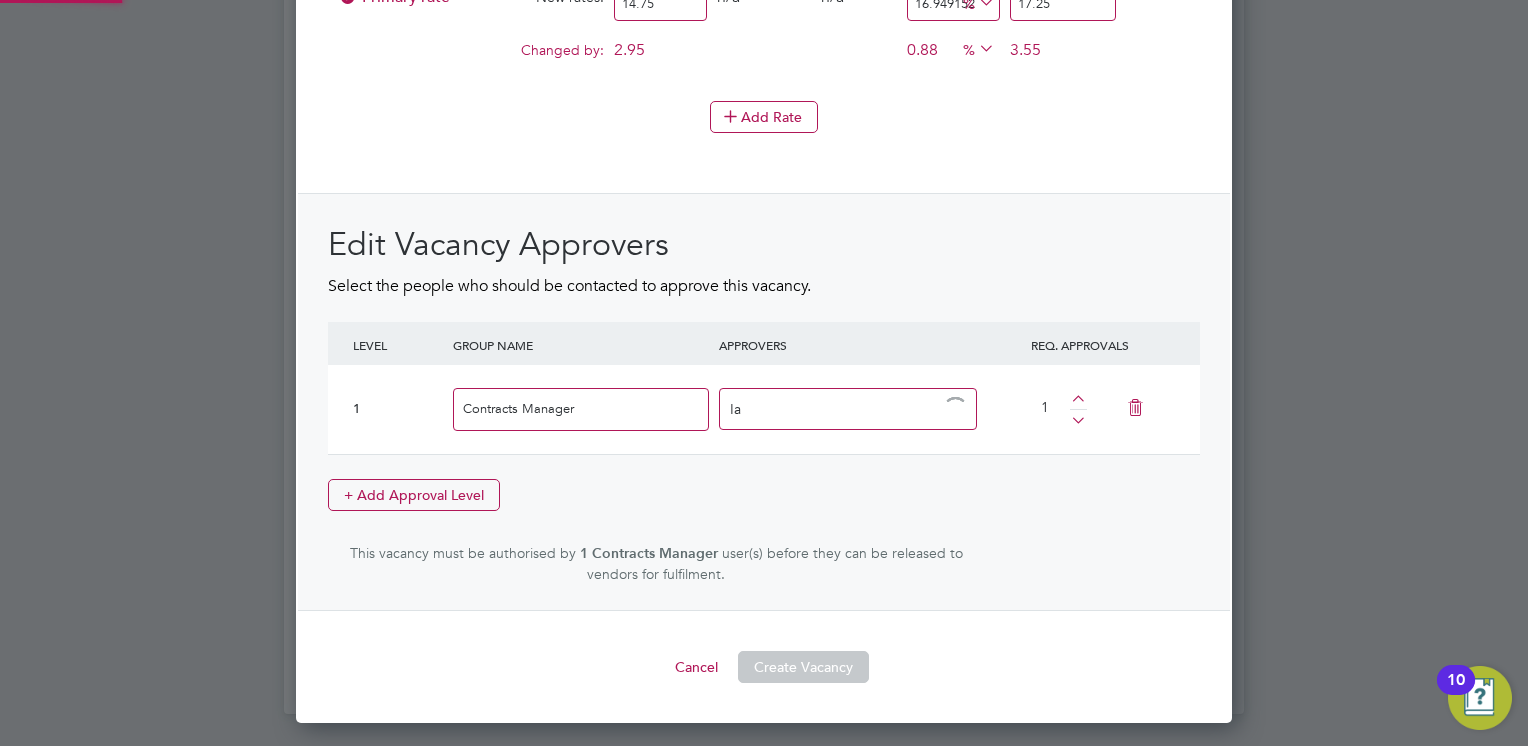 type on "I" 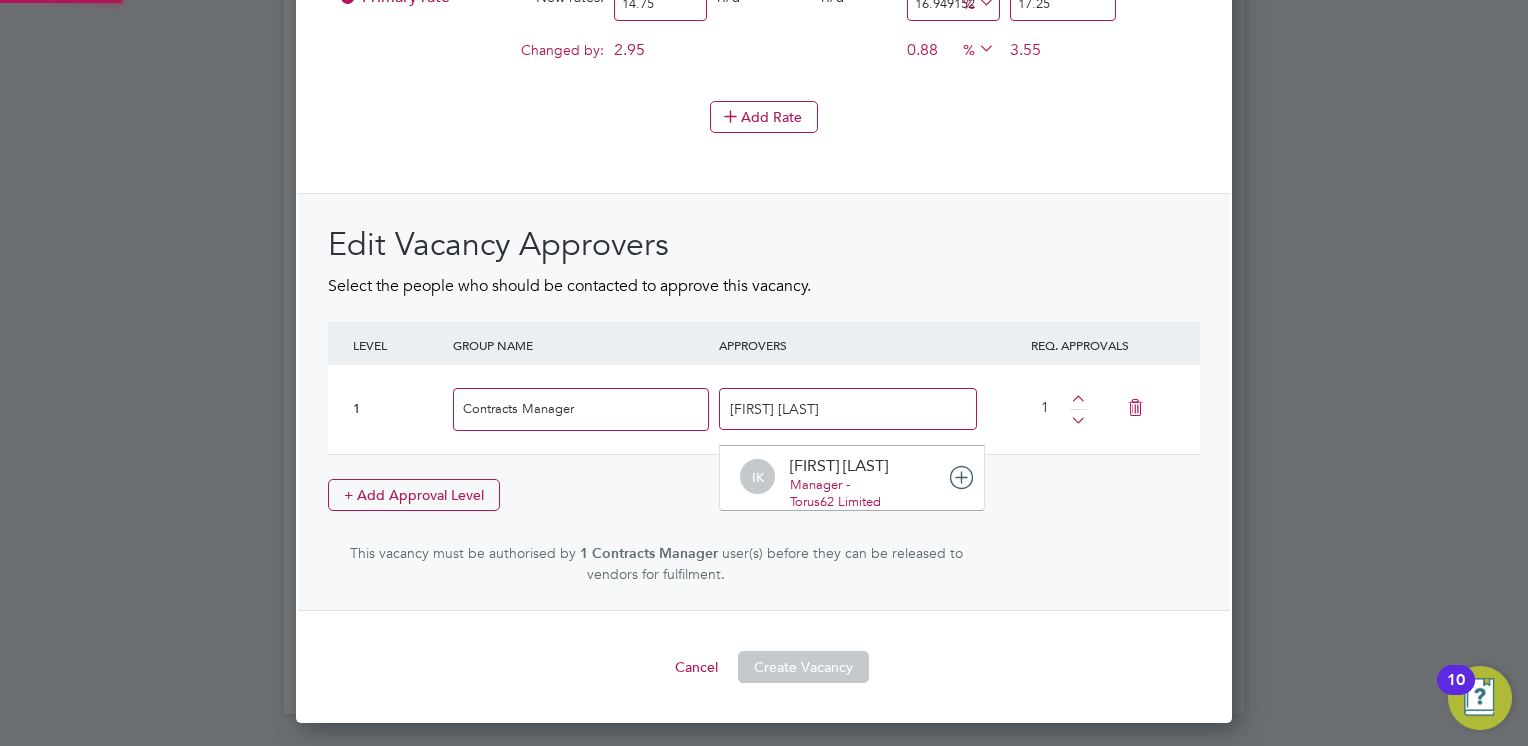 scroll, scrollTop: 10, scrollLeft: 10, axis: both 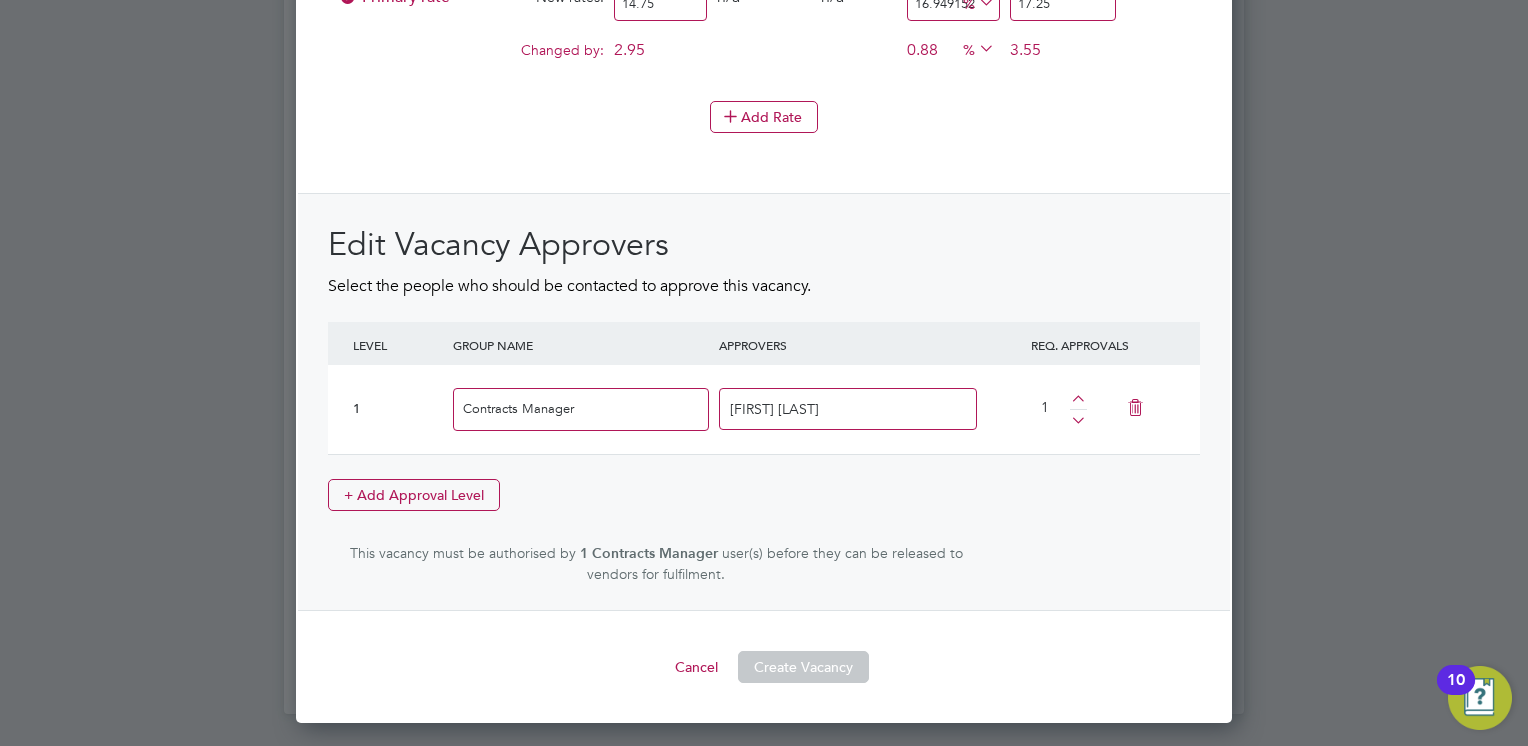 drag, startPoint x: 808, startPoint y: 372, endPoint x: 643, endPoint y: 396, distance: 166.73631 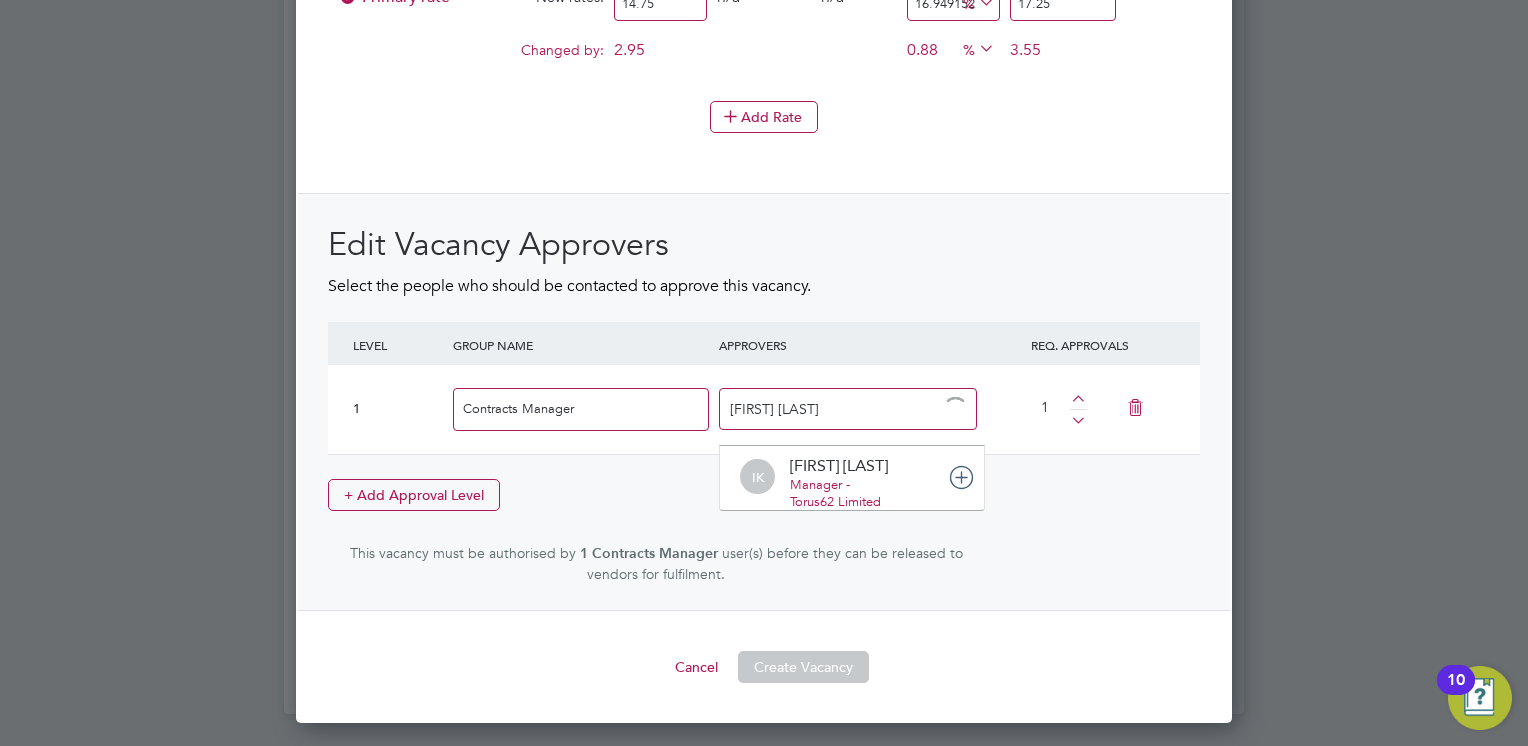 drag, startPoint x: 747, startPoint y: 388, endPoint x: 644, endPoint y: 385, distance: 103.04368 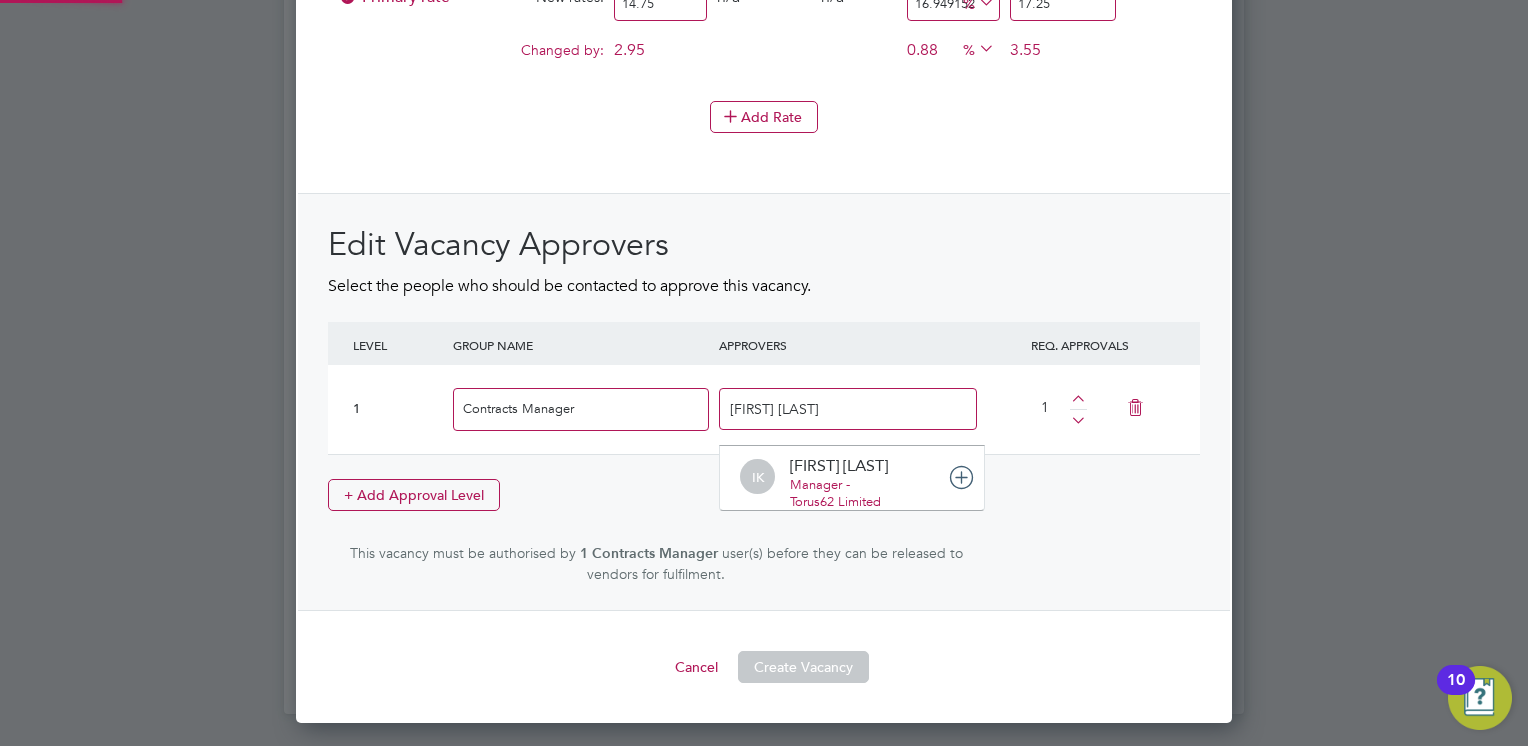 scroll, scrollTop: 10, scrollLeft: 10, axis: both 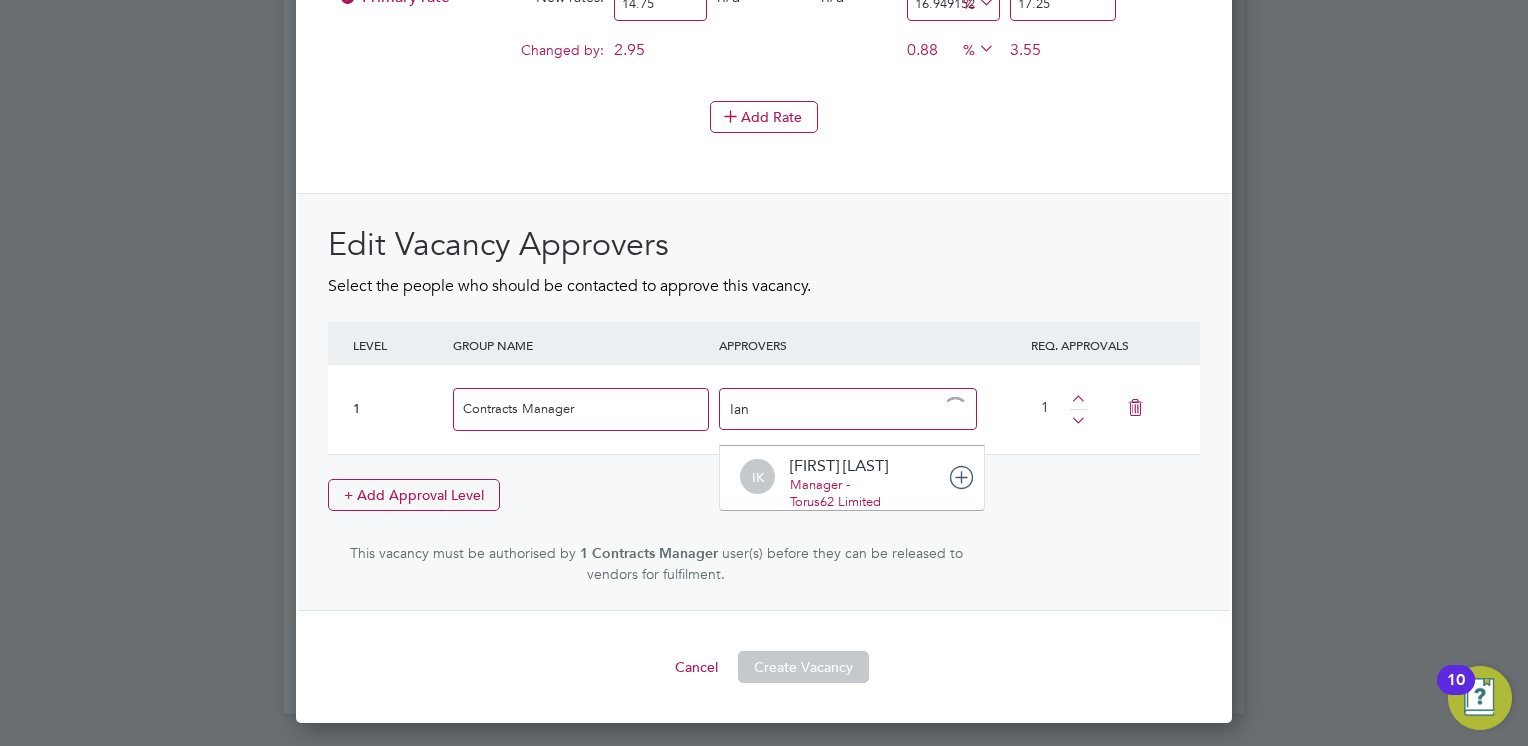 type on "Ian" 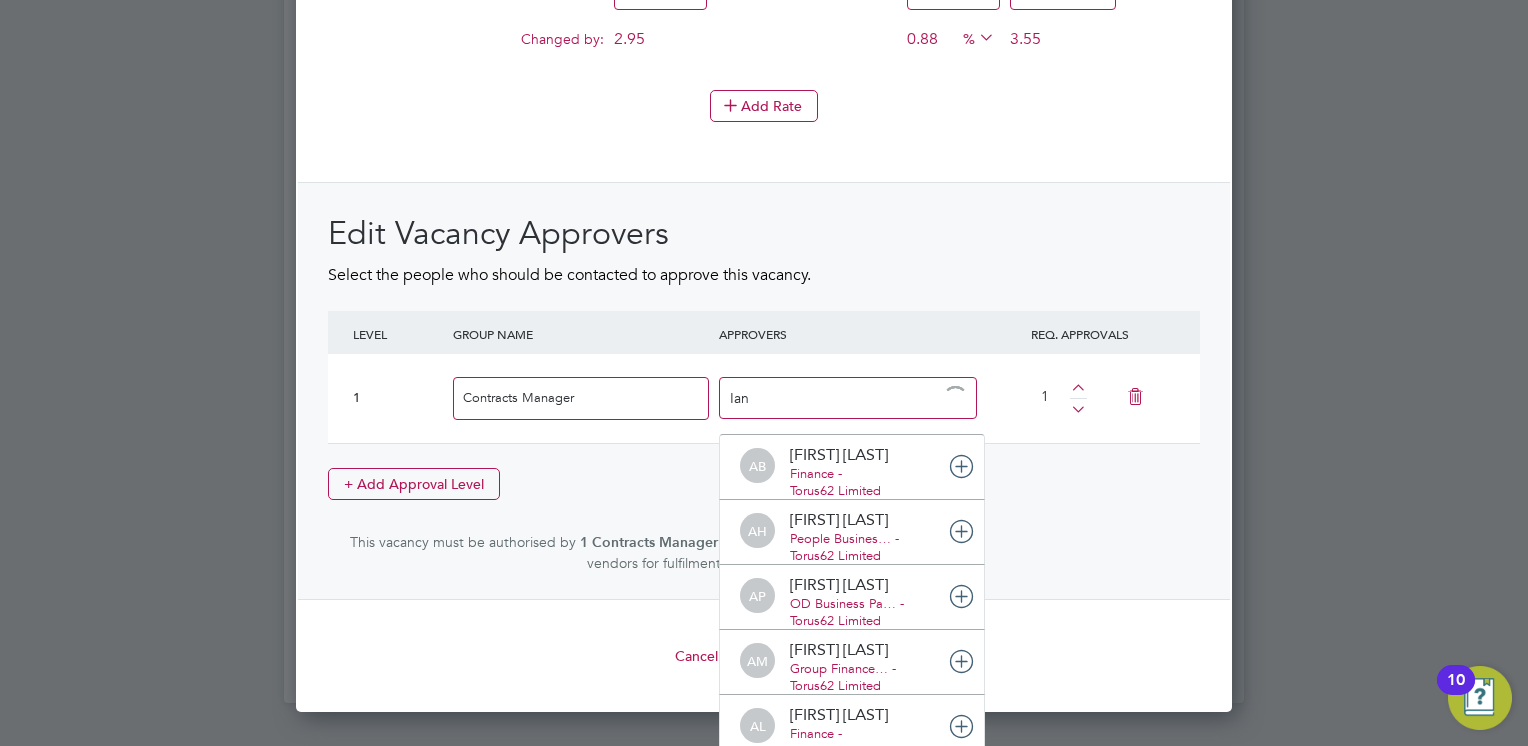 scroll, scrollTop: 10, scrollLeft: 10, axis: both 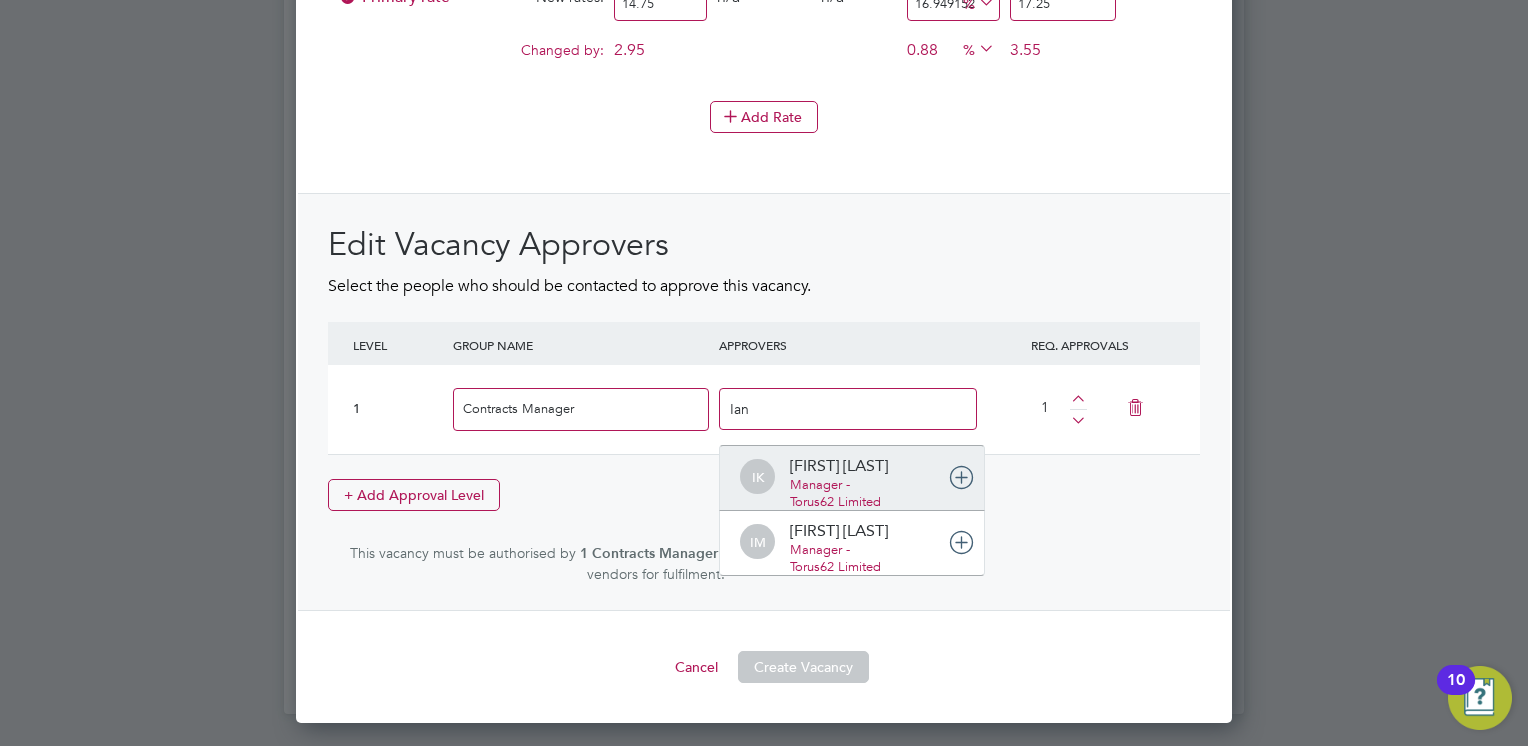 type 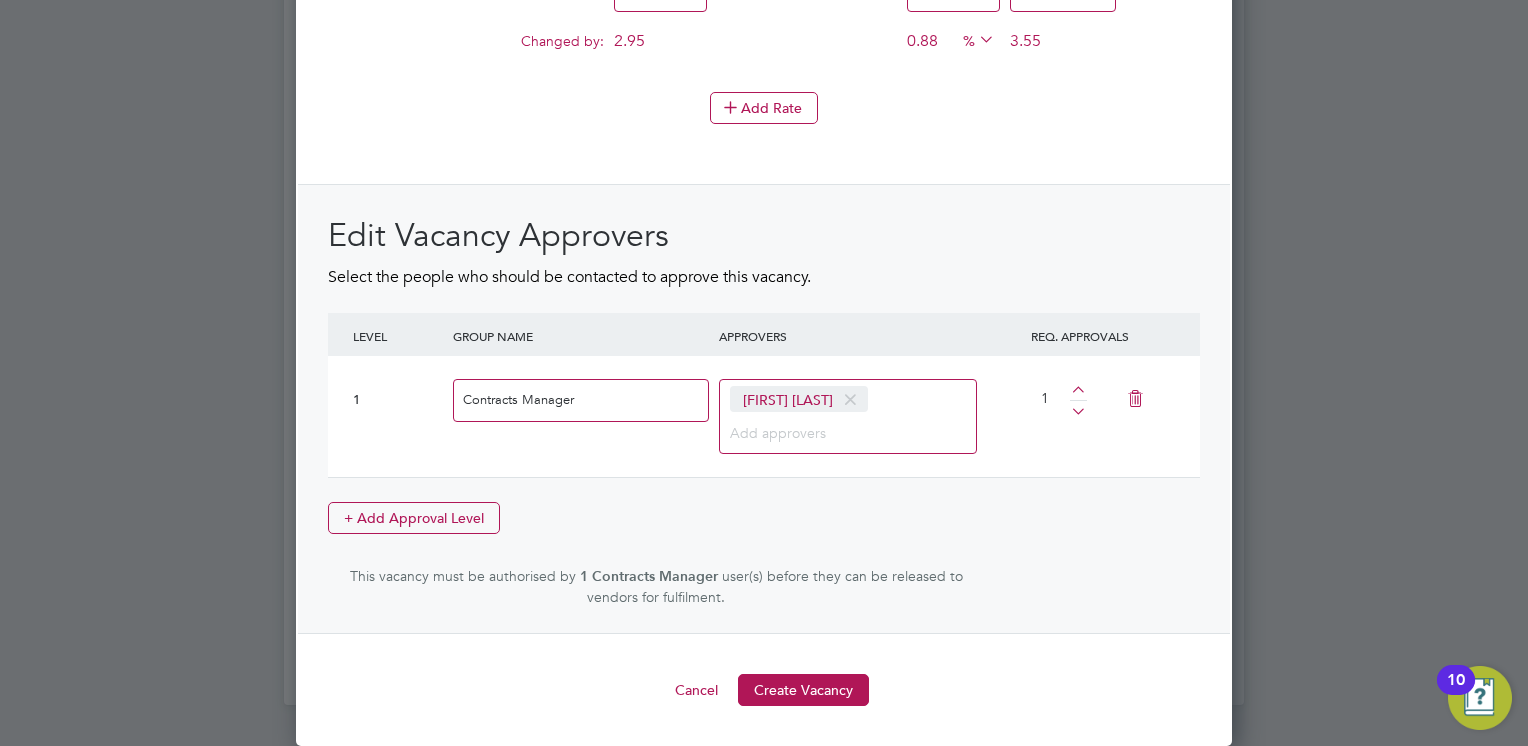 scroll, scrollTop: 10, scrollLeft: 10, axis: both 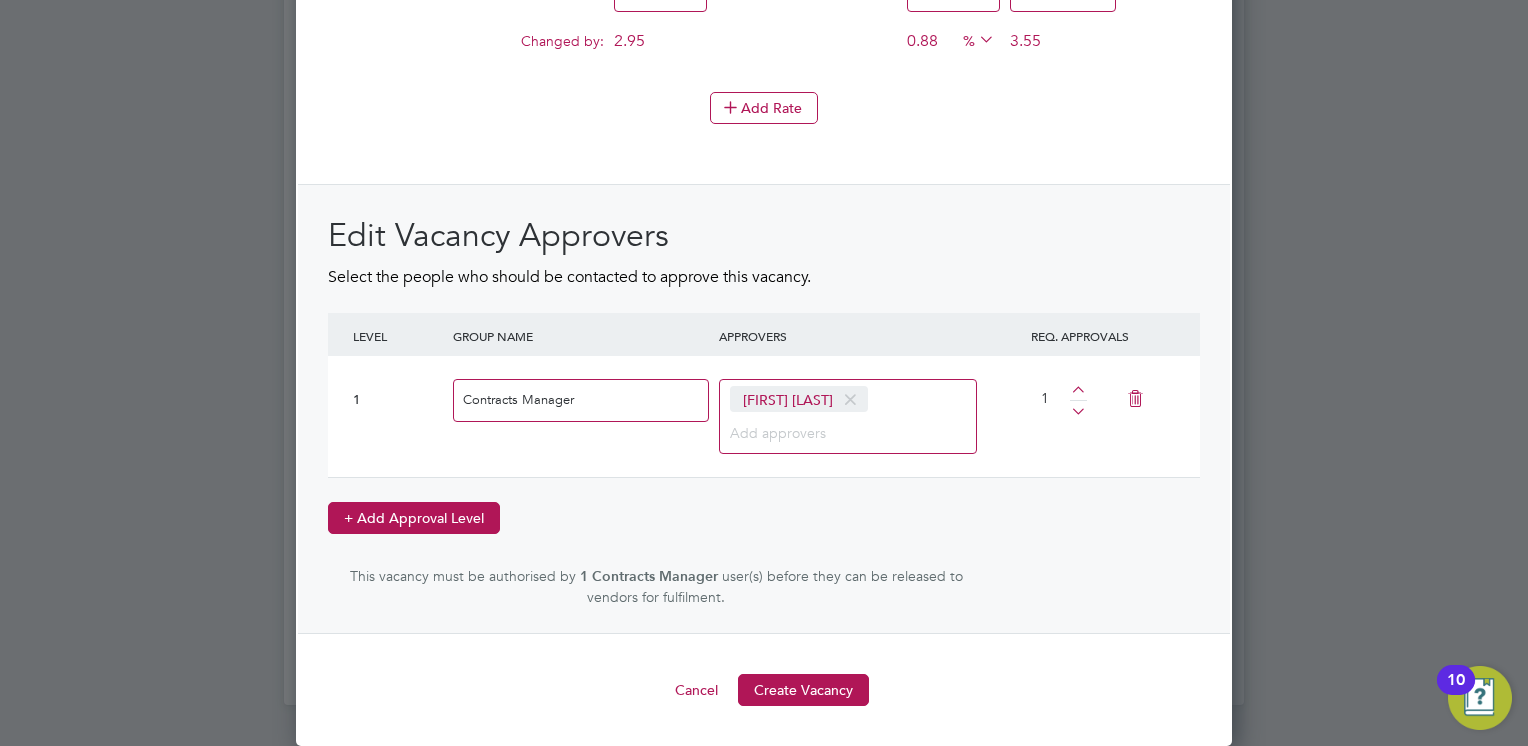 click on "+ Add Approval Level" at bounding box center [414, 518] 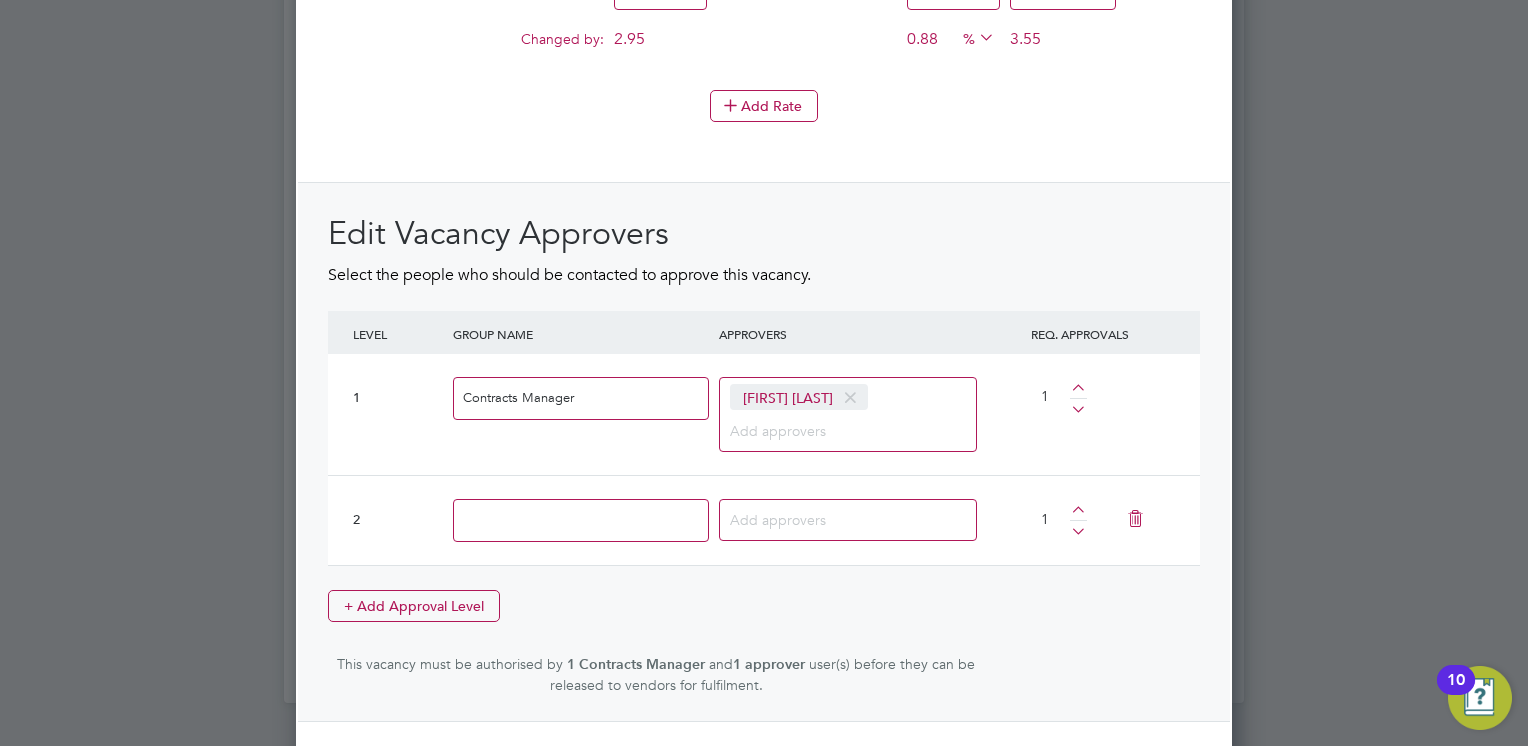 scroll, scrollTop: 10, scrollLeft: 10, axis: both 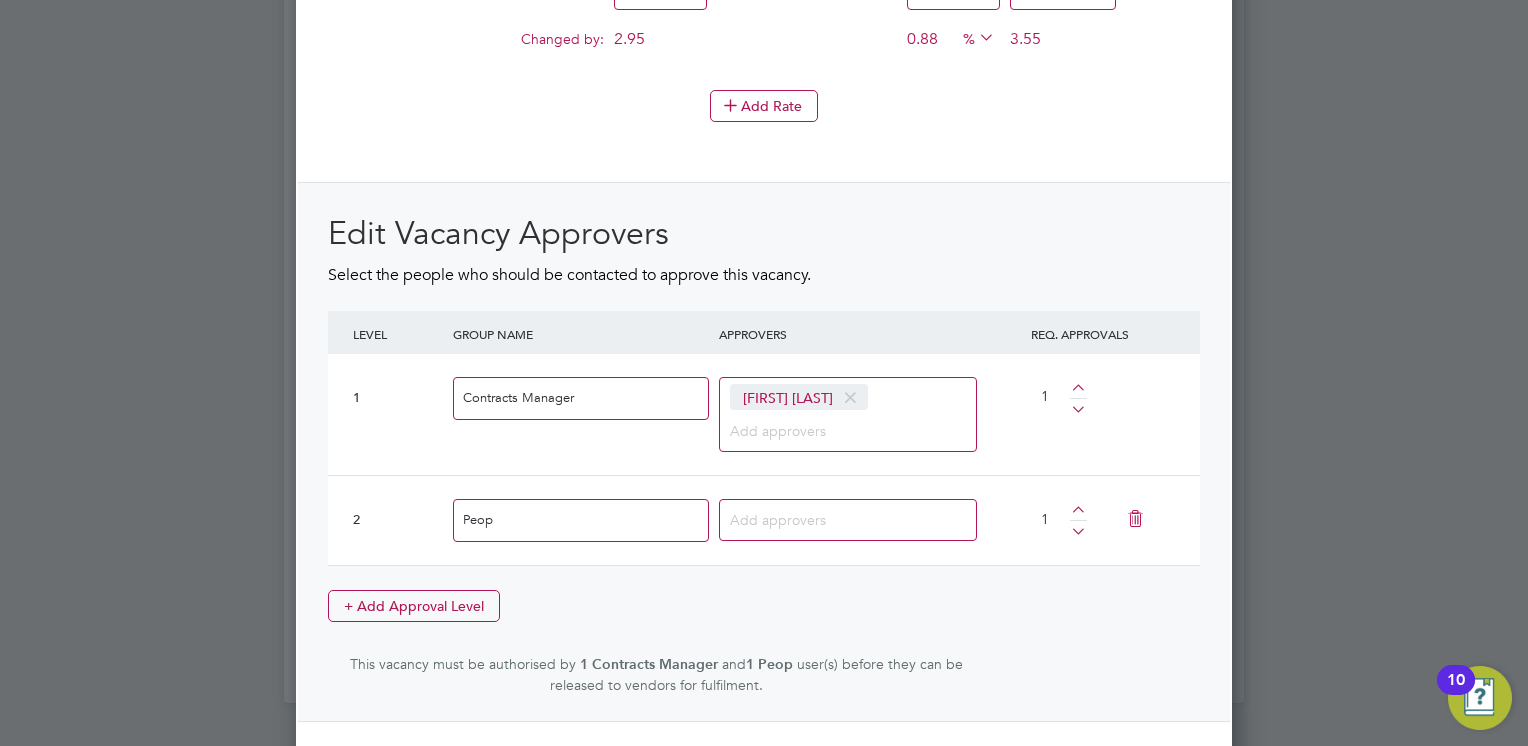type on "People Services BP" 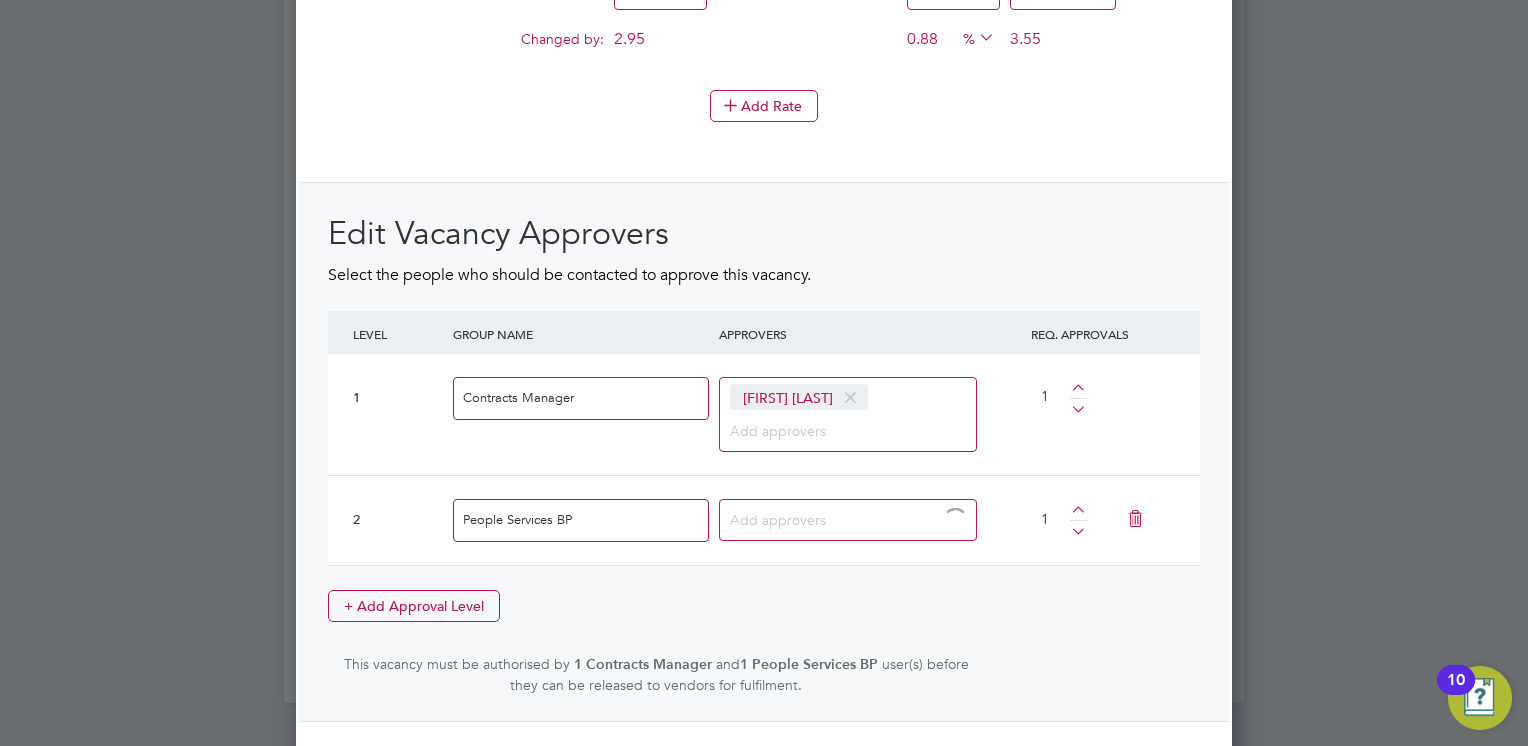 click at bounding box center [840, 519] 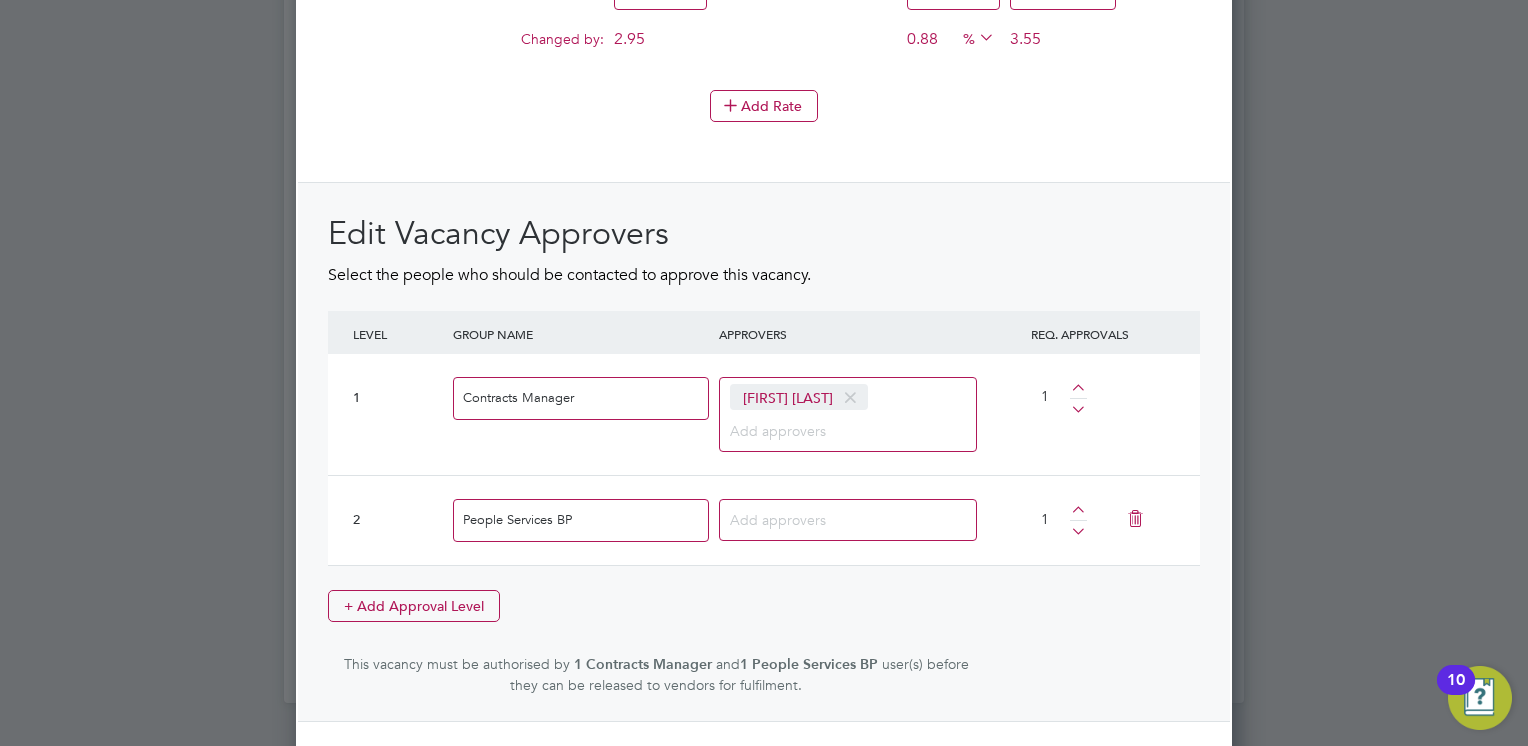 scroll, scrollTop: 10, scrollLeft: 10, axis: both 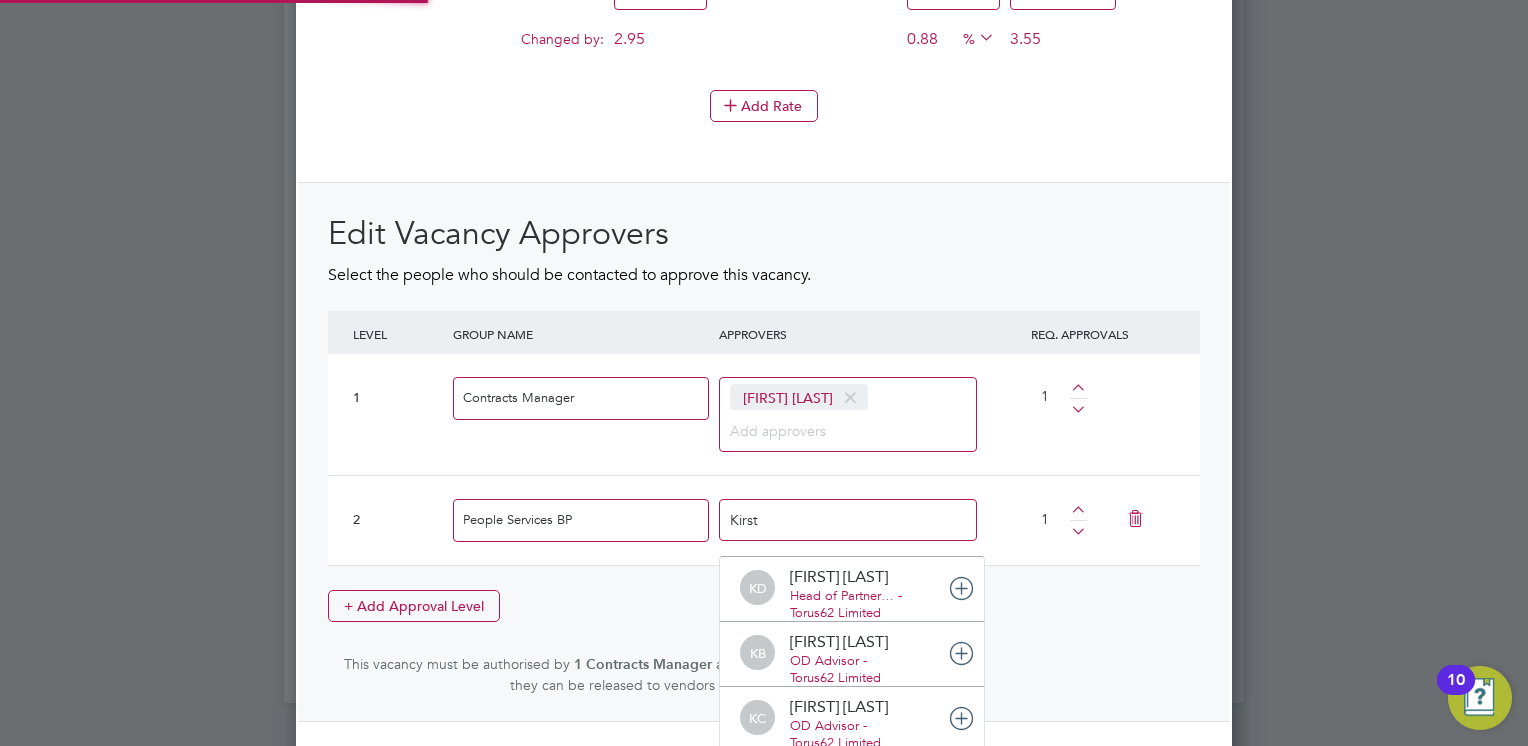 type on "Kirsty" 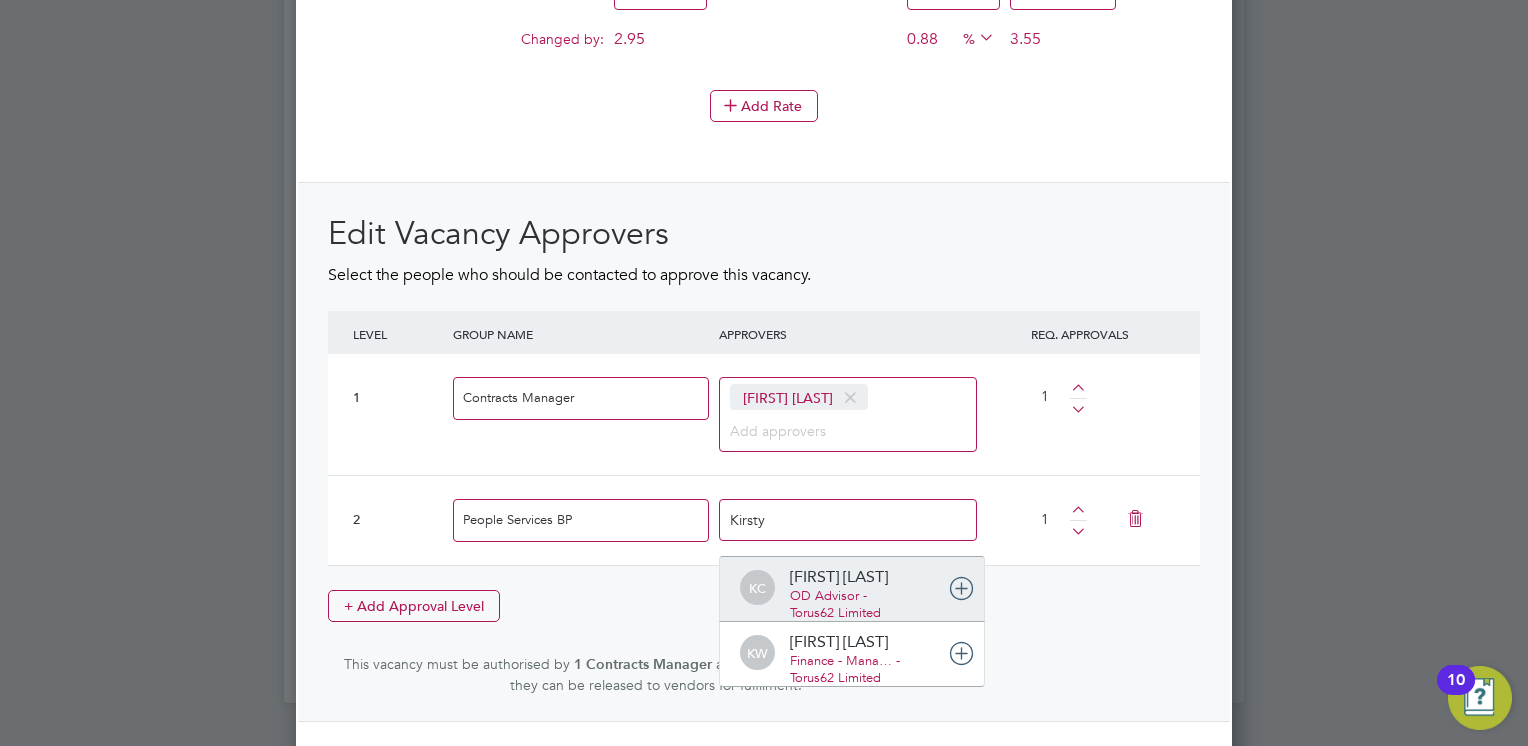 type 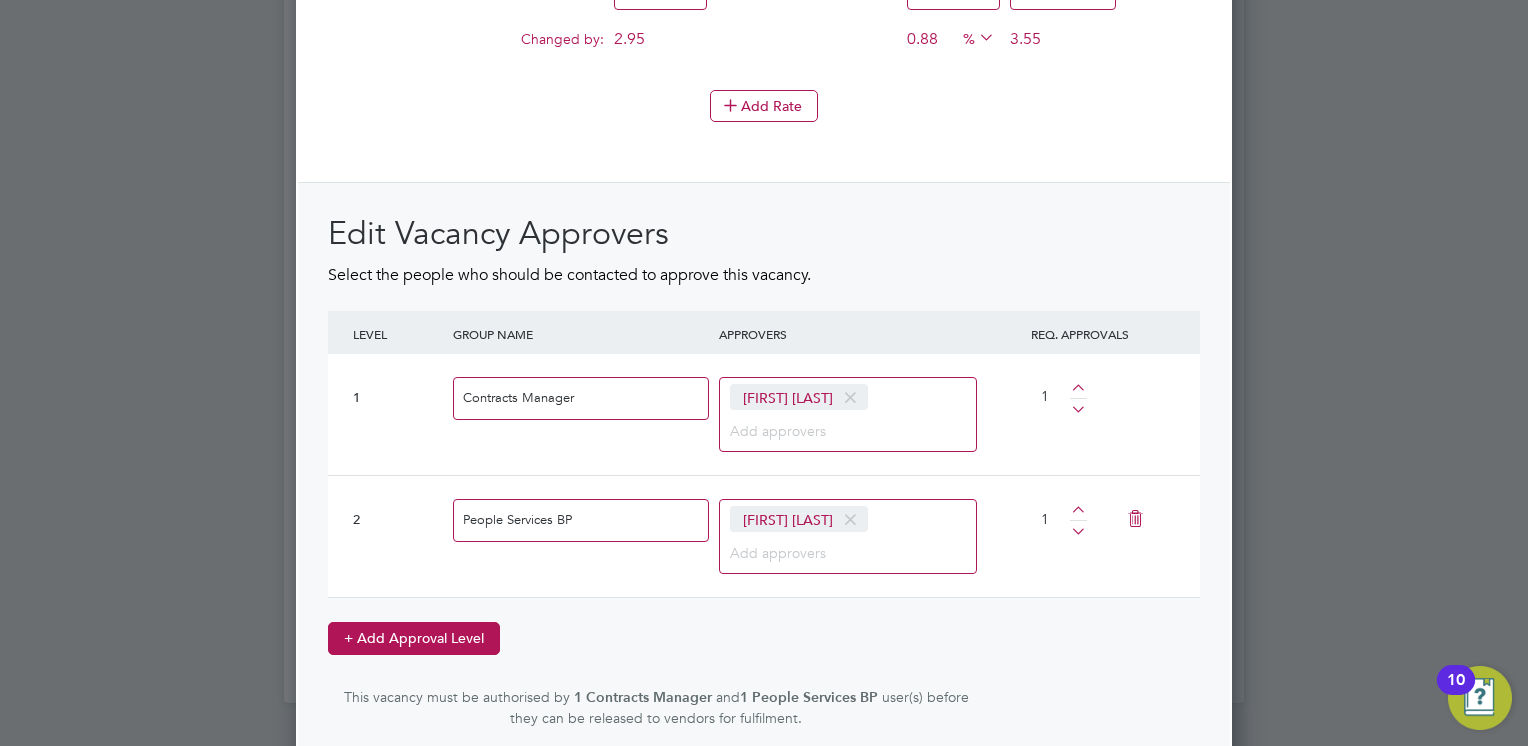 click on "+ Add Approval Level" at bounding box center (414, 638) 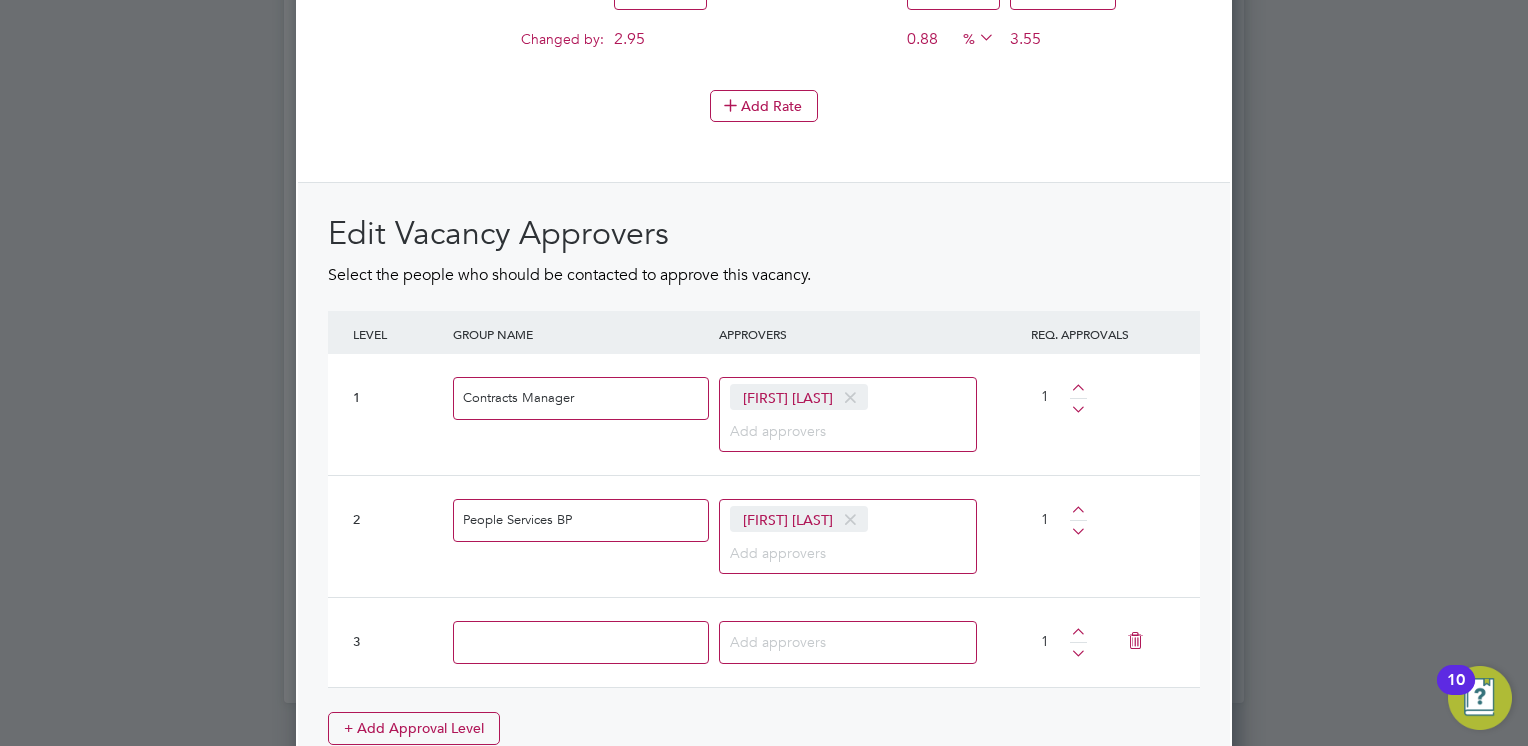 click at bounding box center [581, 642] 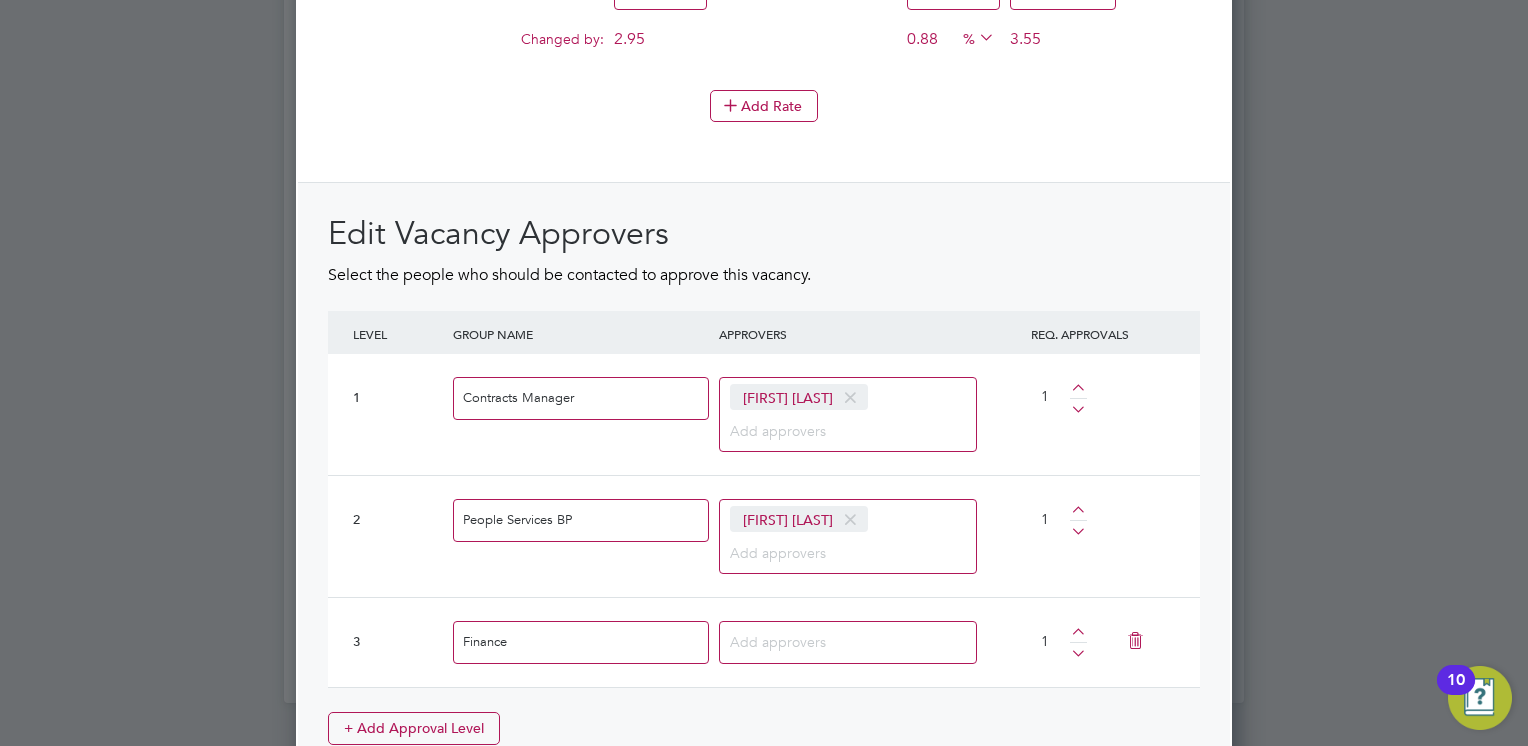 type on "Finance" 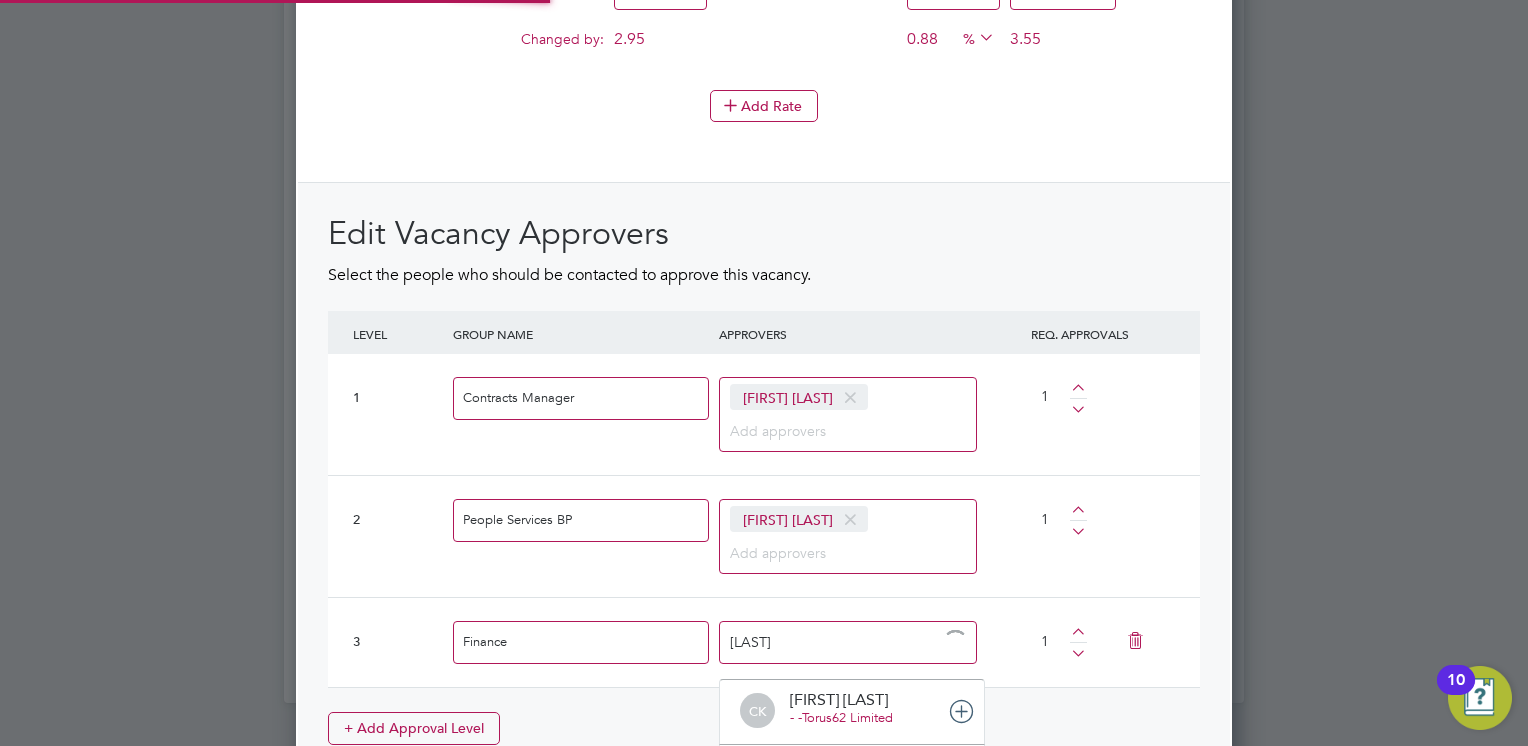 type on "Callum" 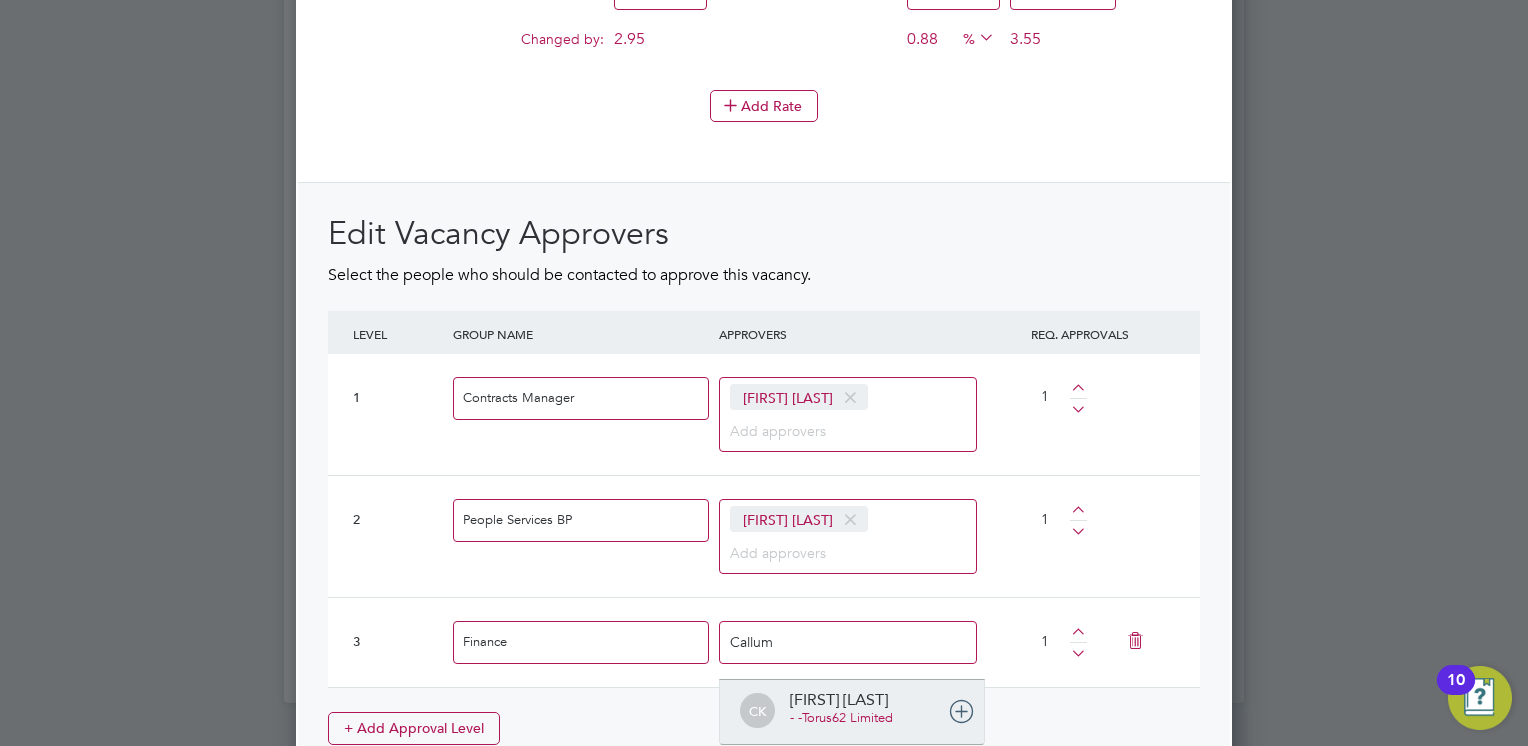 type 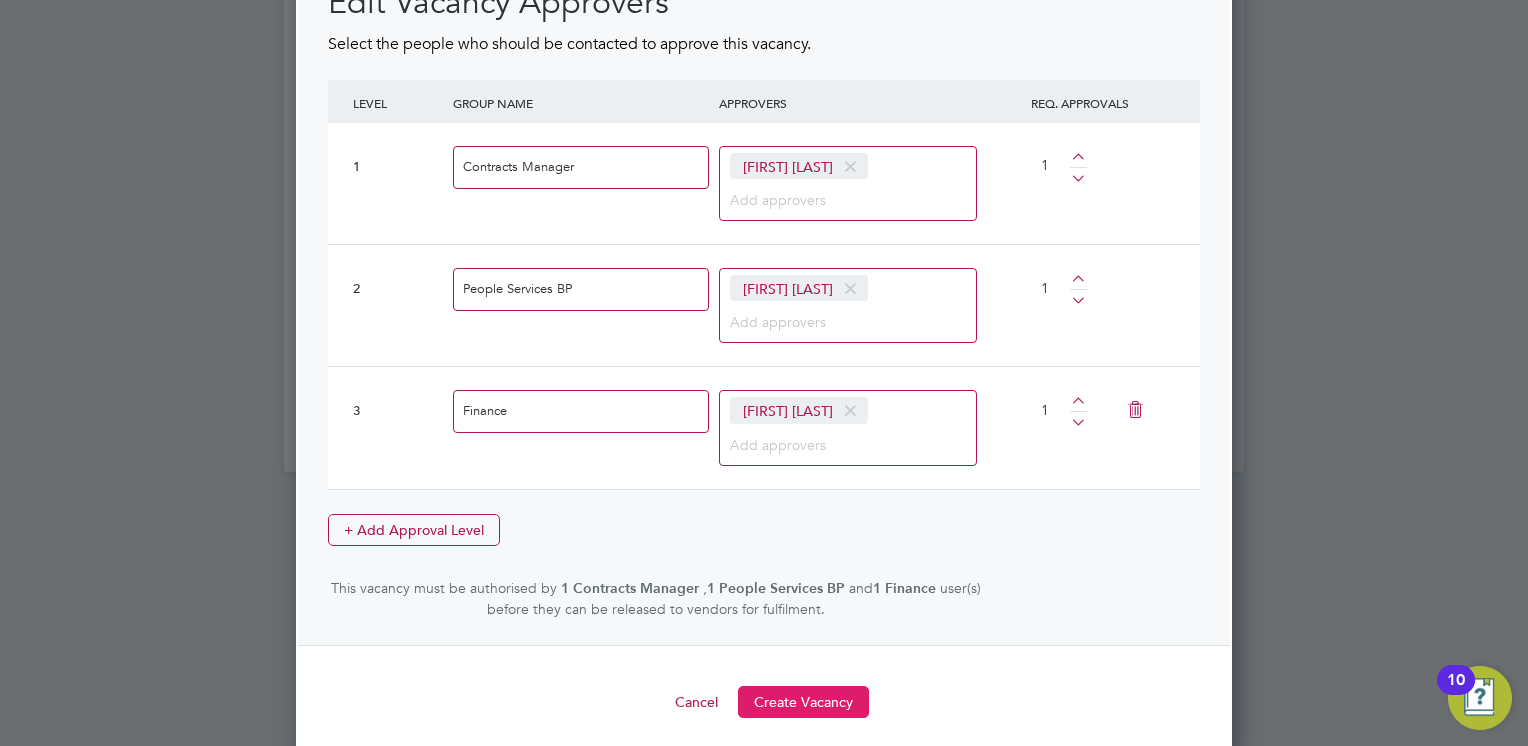 click on "Create Vacancy" at bounding box center [803, 702] 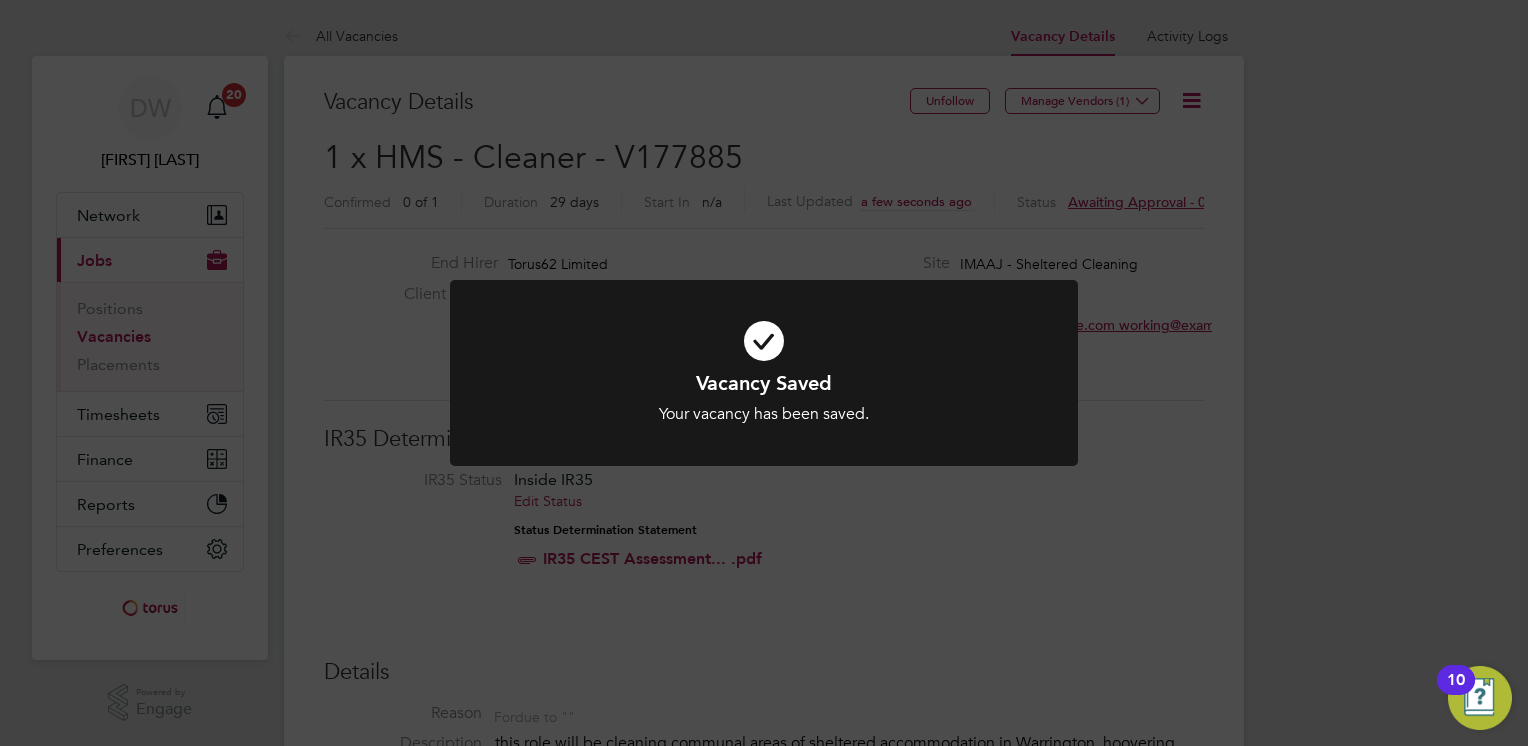 click on "Vacancy Saved Your vacancy has been saved. Cancel Okay" 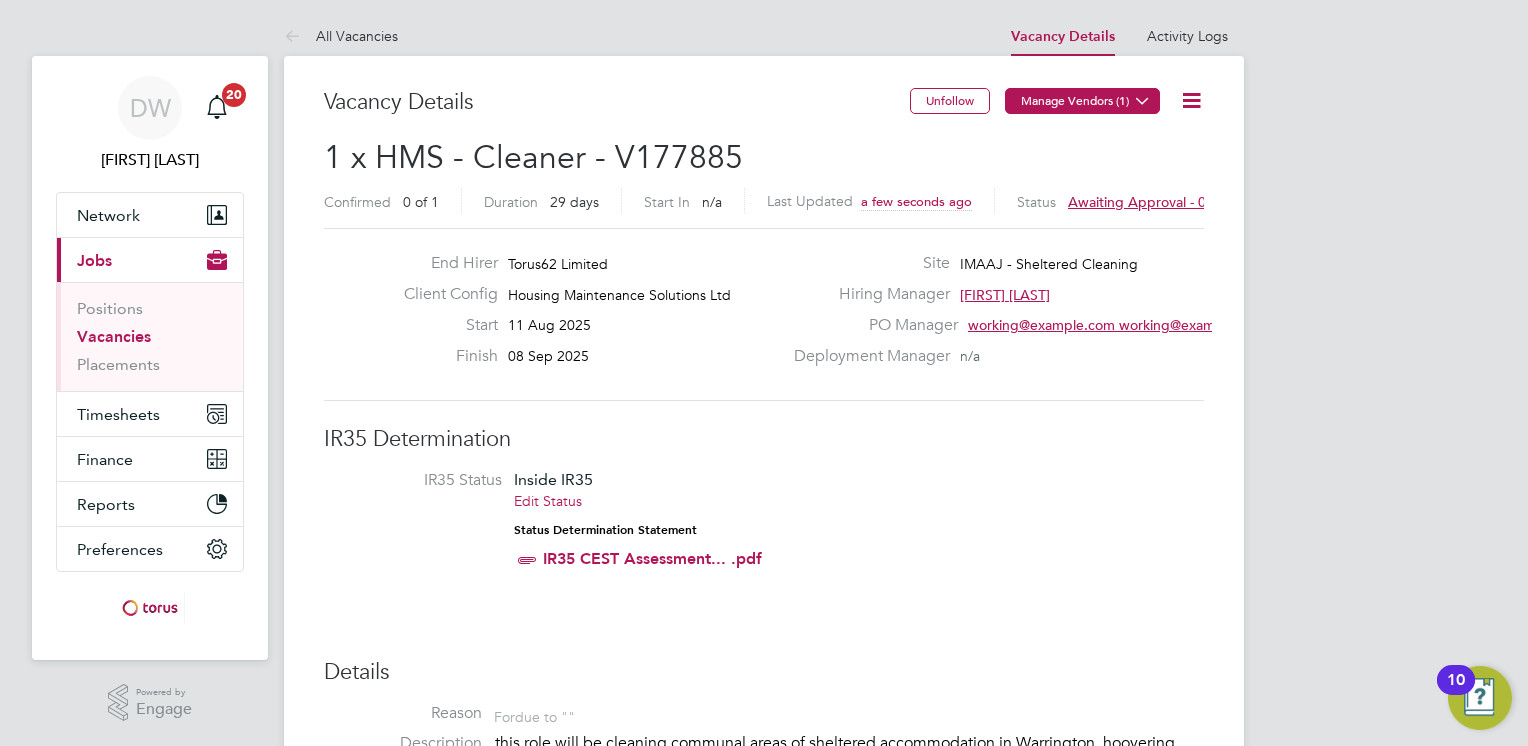 click on "Manage Vendors (1)" 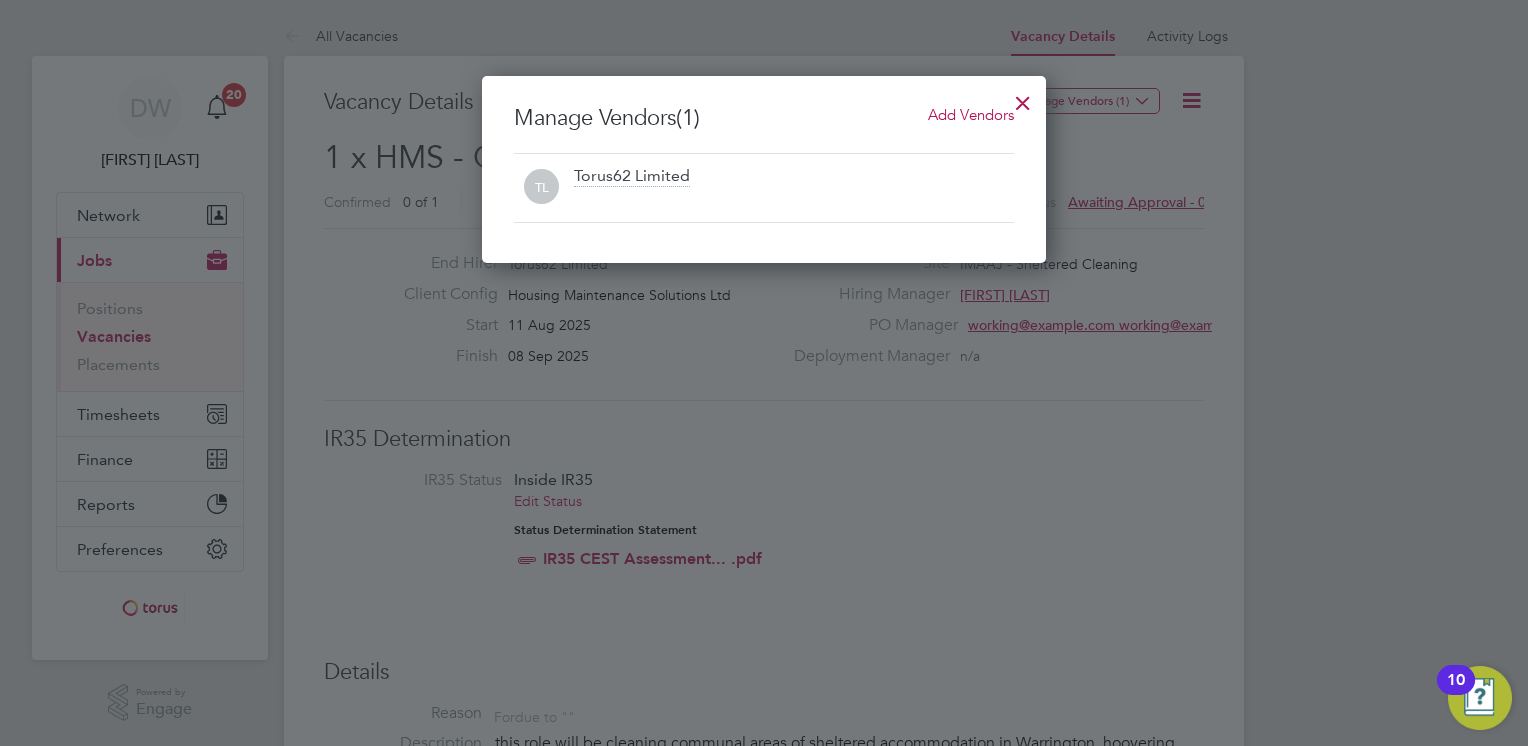 drag, startPoint x: 608, startPoint y: 178, endPoint x: 616, endPoint y: 201, distance: 24.351591 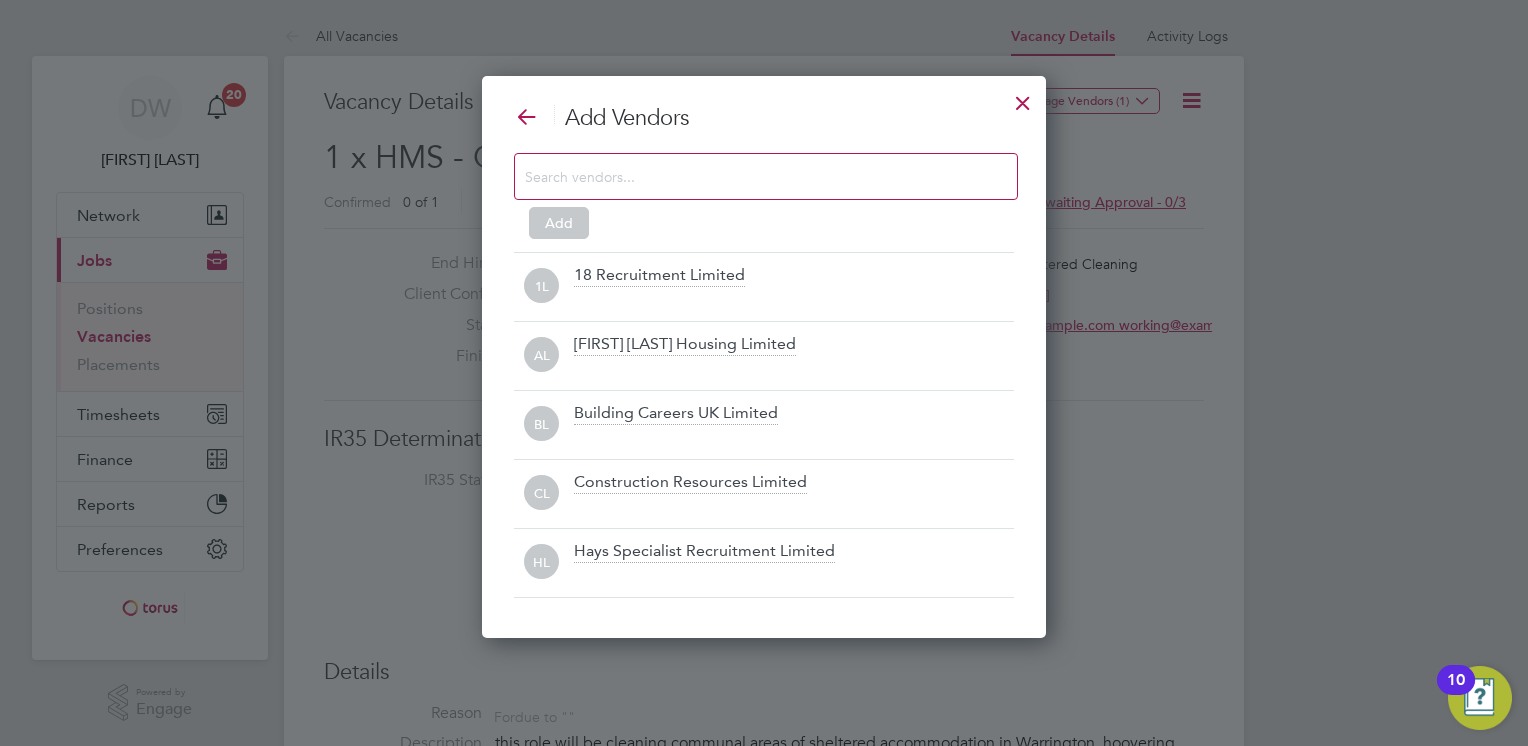 click at bounding box center (0, 0) 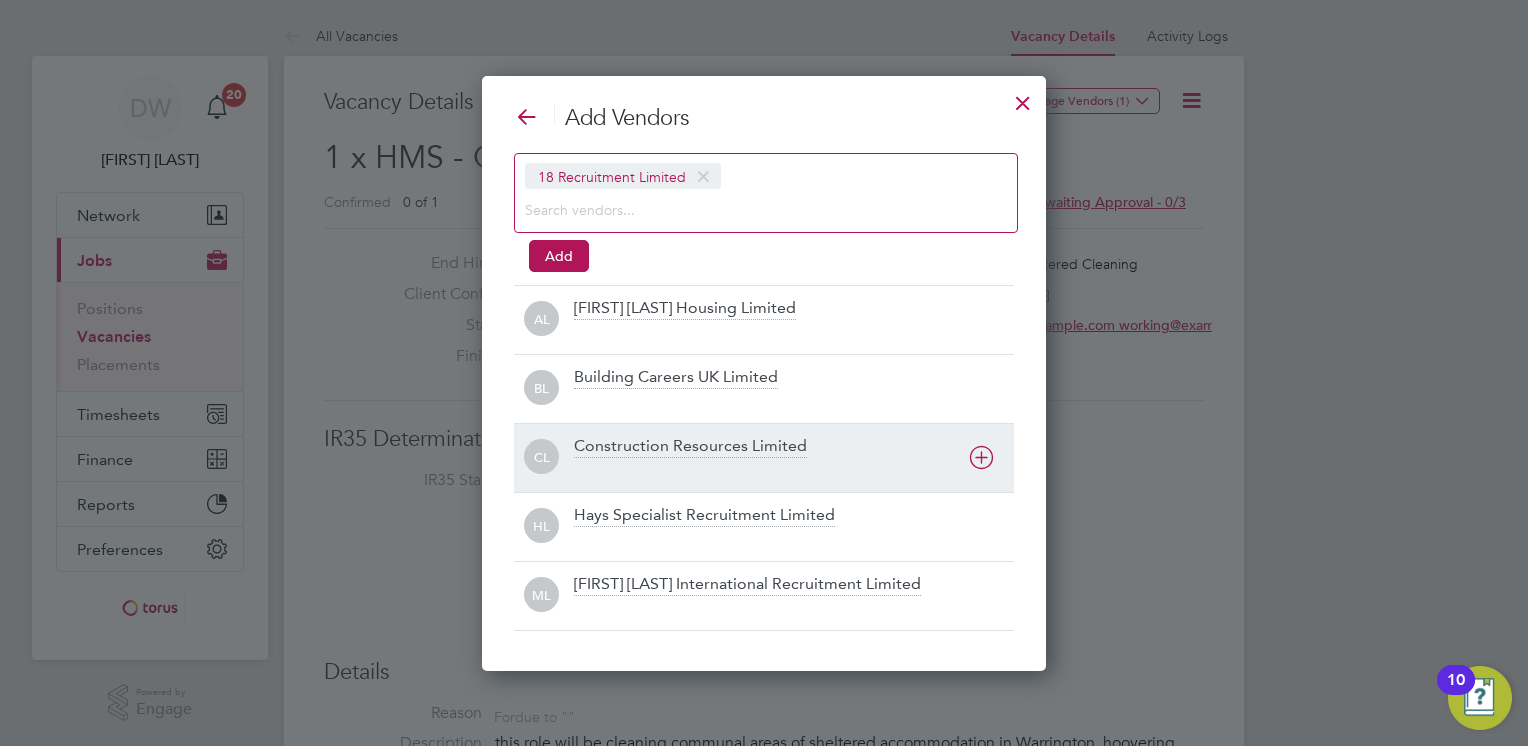 click at bounding box center [981, 457] 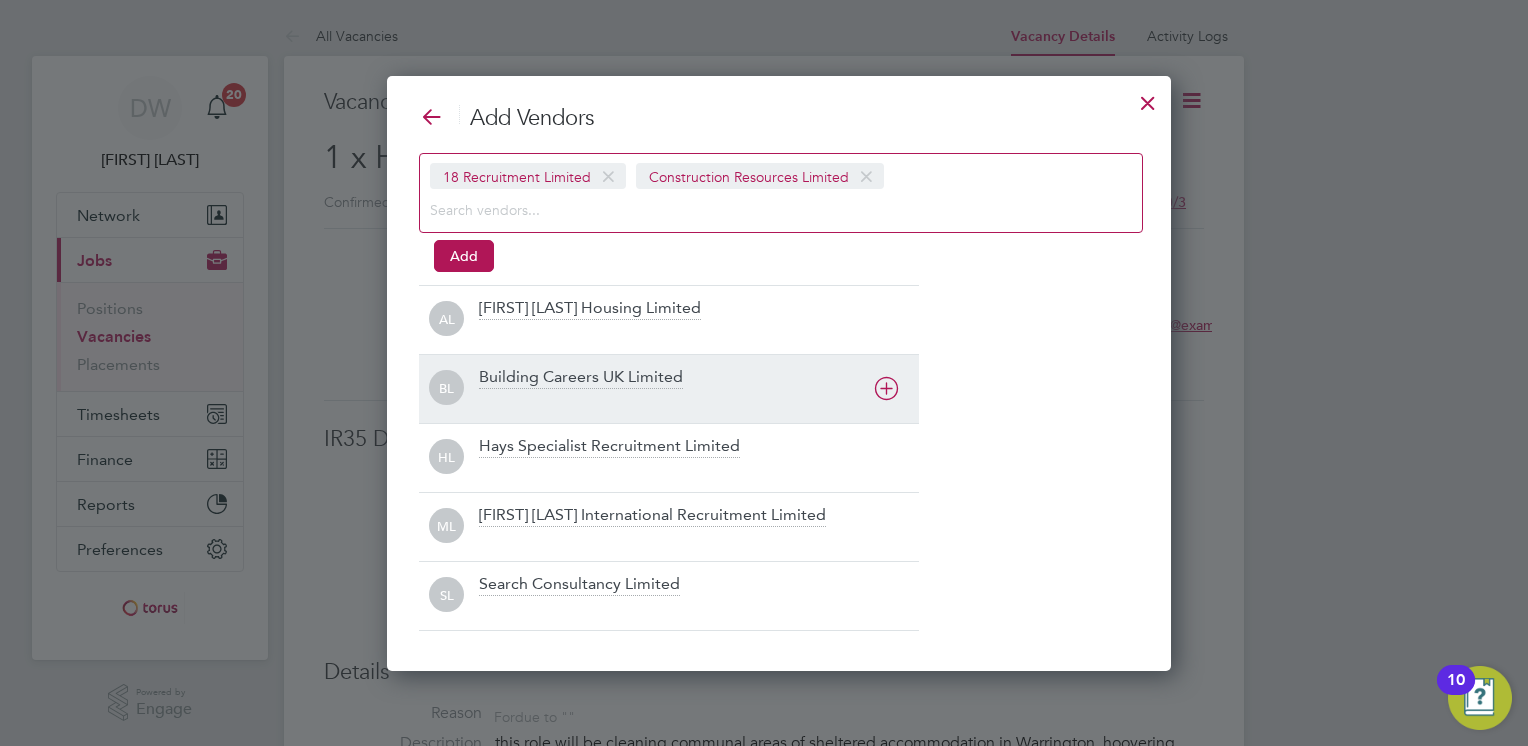 click at bounding box center (886, 388) 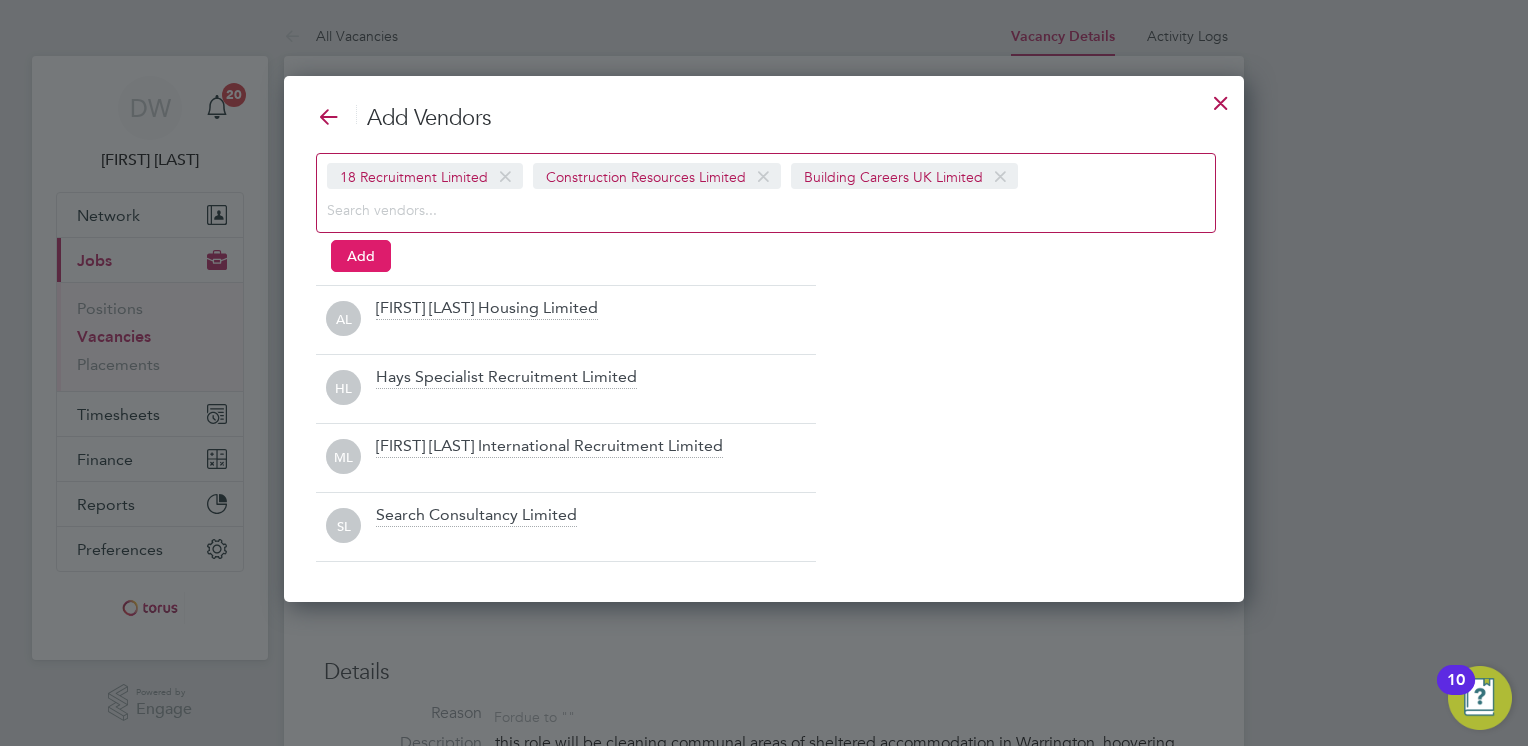 click on "Add" at bounding box center (361, 256) 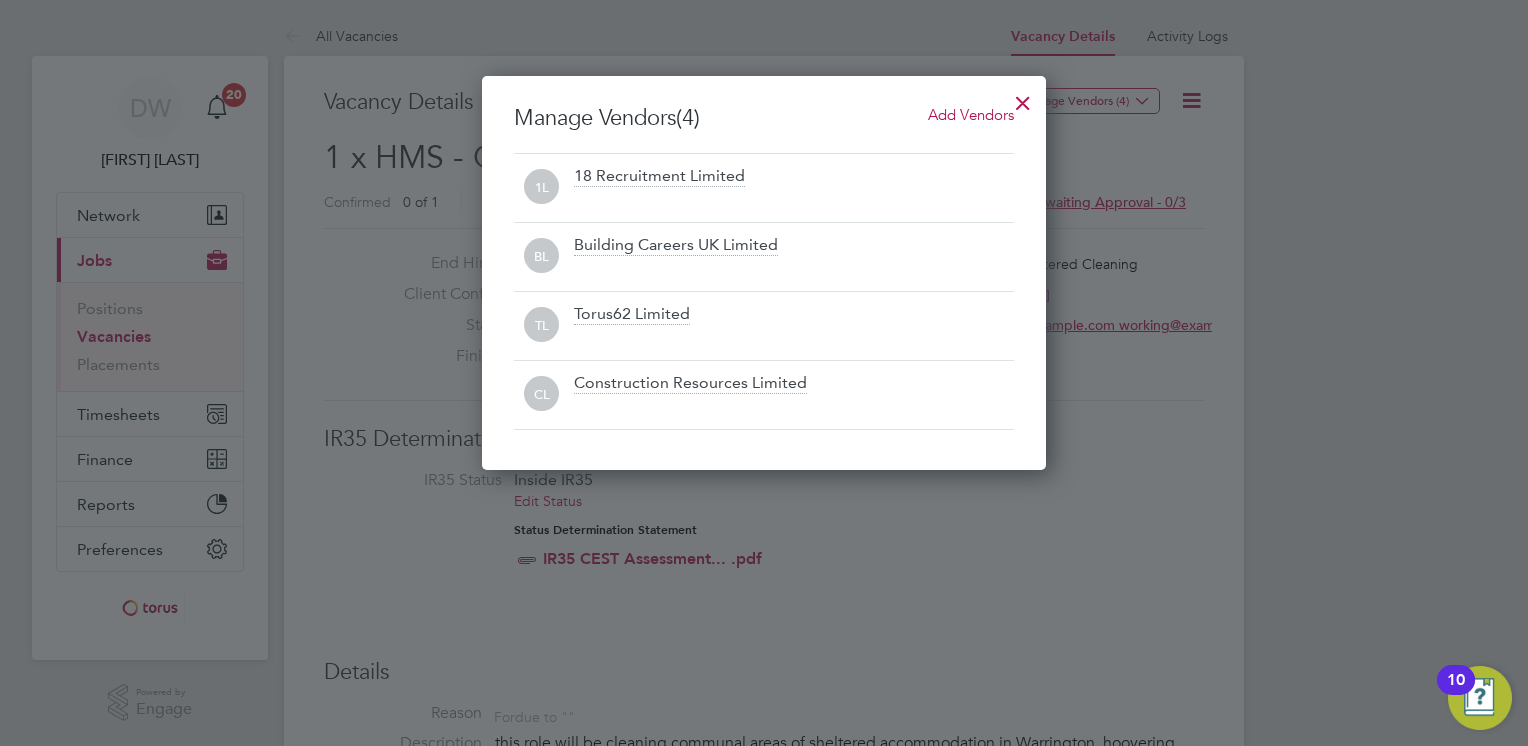 click at bounding box center (1023, 98) 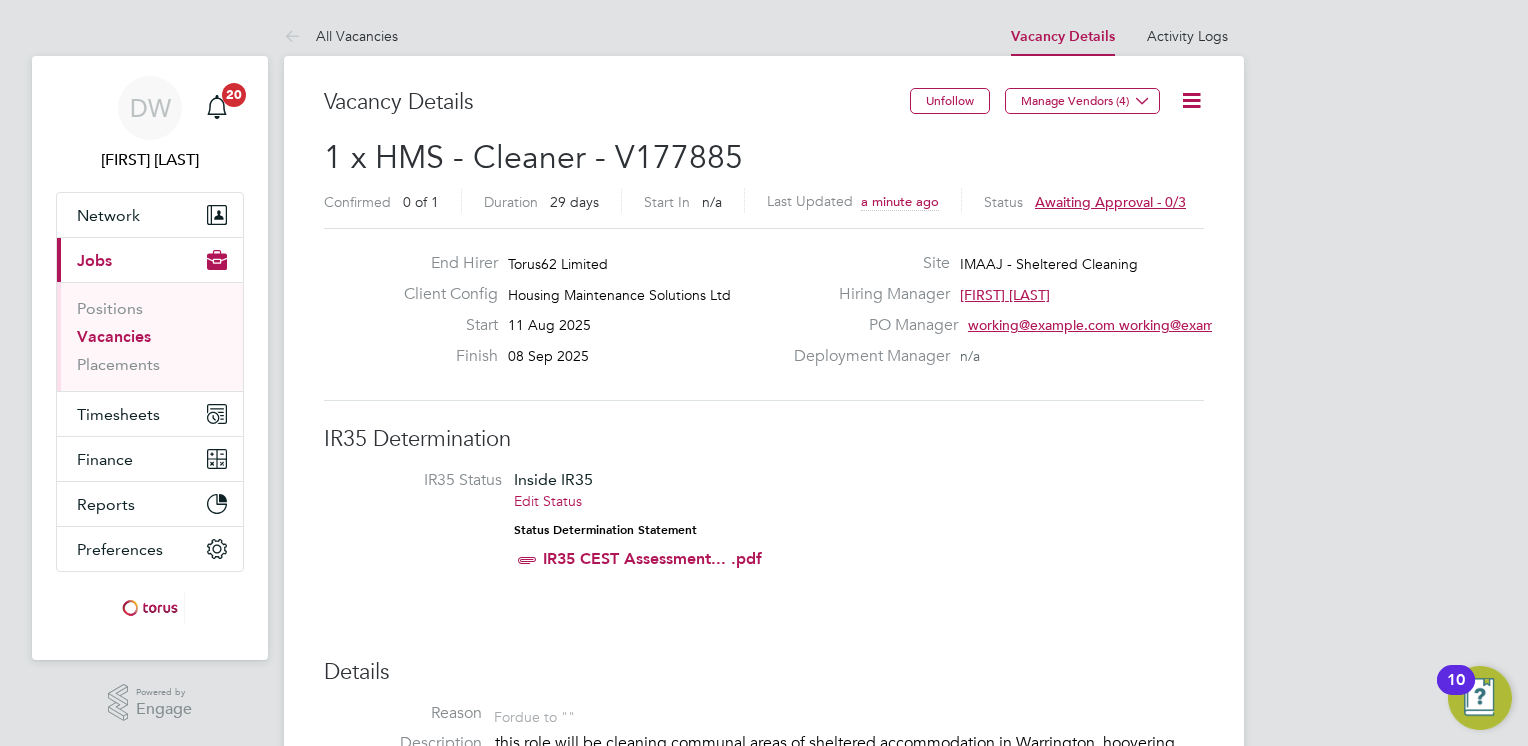 type 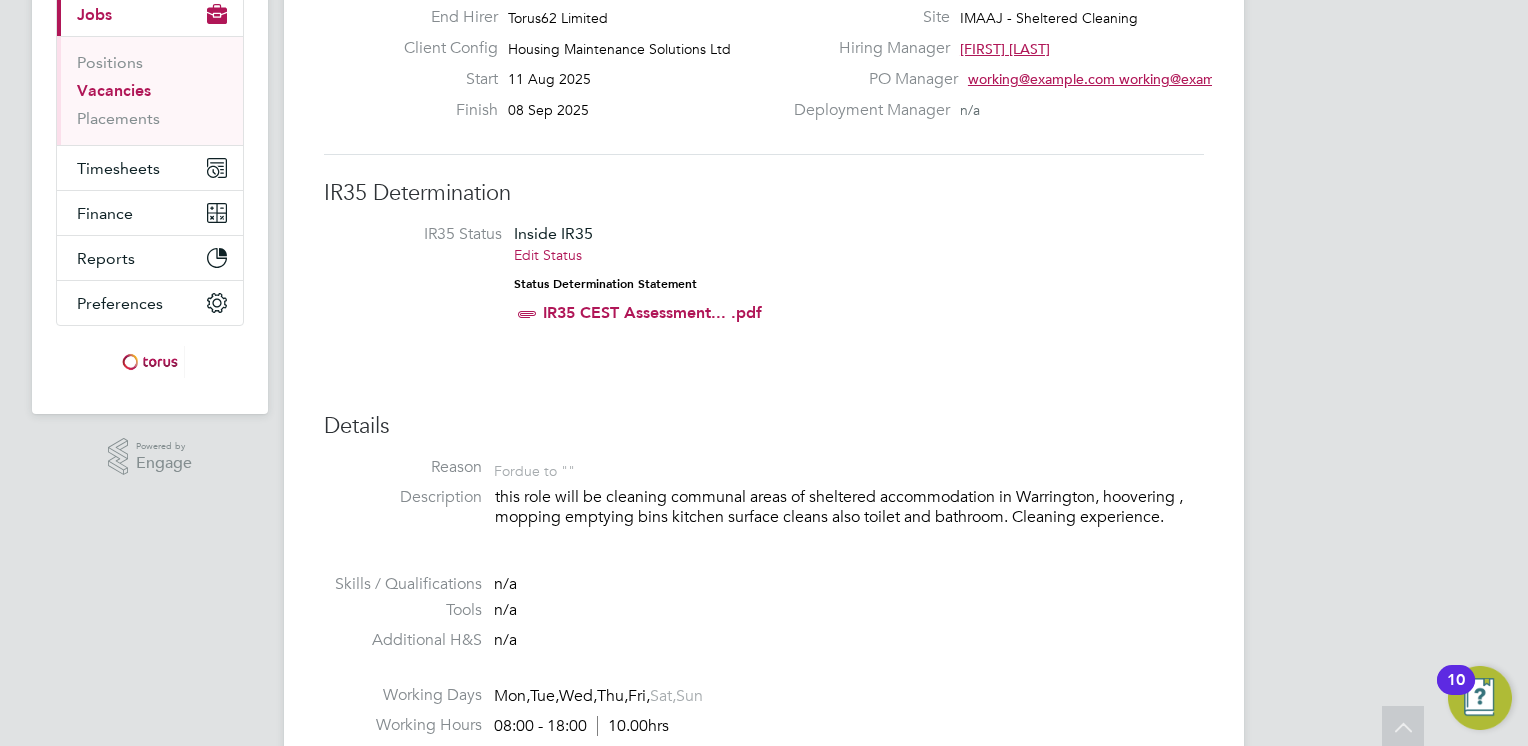 scroll, scrollTop: 0, scrollLeft: 0, axis: both 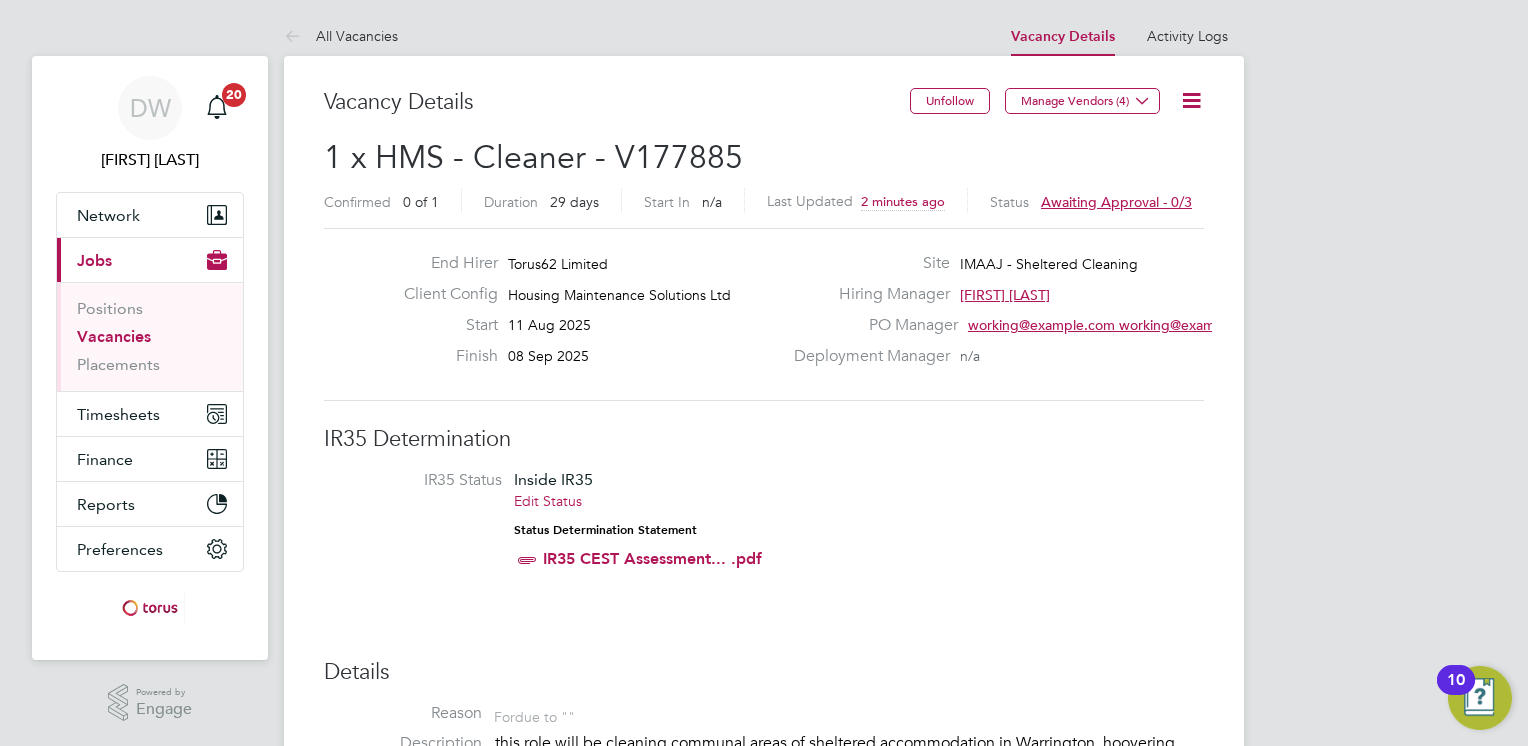 click 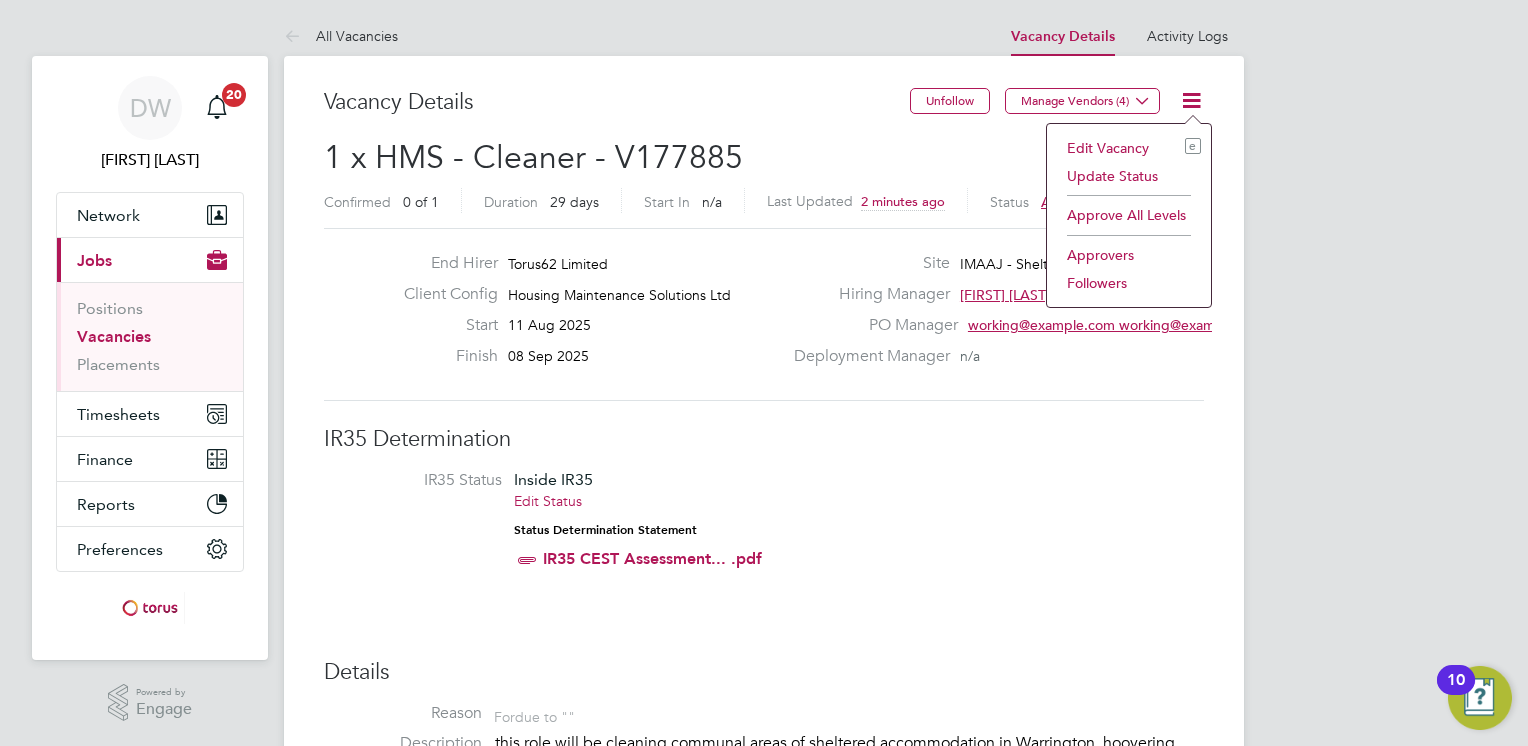 click on "Edit Vacancy e" 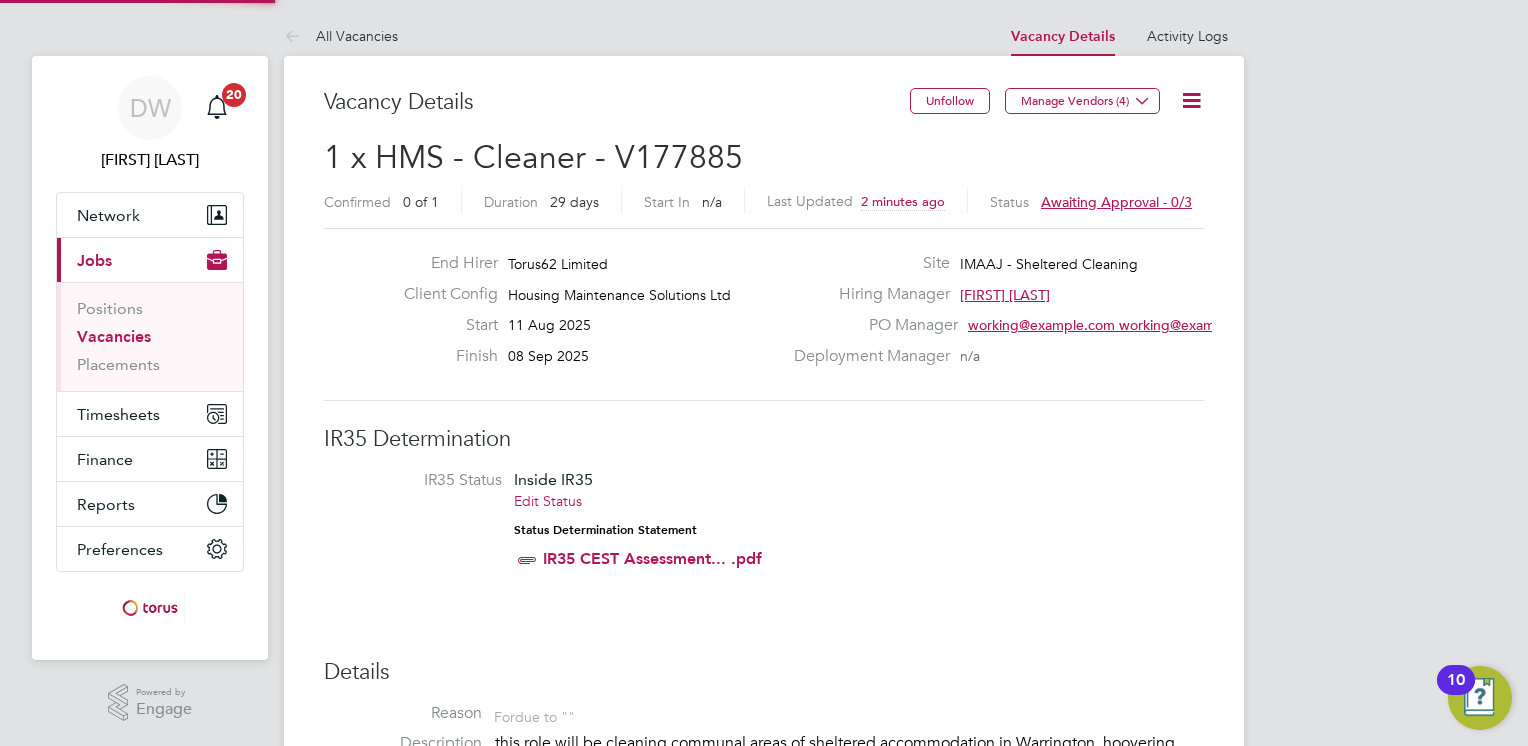 scroll, scrollTop: 10, scrollLeft: 10, axis: both 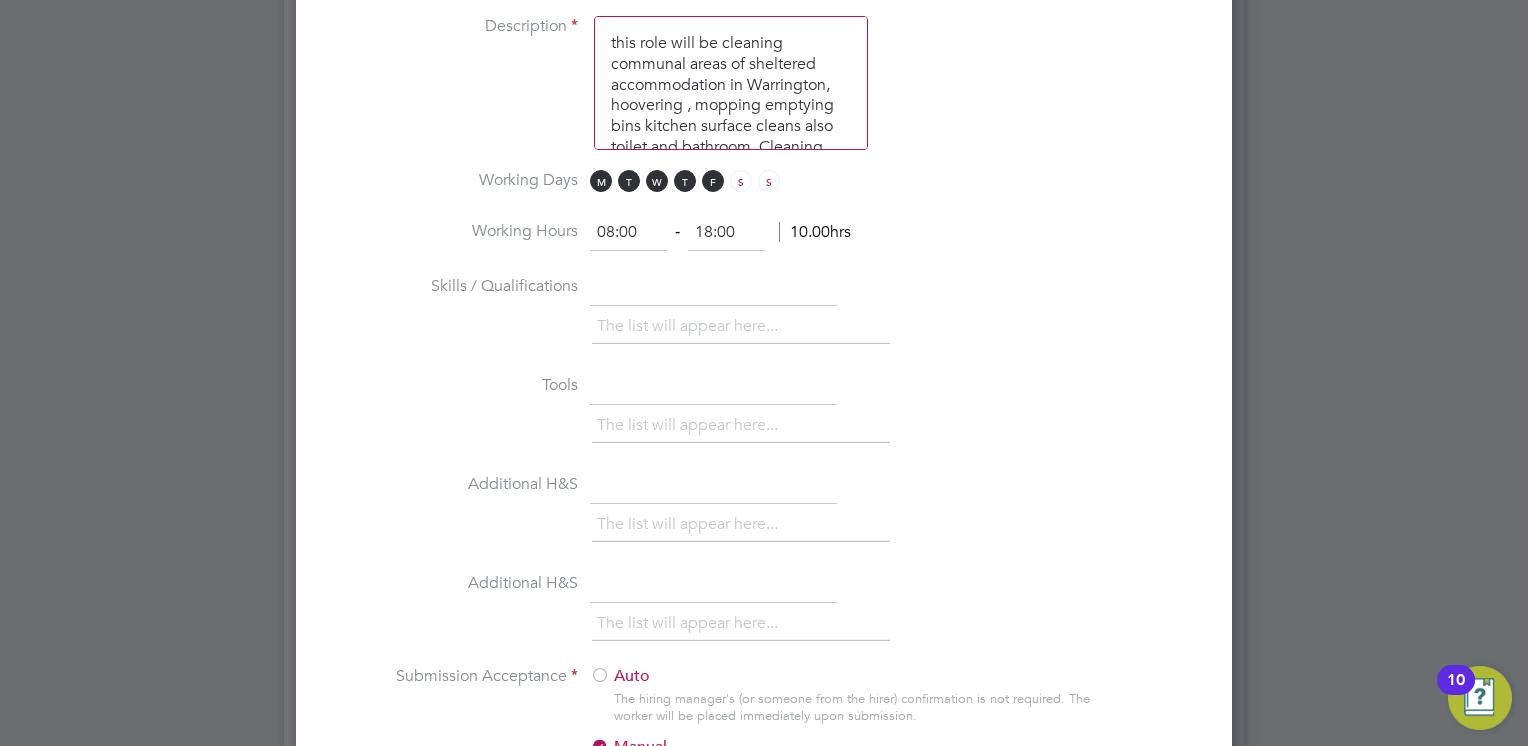click on "08:00" at bounding box center (628, 233) 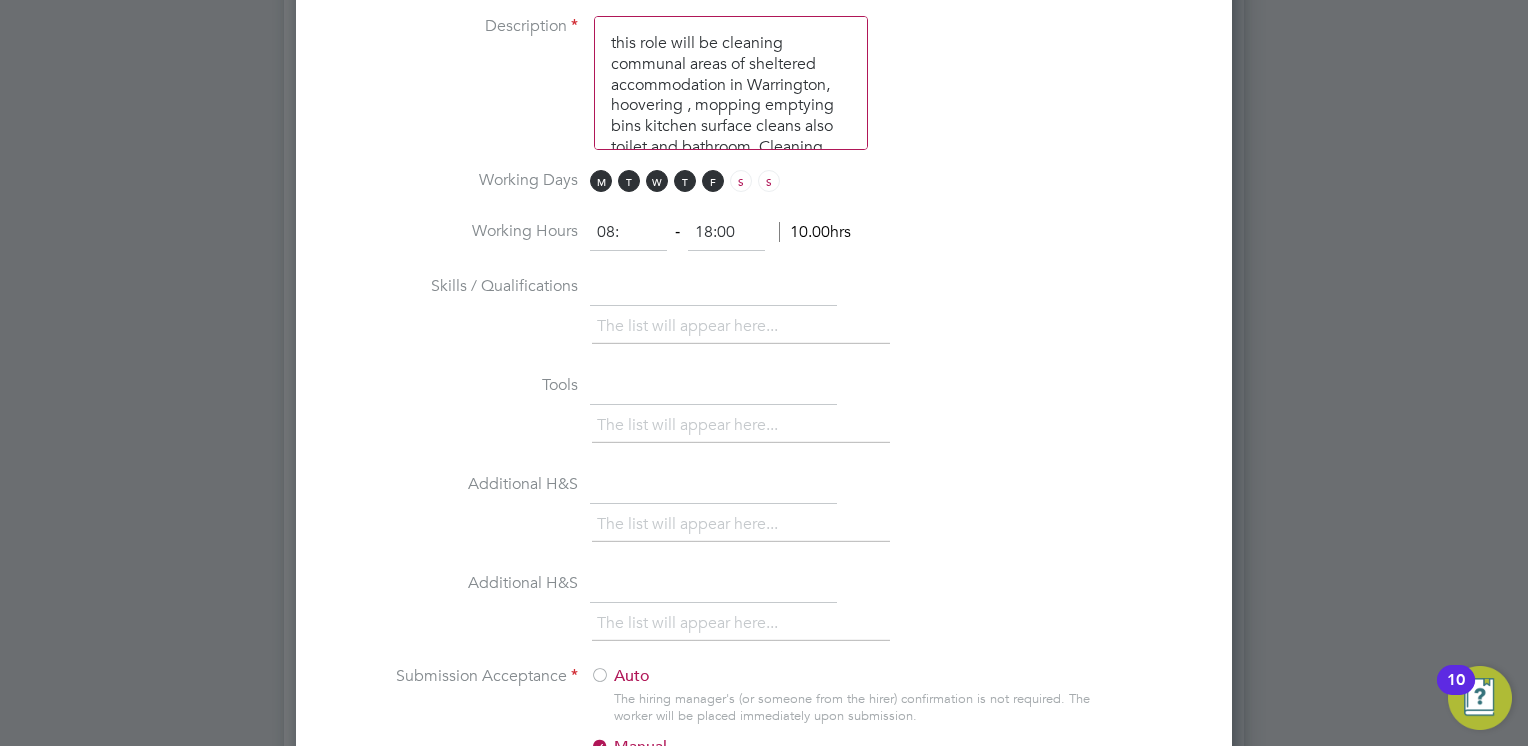 type on "08:00" 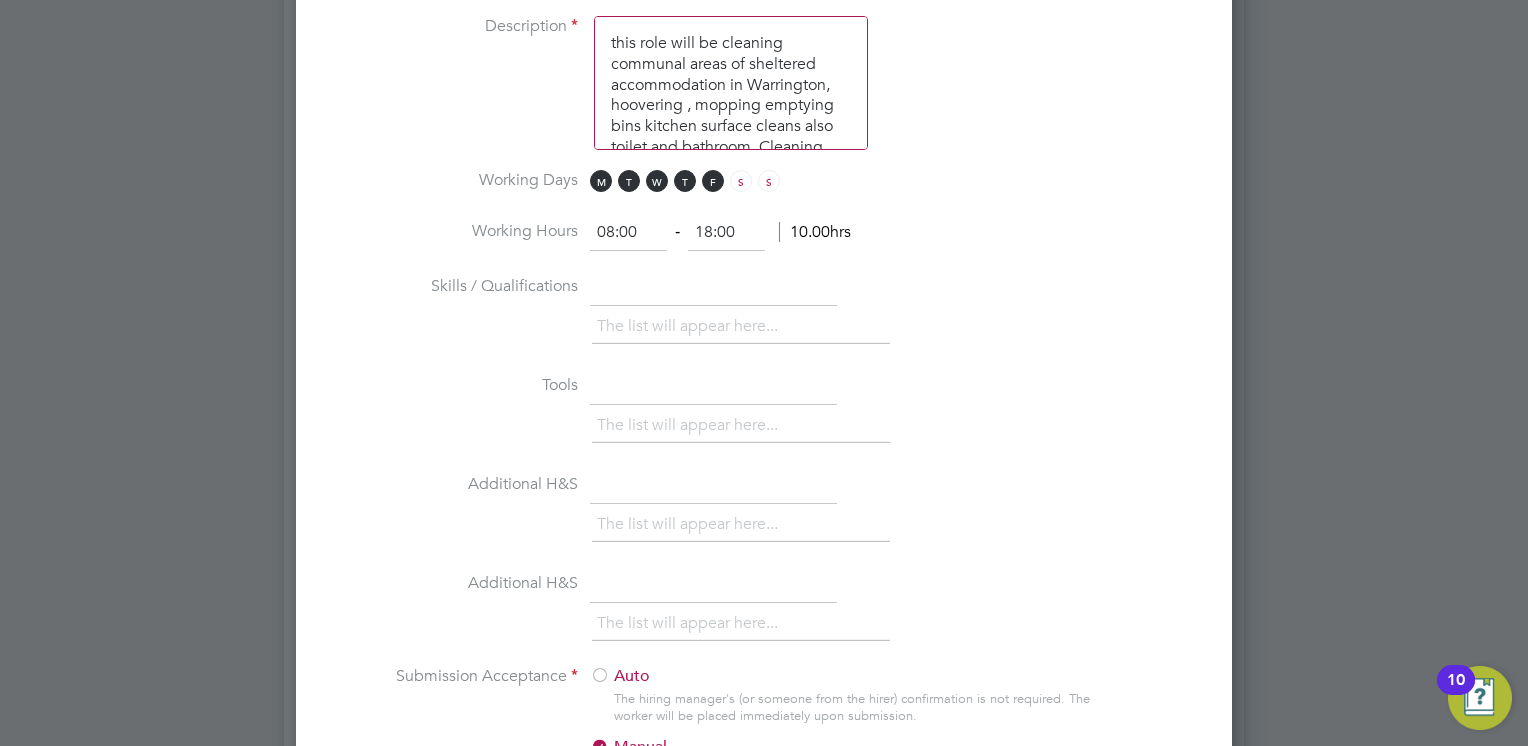 scroll, scrollTop: 1500, scrollLeft: 0, axis: vertical 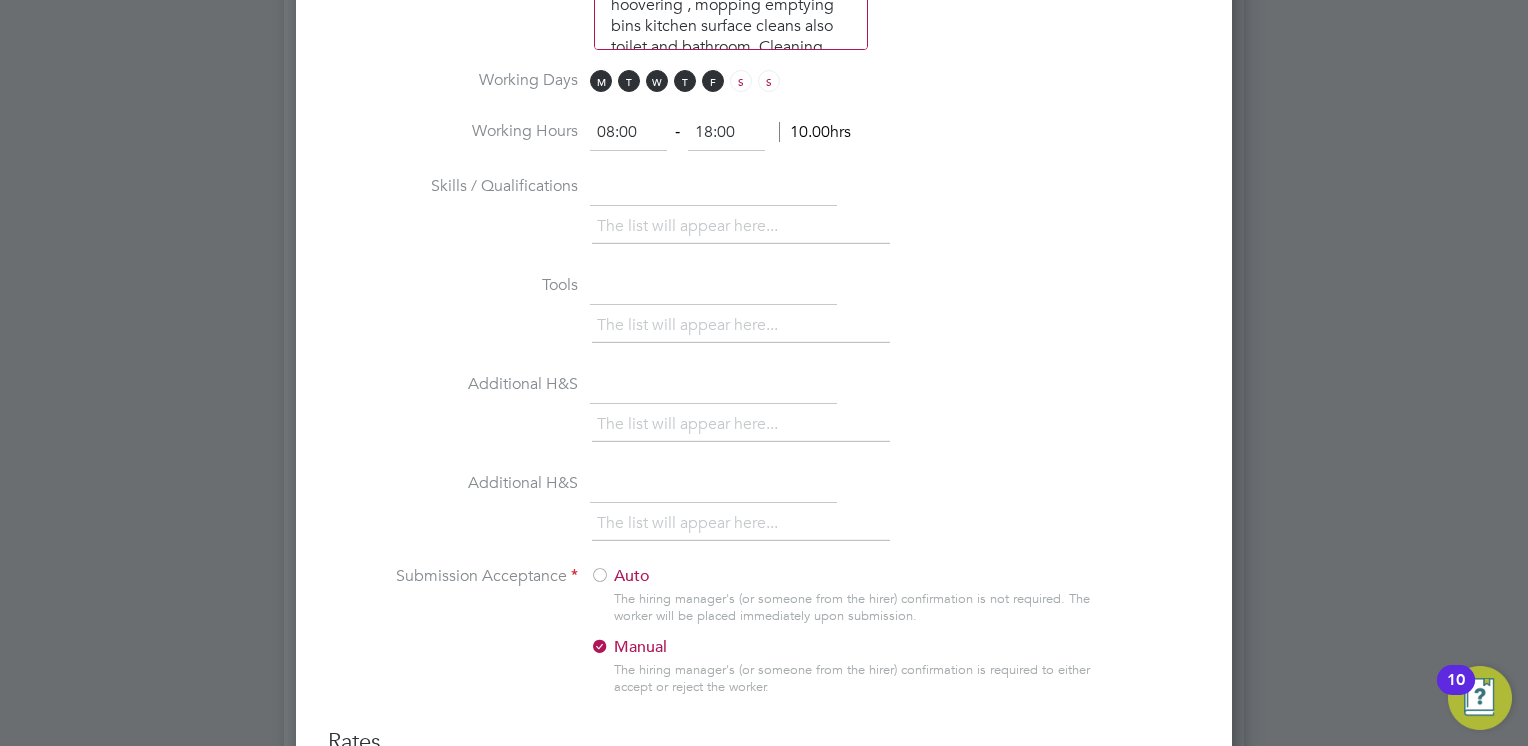 click 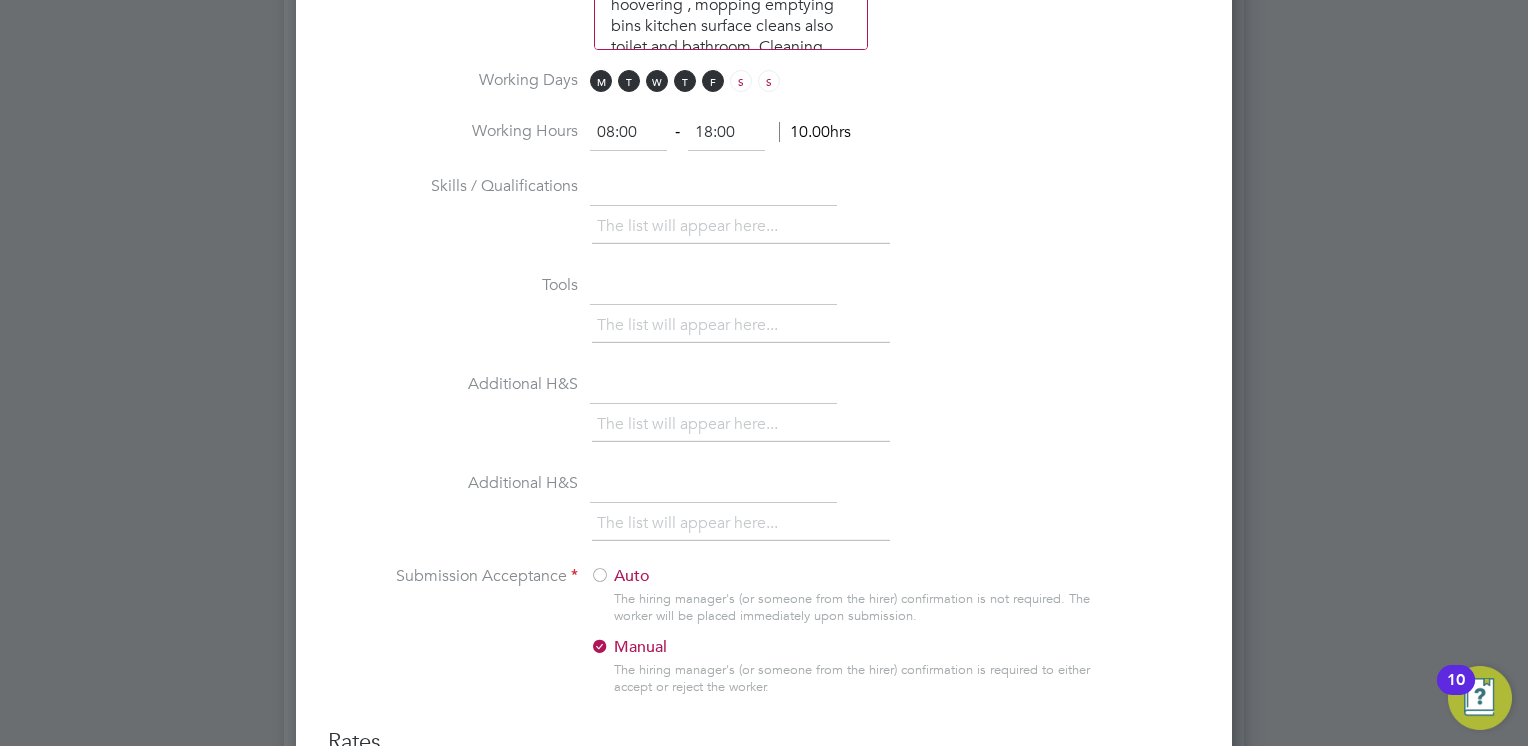 drag, startPoint x: 745, startPoint y: 124, endPoint x: 683, endPoint y: 129, distance: 62.201286 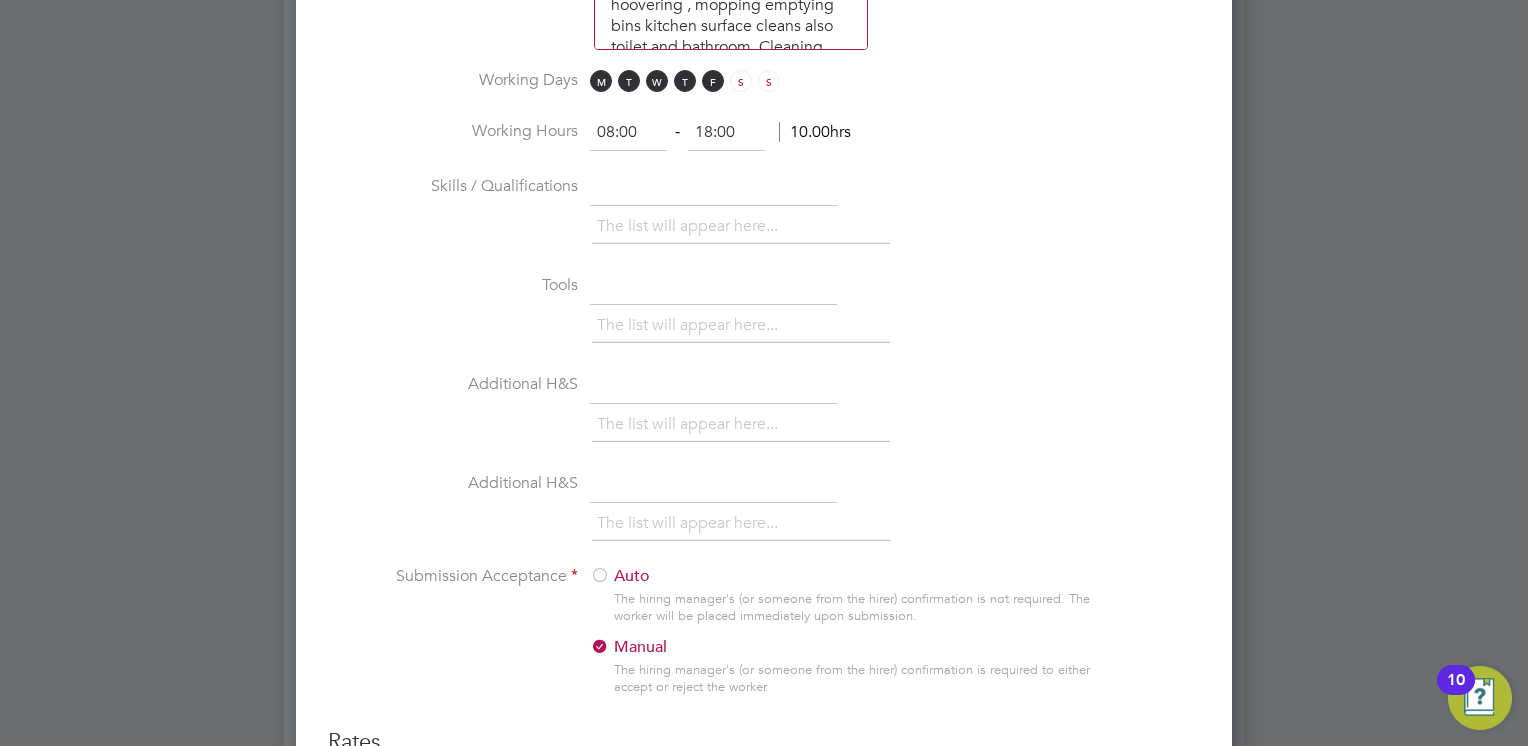 click on "08:00   ‐   18:00   10.00hrs" at bounding box center (720, 132) 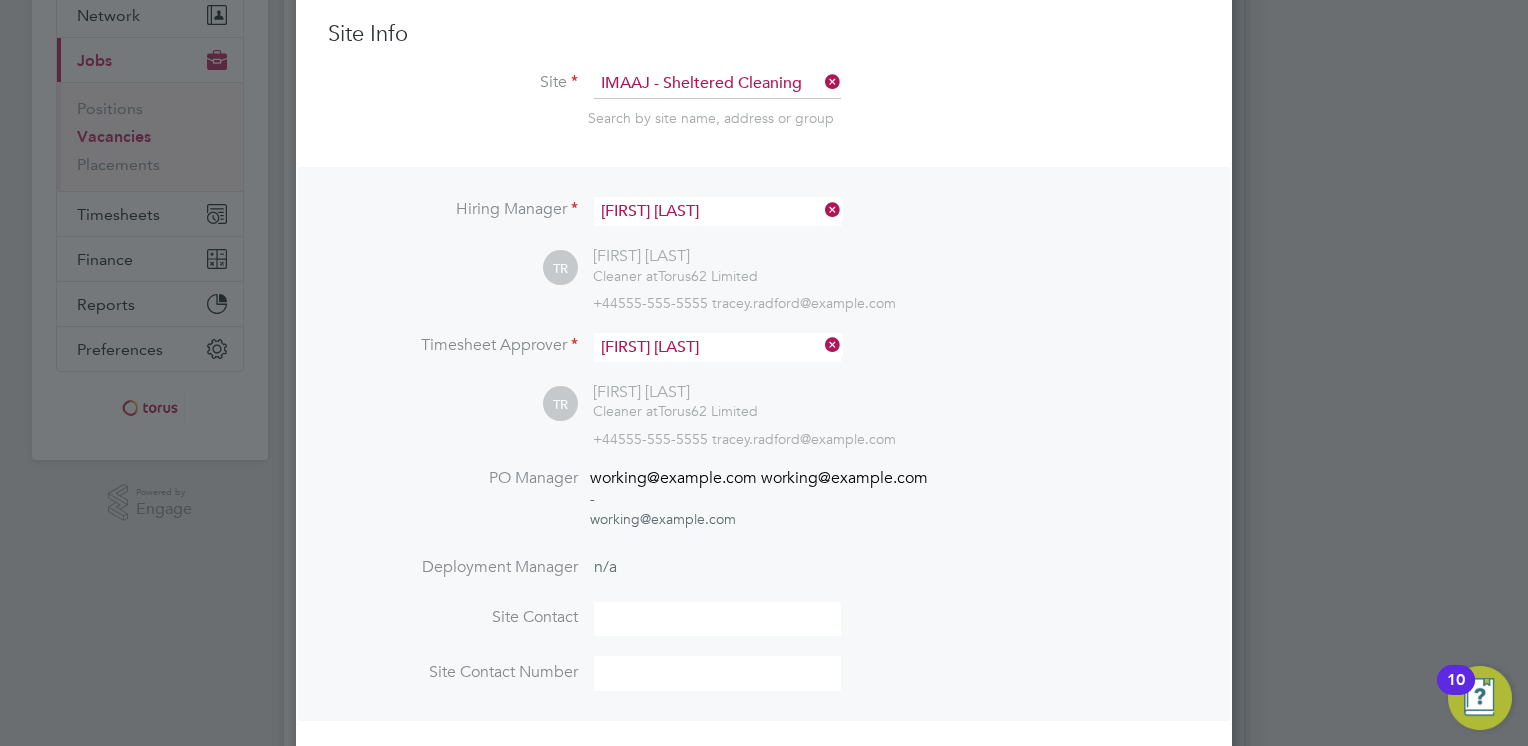 scroll, scrollTop: 0, scrollLeft: 0, axis: both 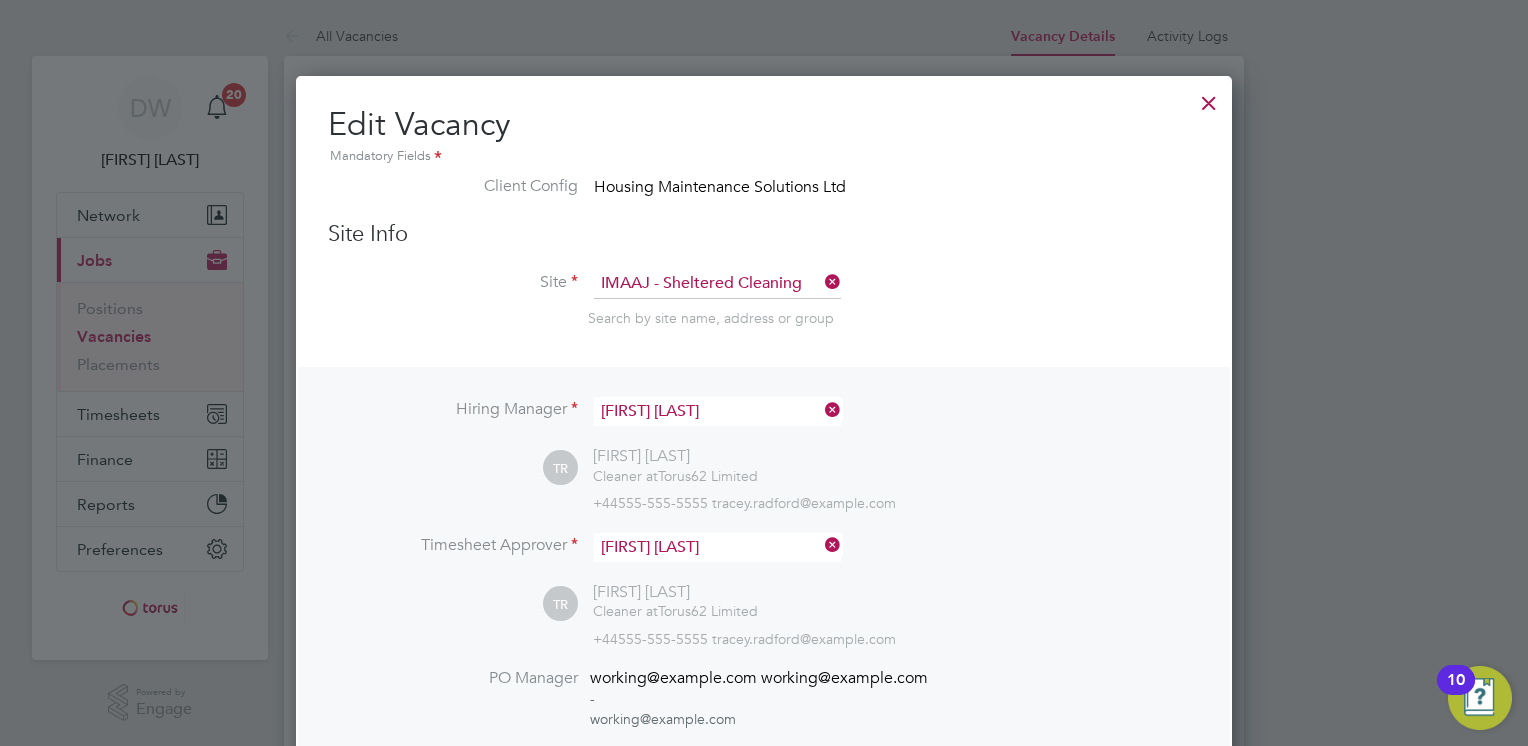click at bounding box center [1209, 98] 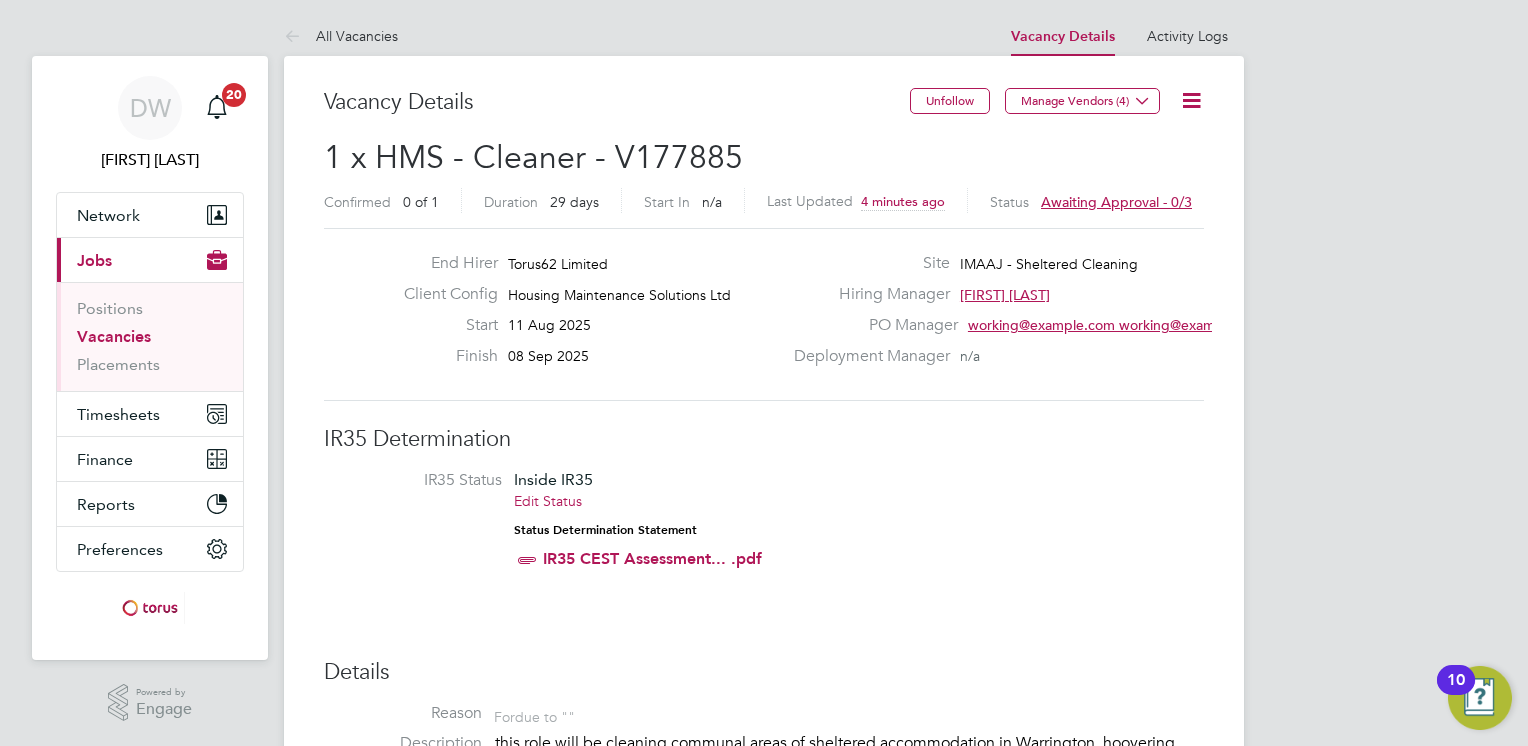 click 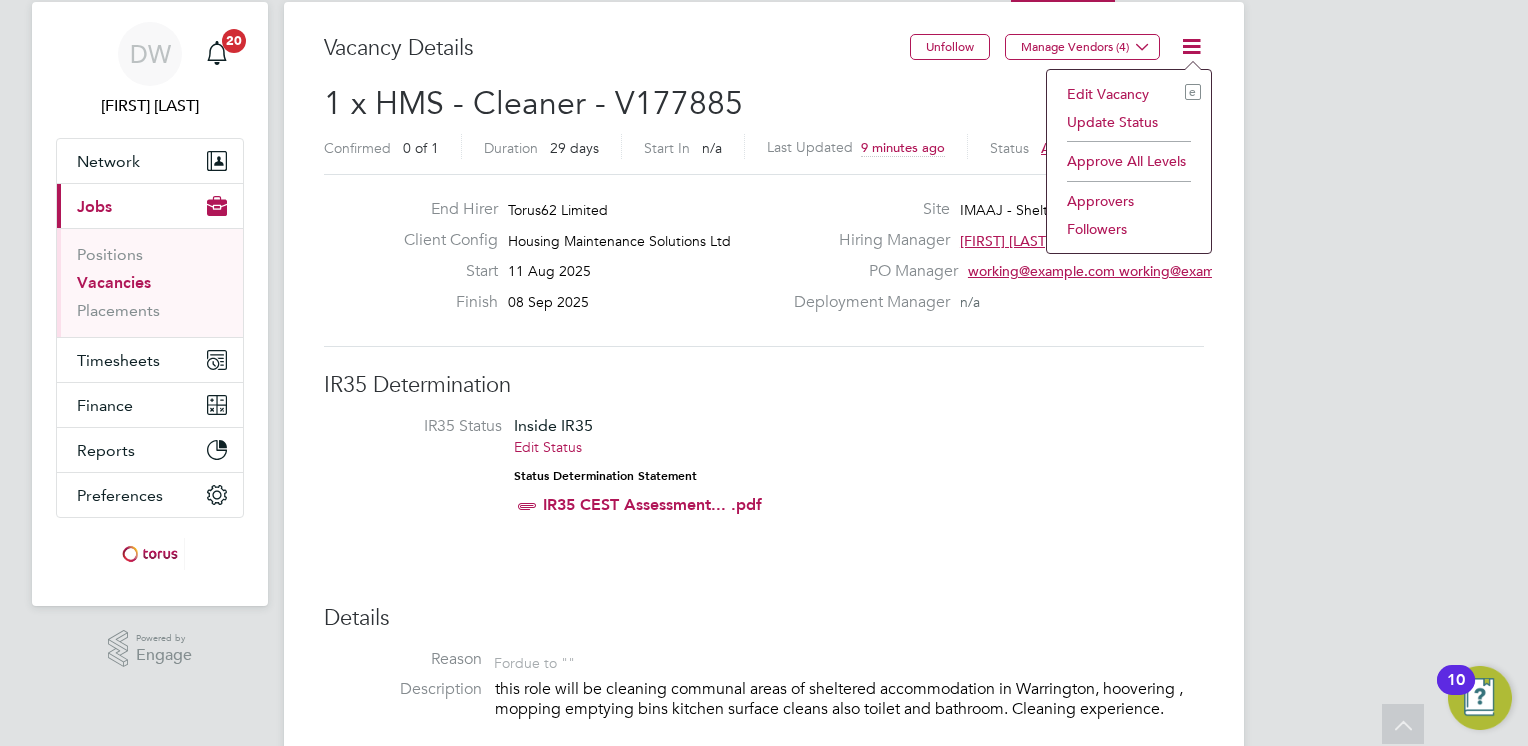 scroll, scrollTop: 0, scrollLeft: 0, axis: both 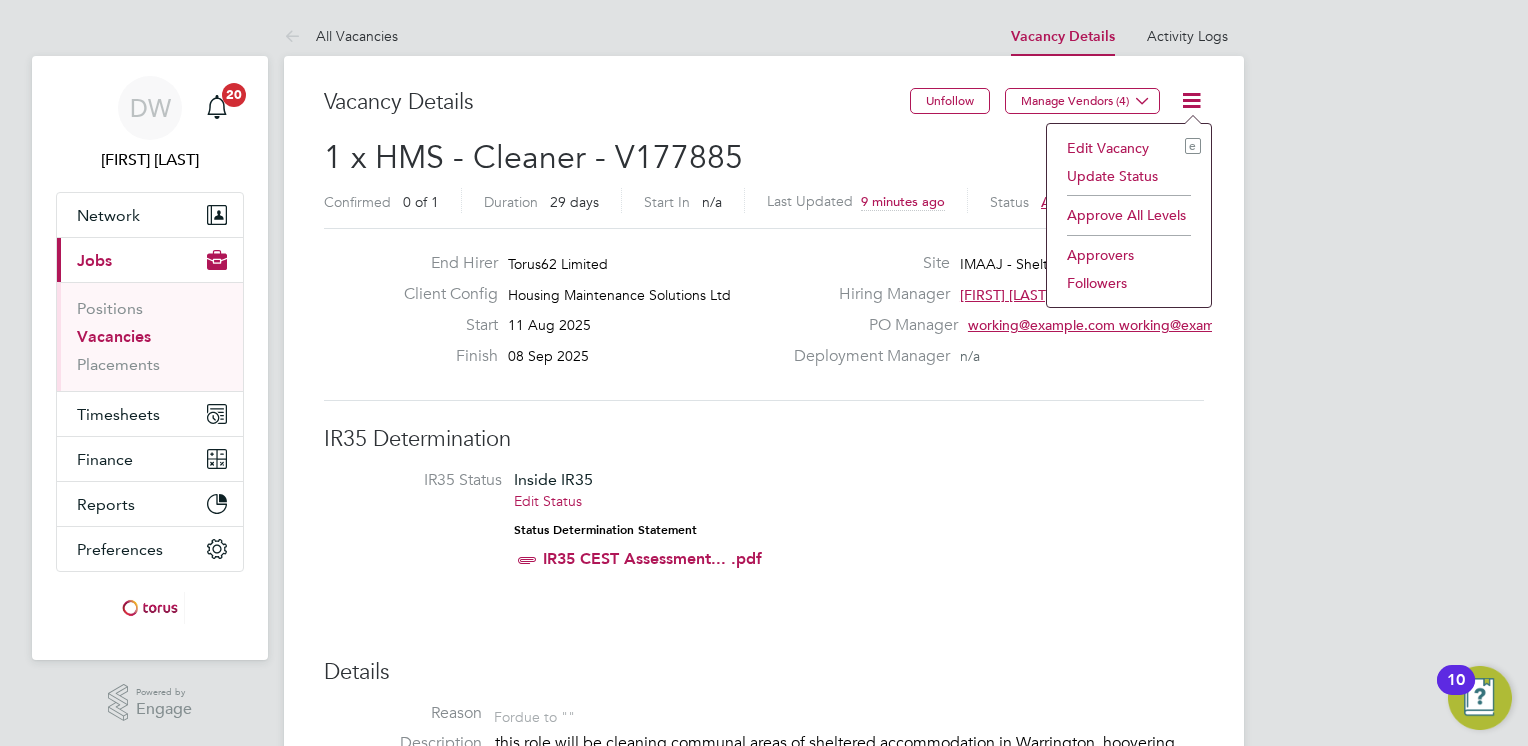click on "Edit Vacancy e" 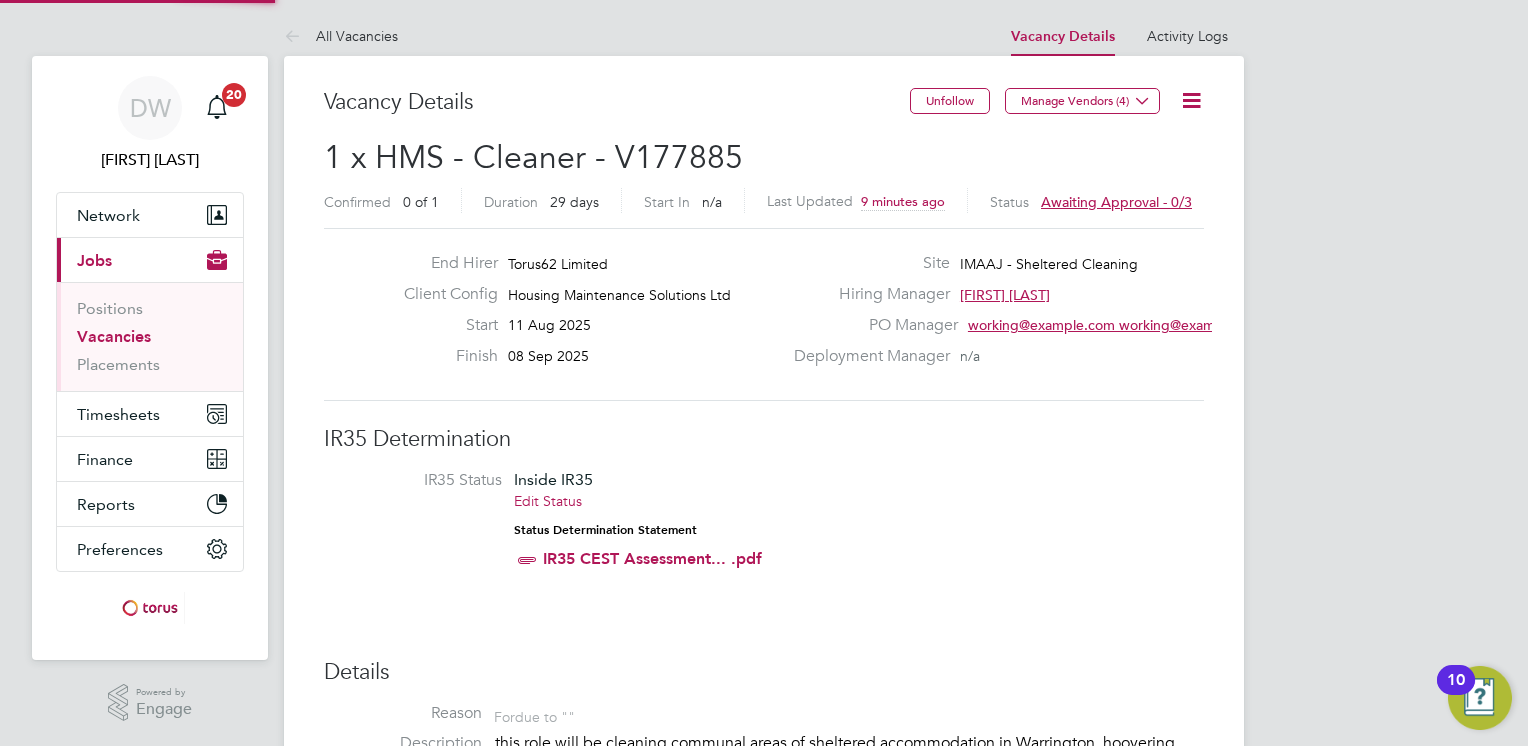 scroll, scrollTop: 10, scrollLeft: 10, axis: both 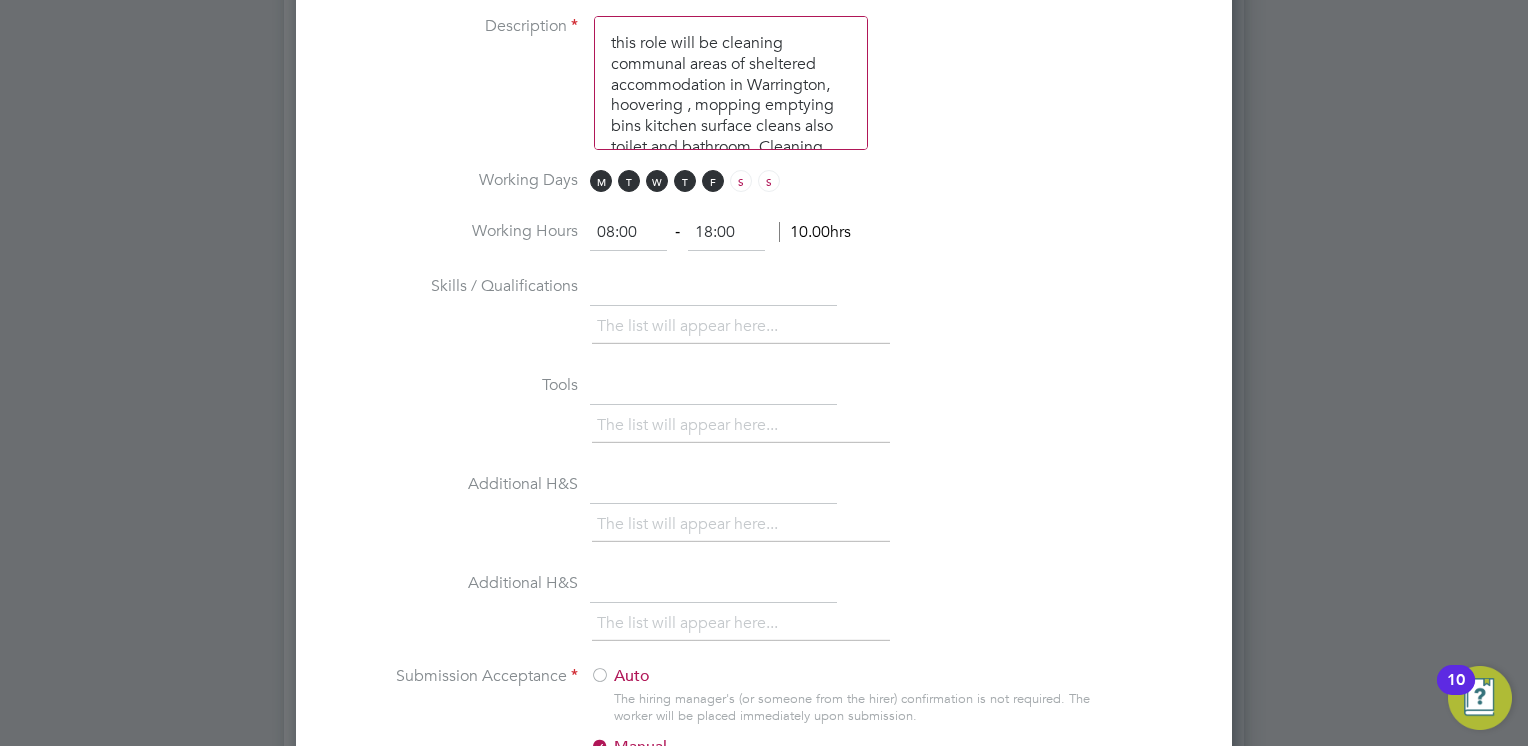 click on "18:00" at bounding box center (726, 233) 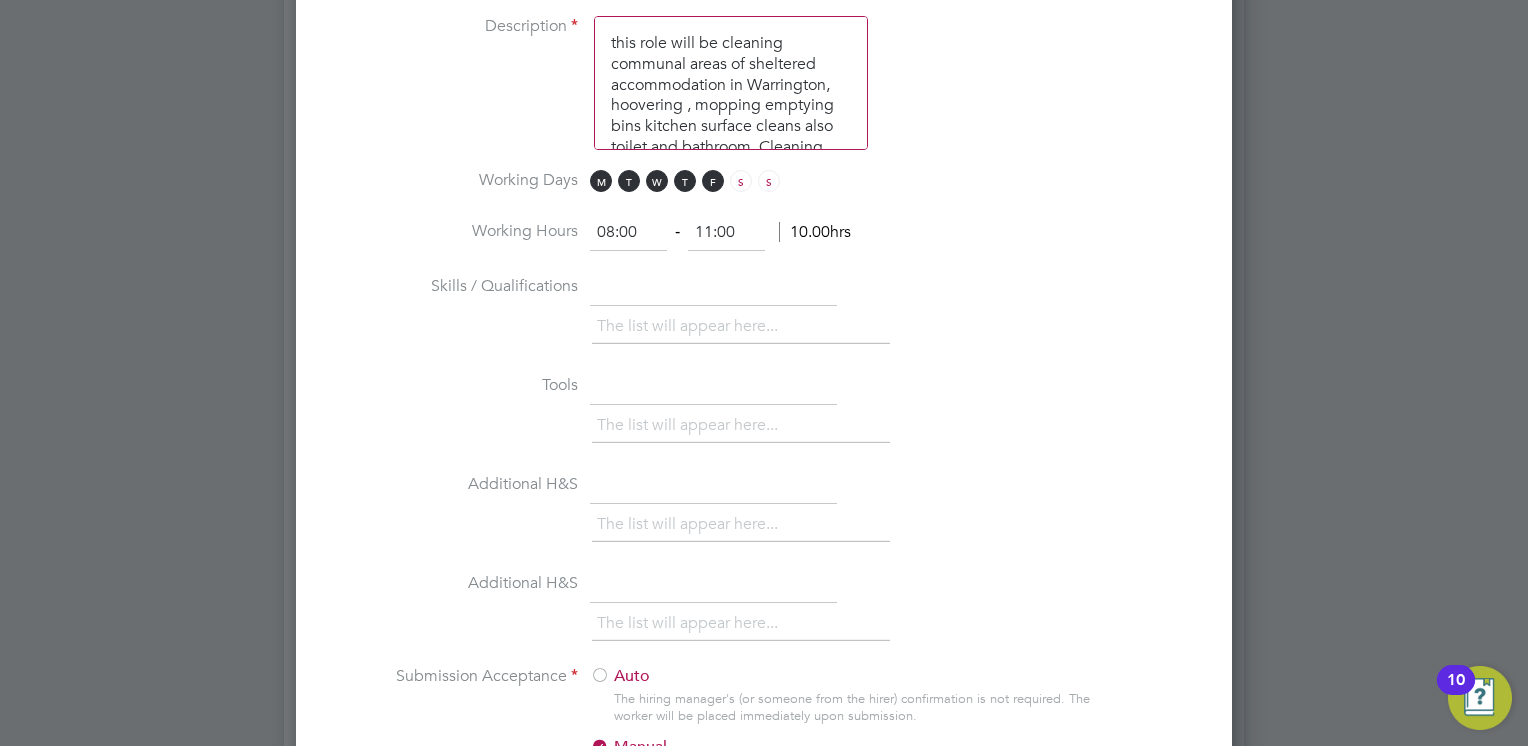 type on "11:00" 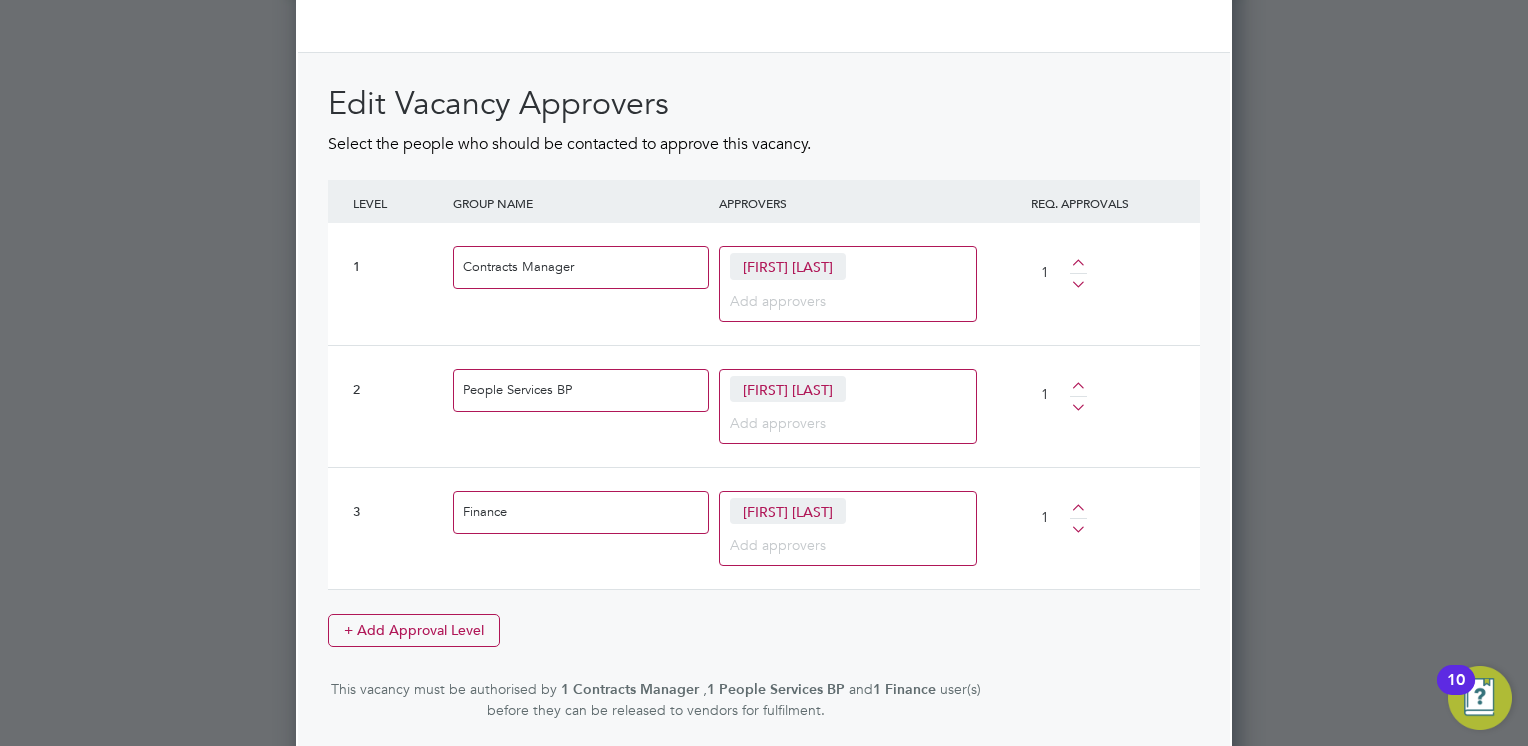 scroll, scrollTop: 2545, scrollLeft: 0, axis: vertical 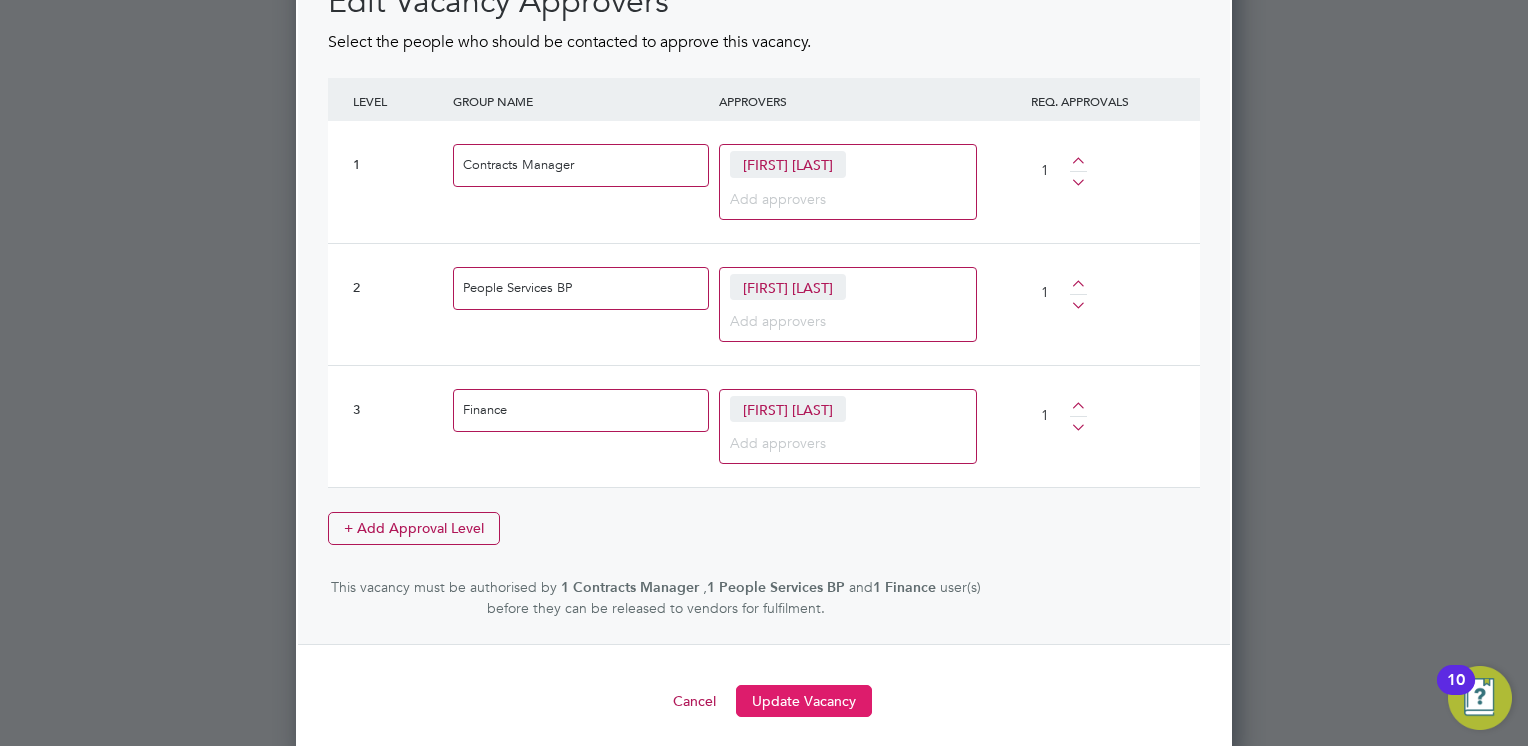 click on "Update Vacancy" at bounding box center [804, 701] 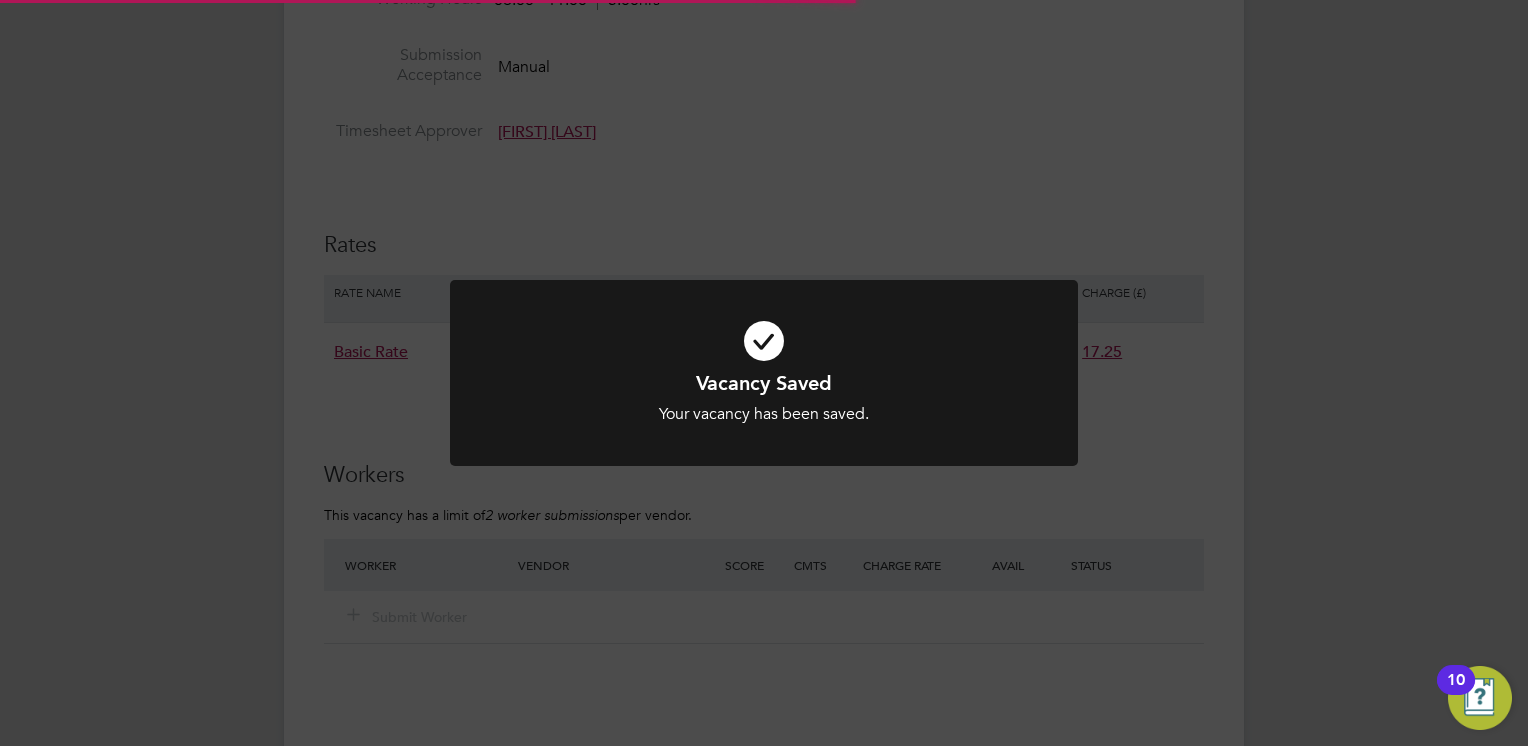 scroll, scrollTop: 24, scrollLeft: 0, axis: vertical 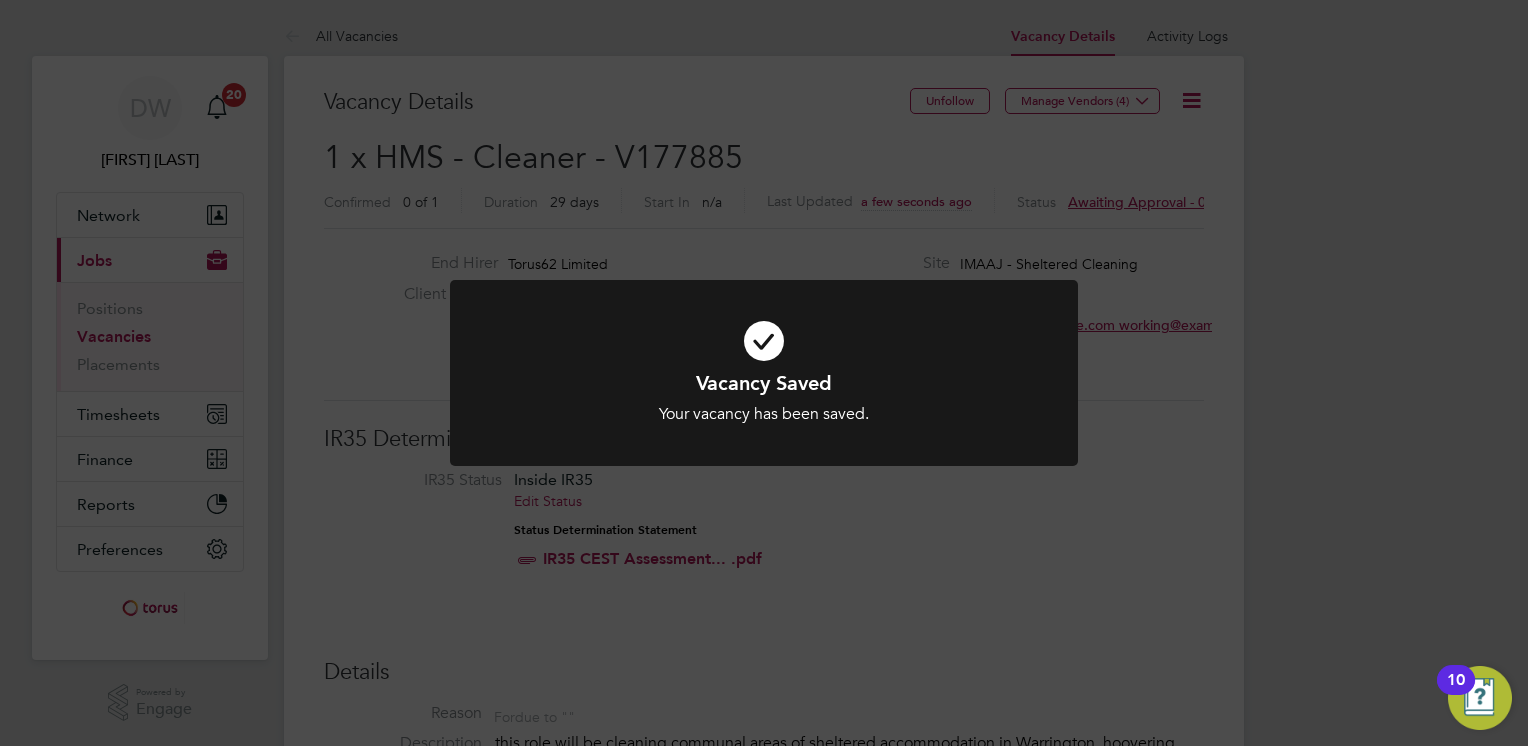 click on "Vacancy Saved Your vacancy has been saved. Cancel Okay" 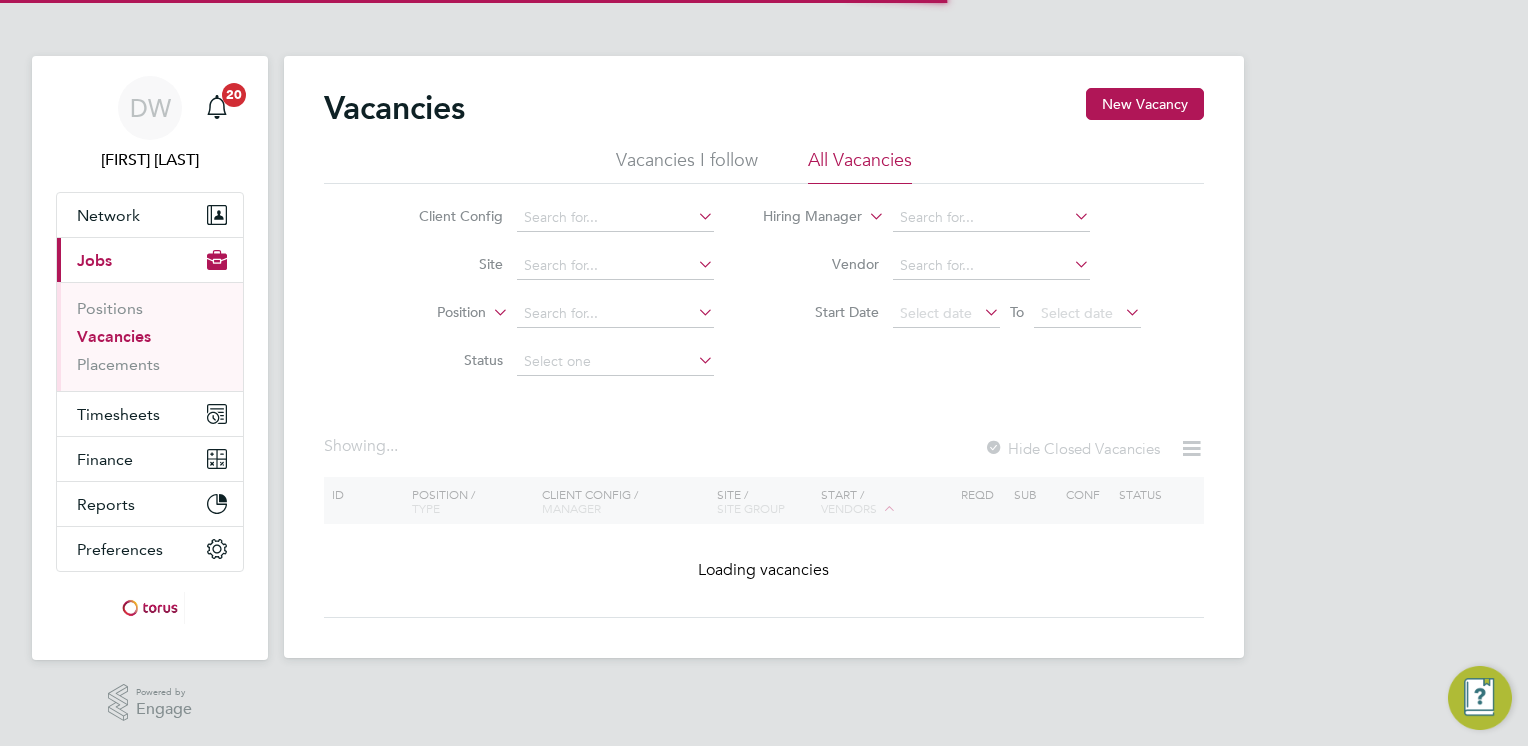 scroll, scrollTop: 0, scrollLeft: 0, axis: both 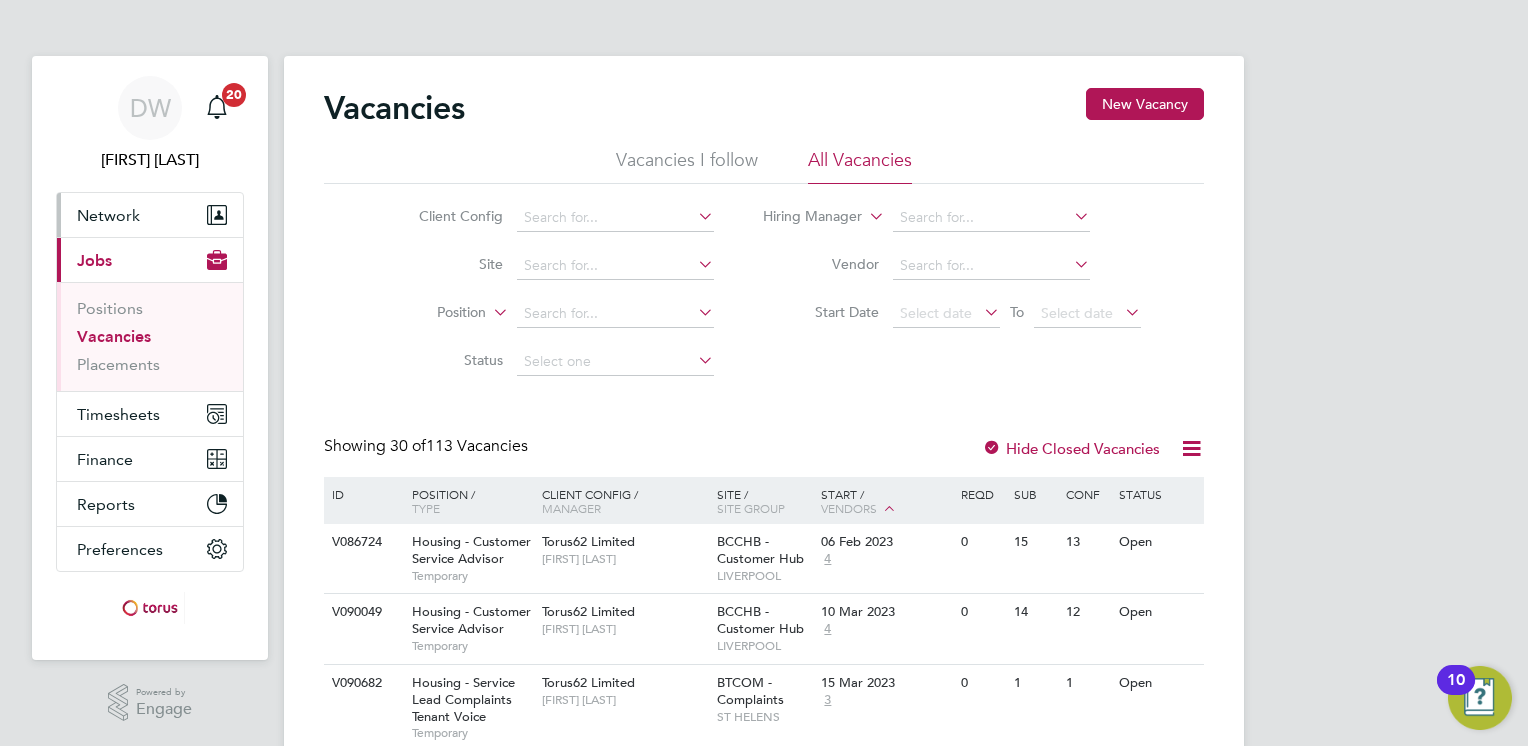 click on "Network" at bounding box center [108, 215] 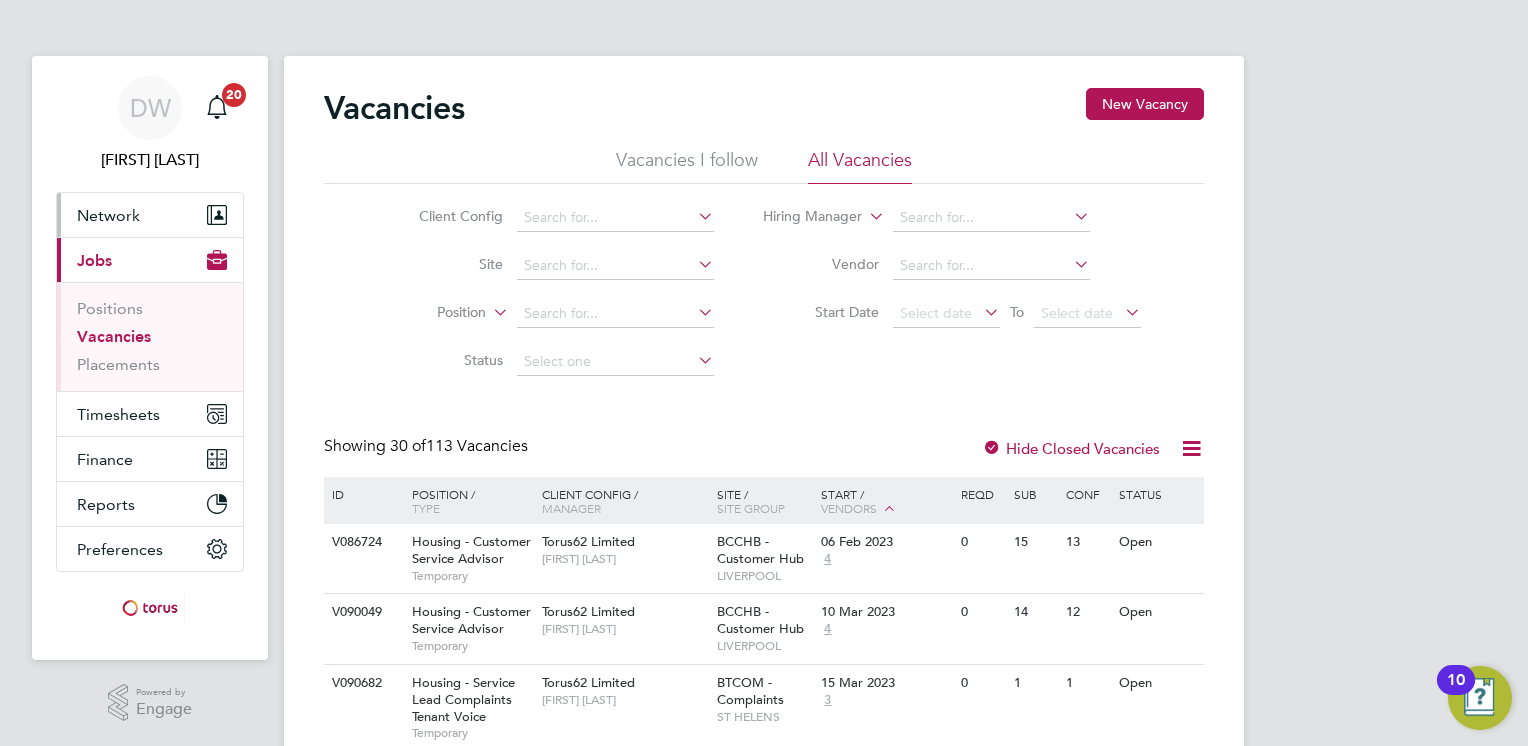 click on "Network" at bounding box center [108, 215] 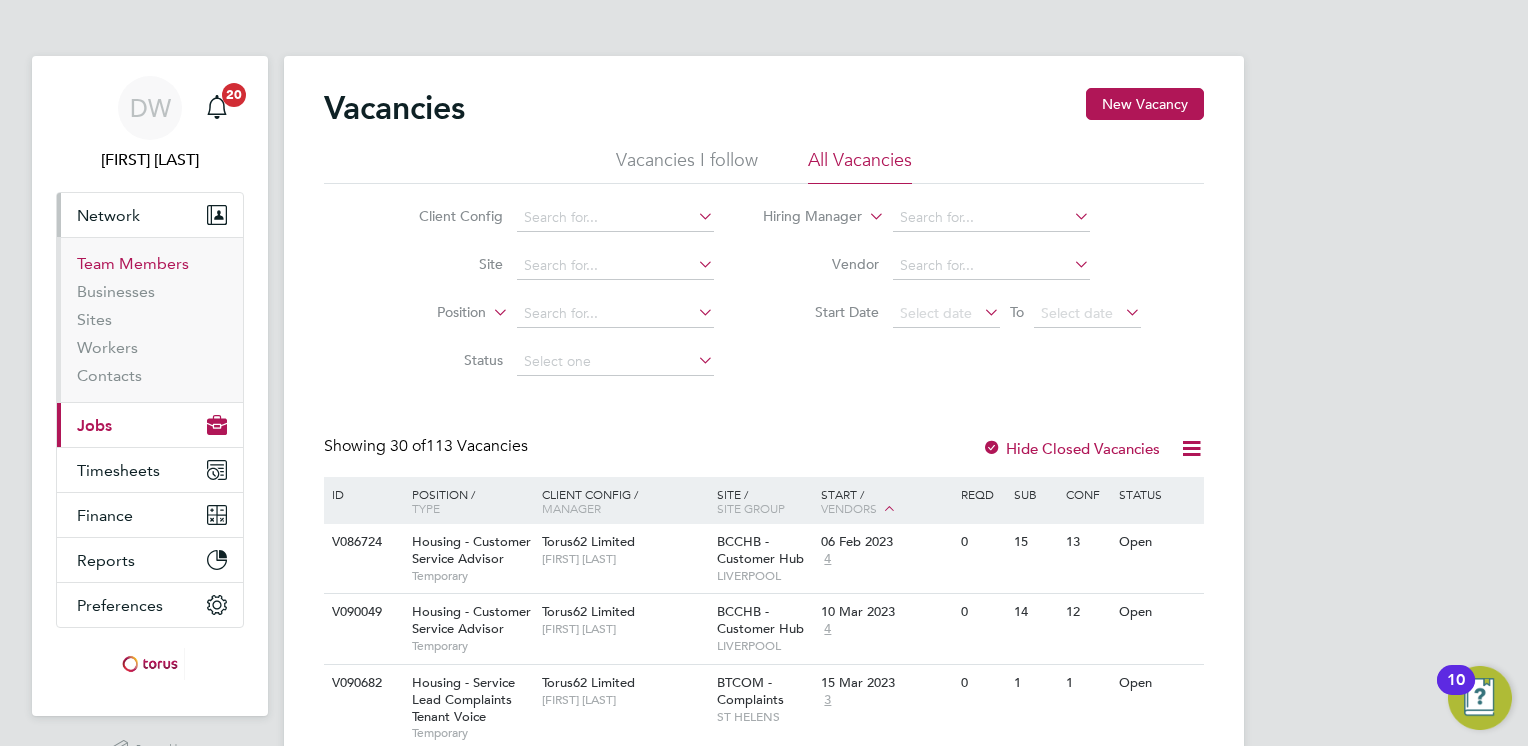 click on "Team Members" at bounding box center (133, 263) 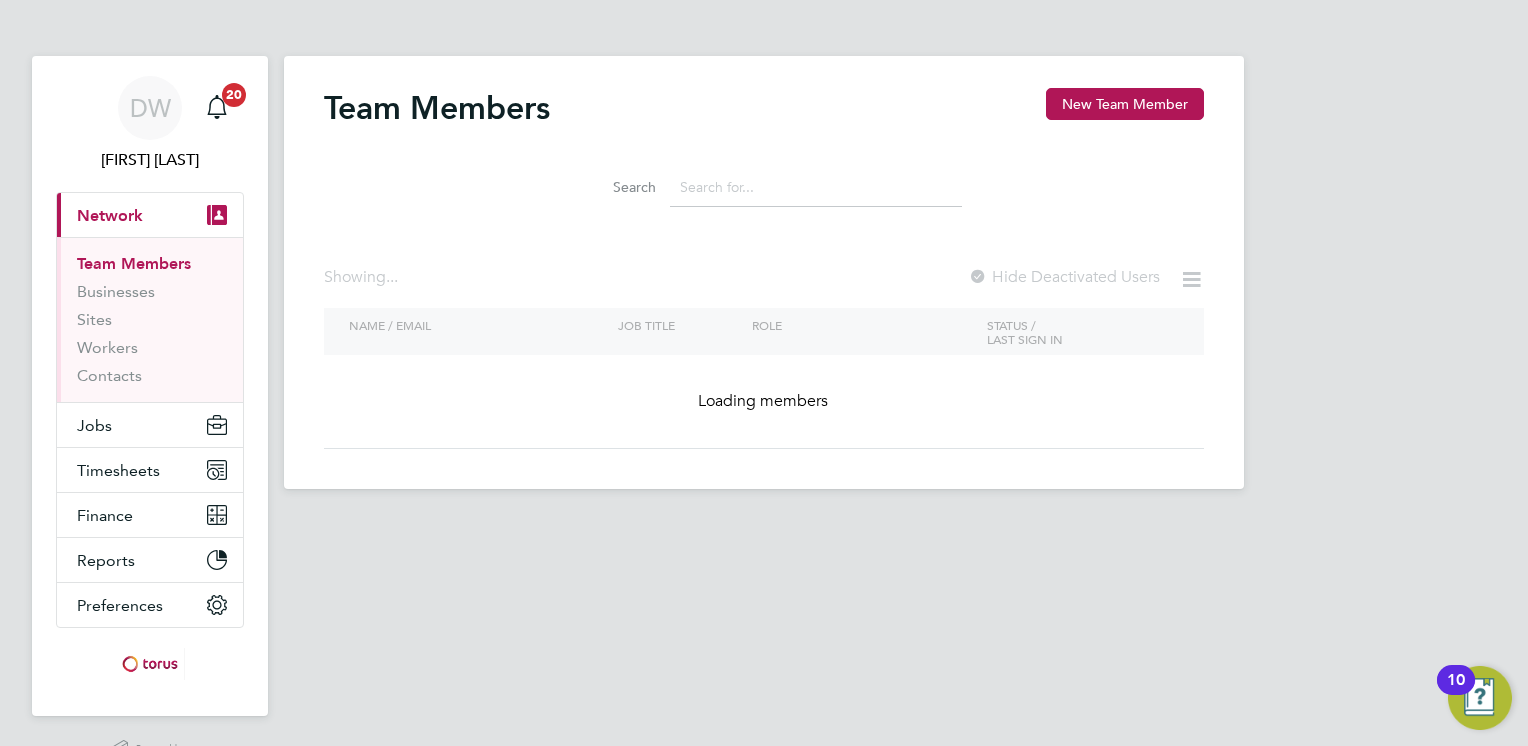click 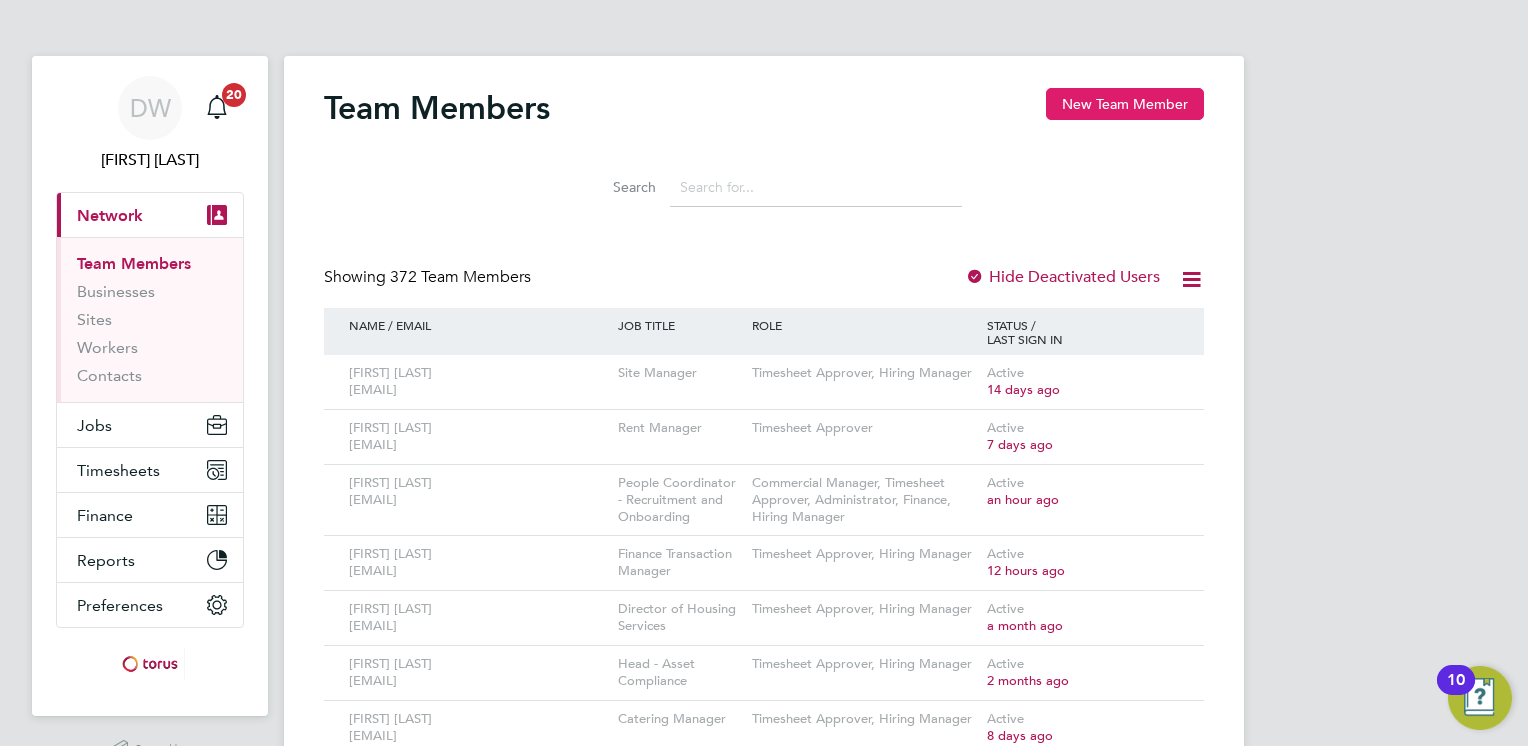 click on "New Team Member" 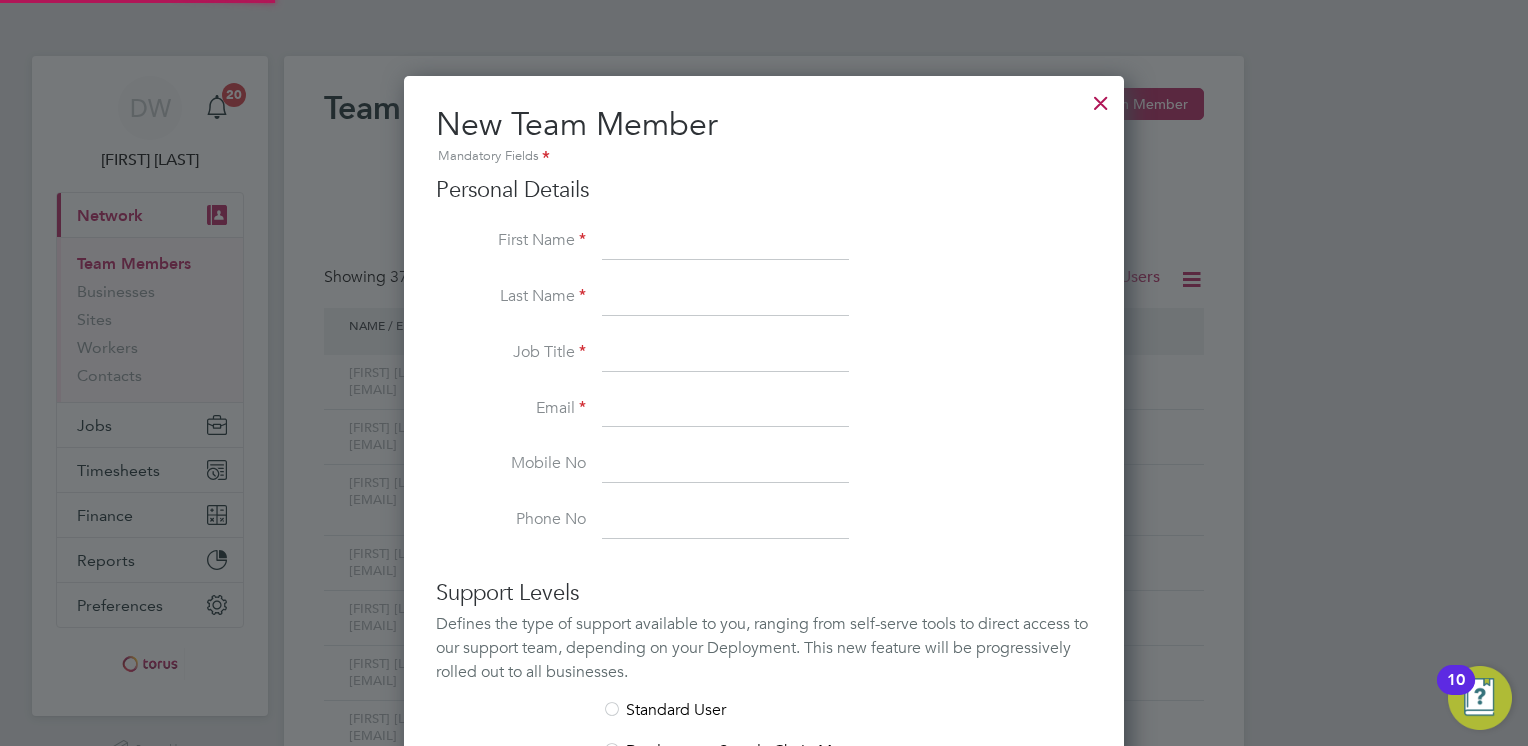 scroll, scrollTop: 9, scrollLeft: 10, axis: both 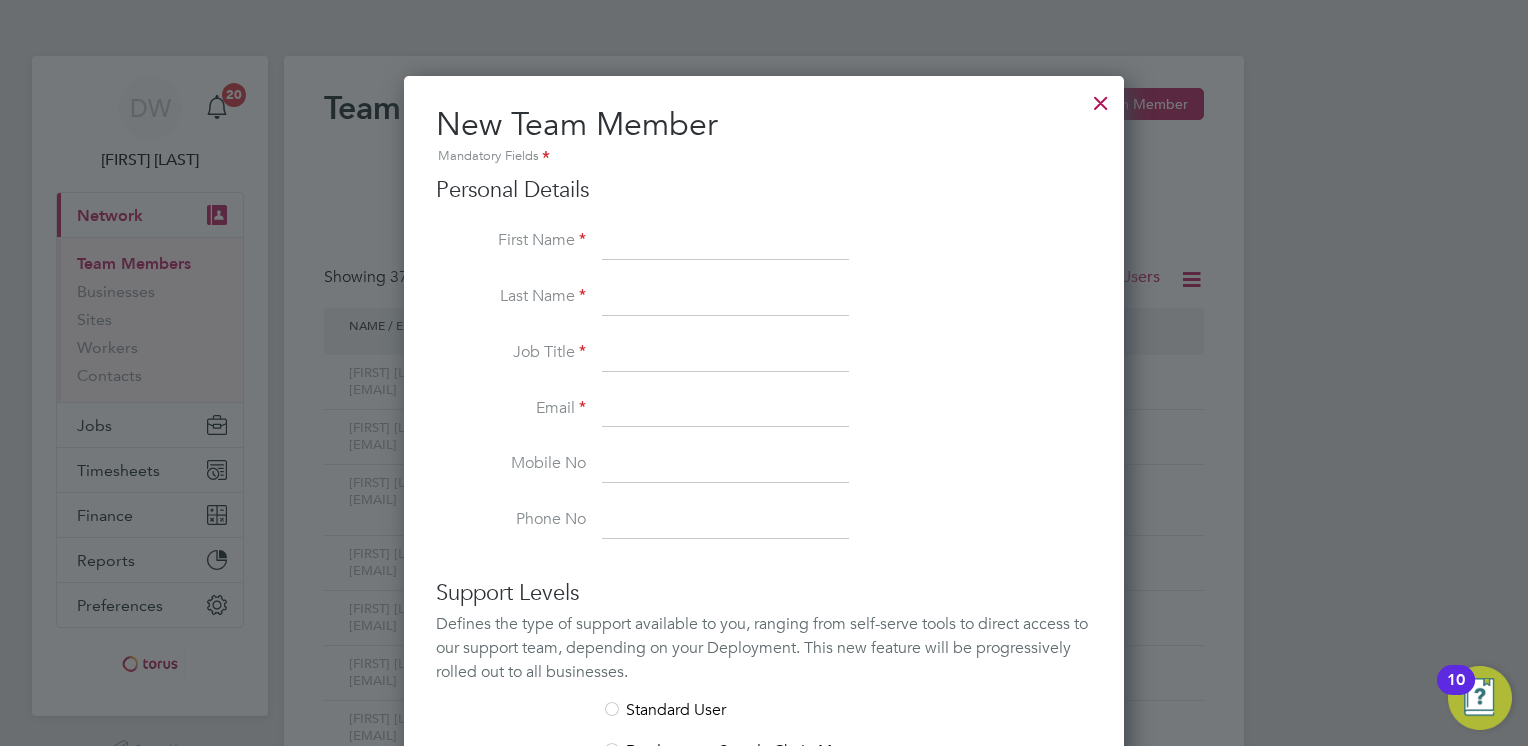 click at bounding box center (725, 242) 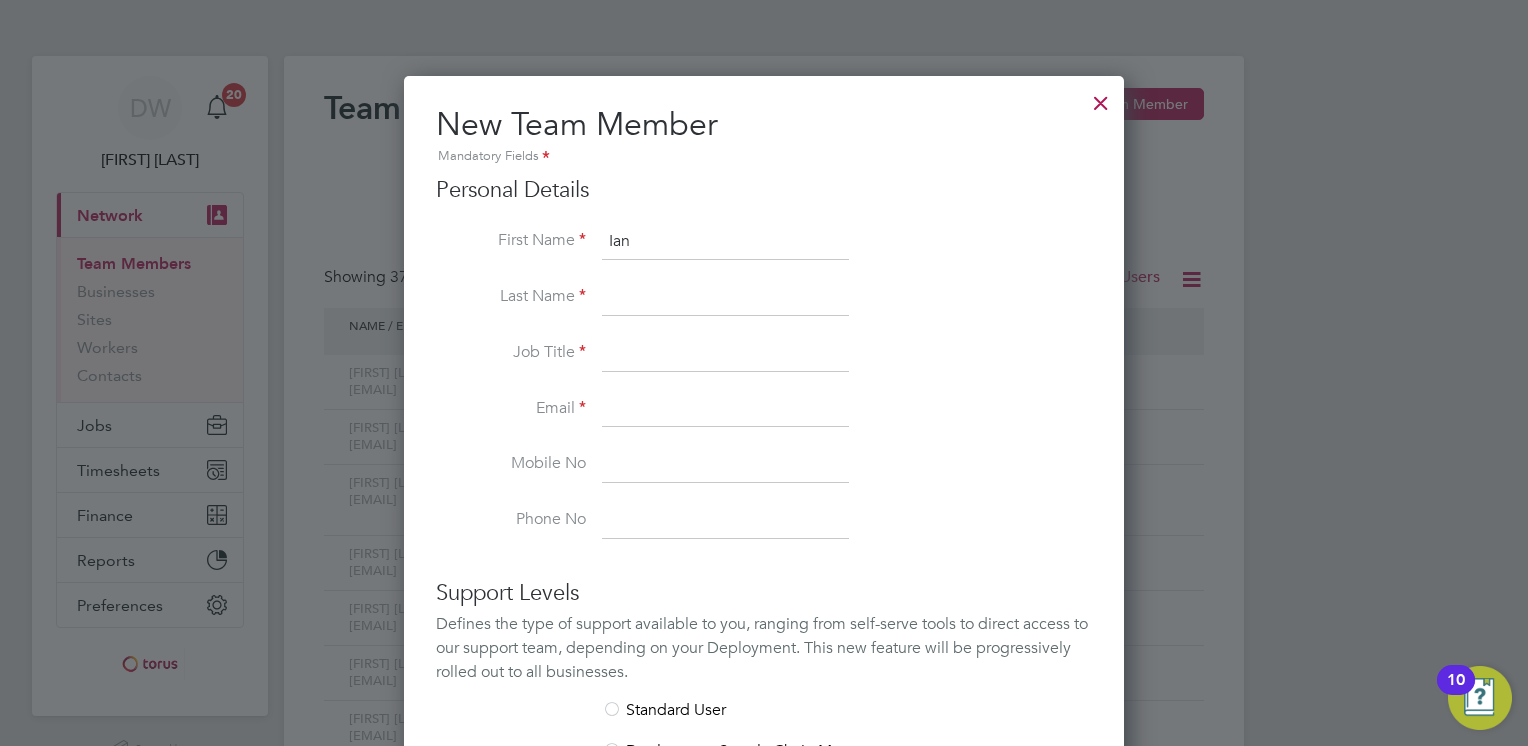 type on "Ian" 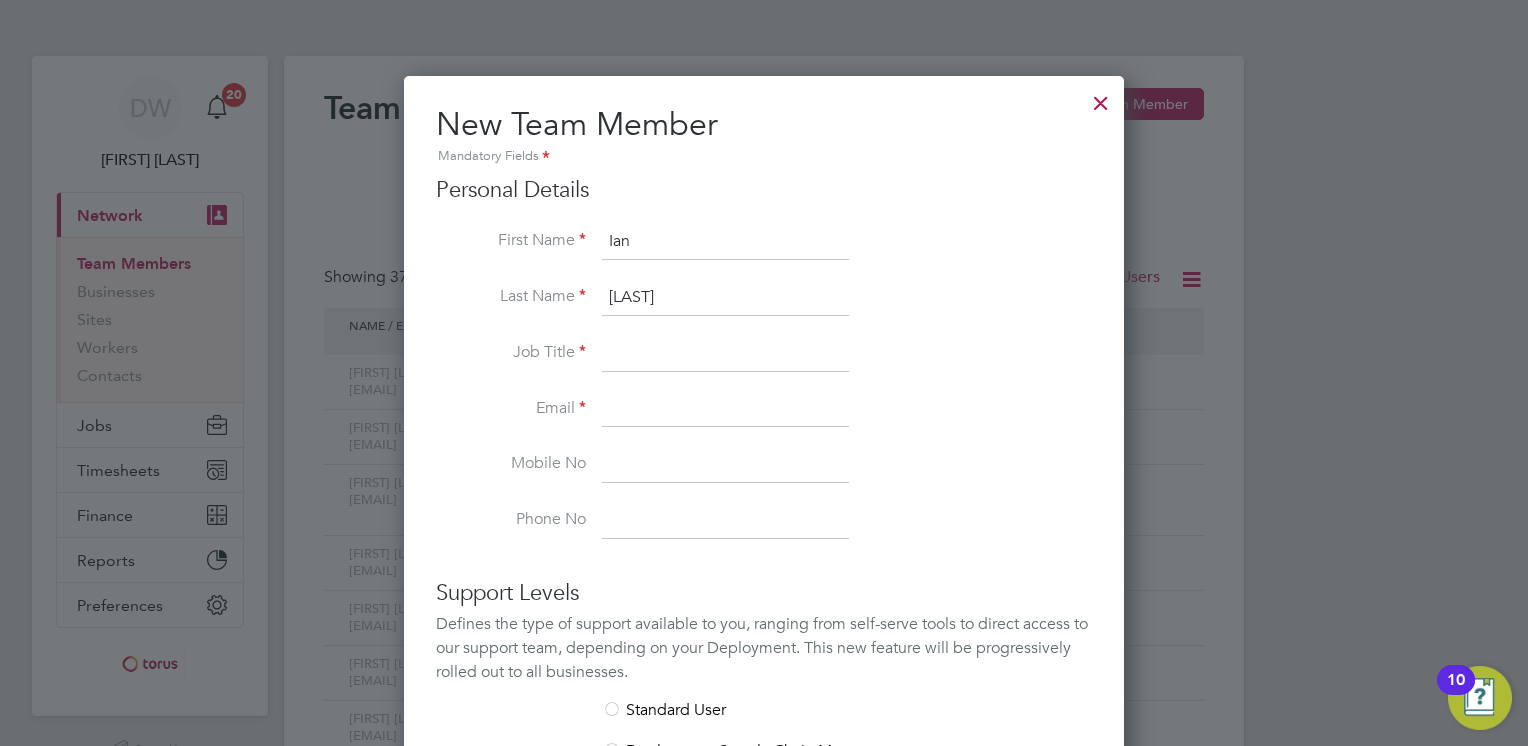type on "Kneale" 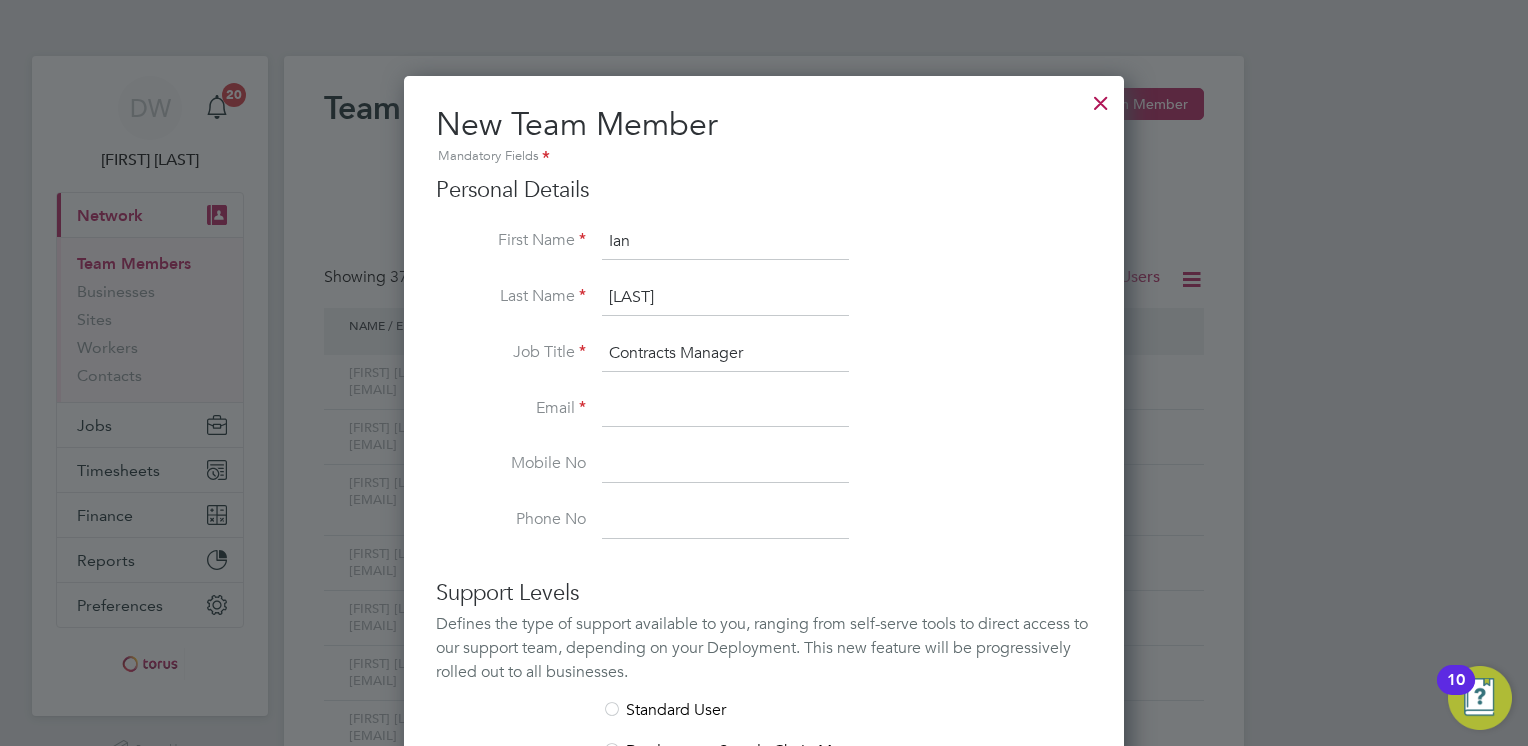 type on "Contracts Manager" 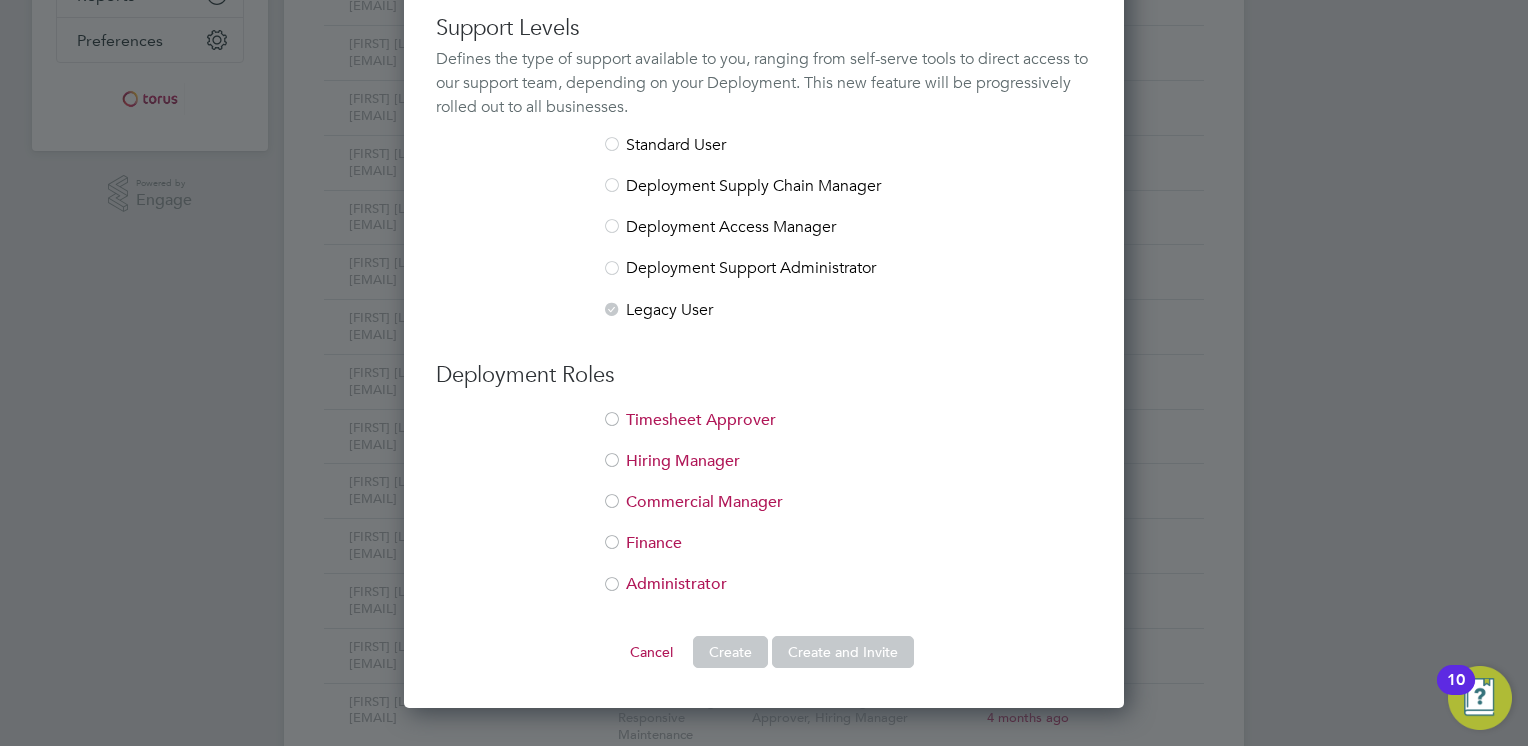 scroll, scrollTop: 600, scrollLeft: 0, axis: vertical 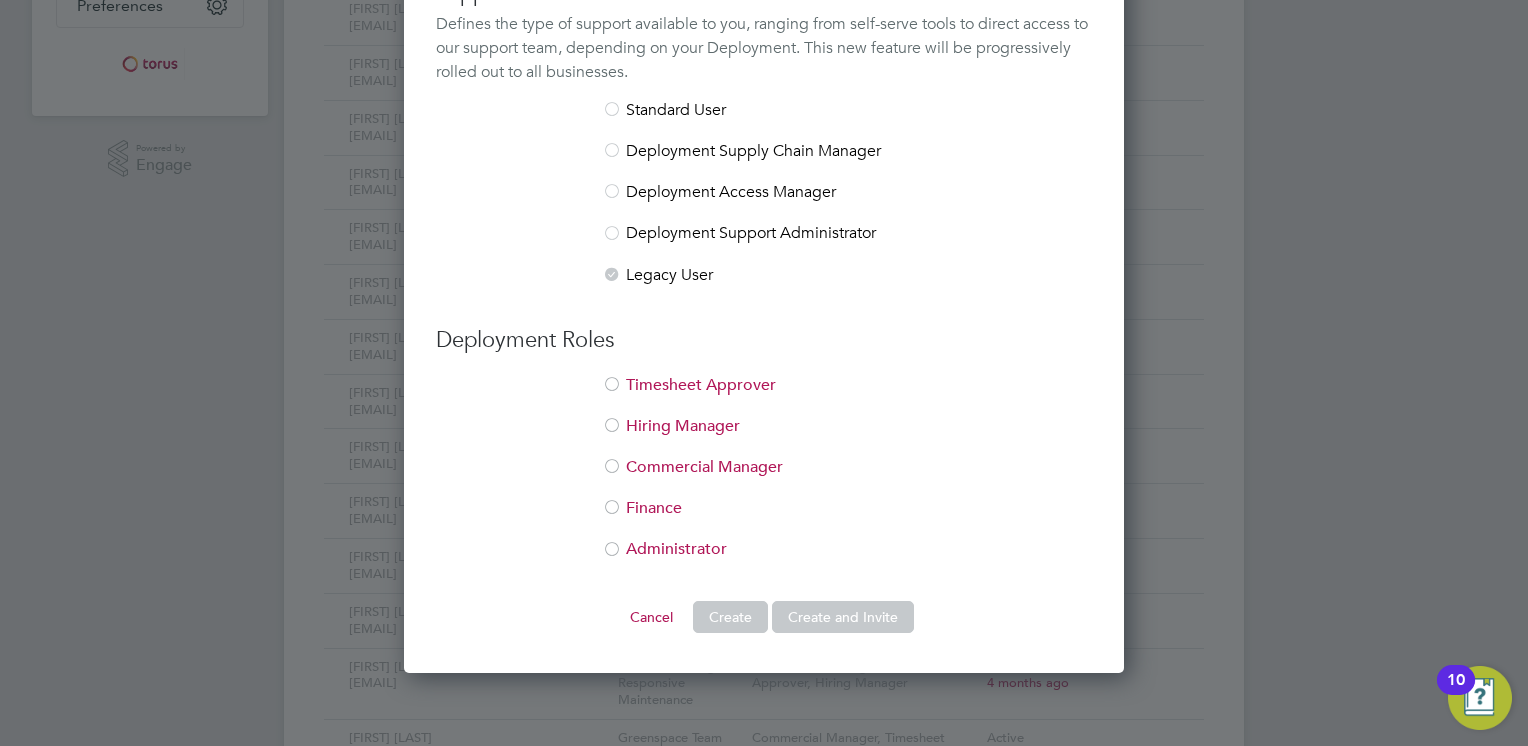 type on "Ian.Kneale@hmsworks.co.uk" 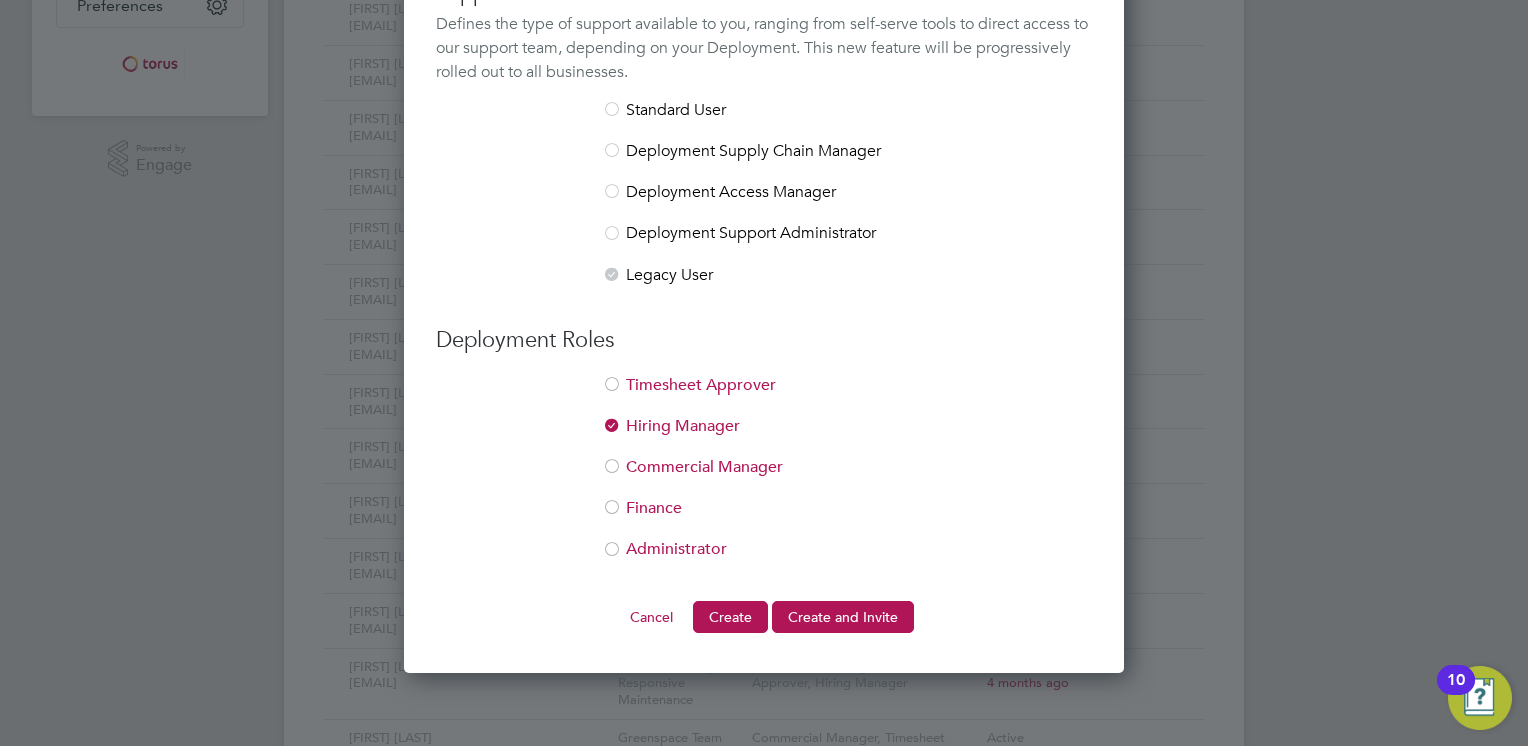 click on "Timesheet Approver" at bounding box center (764, 395) 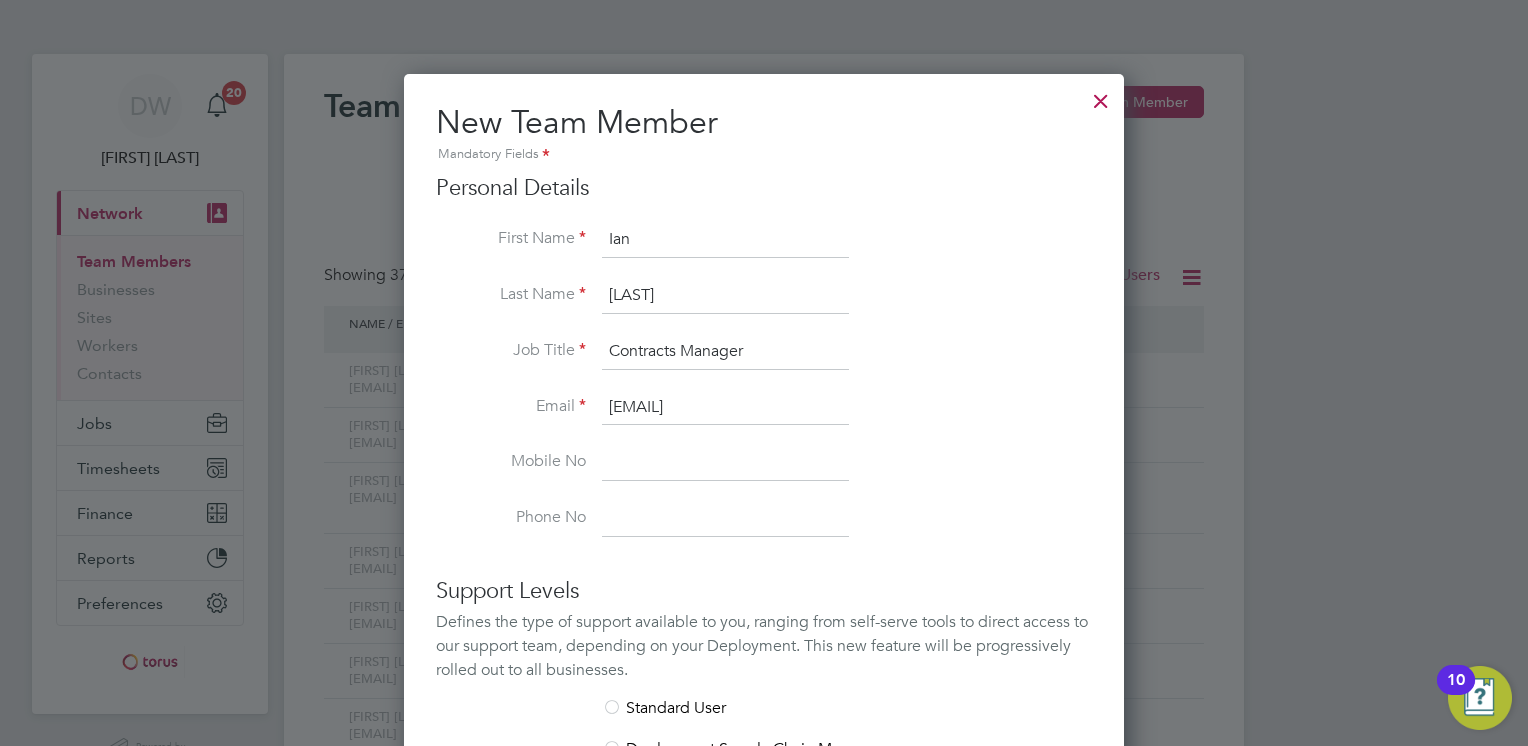 scroll, scrollTop: 0, scrollLeft: 0, axis: both 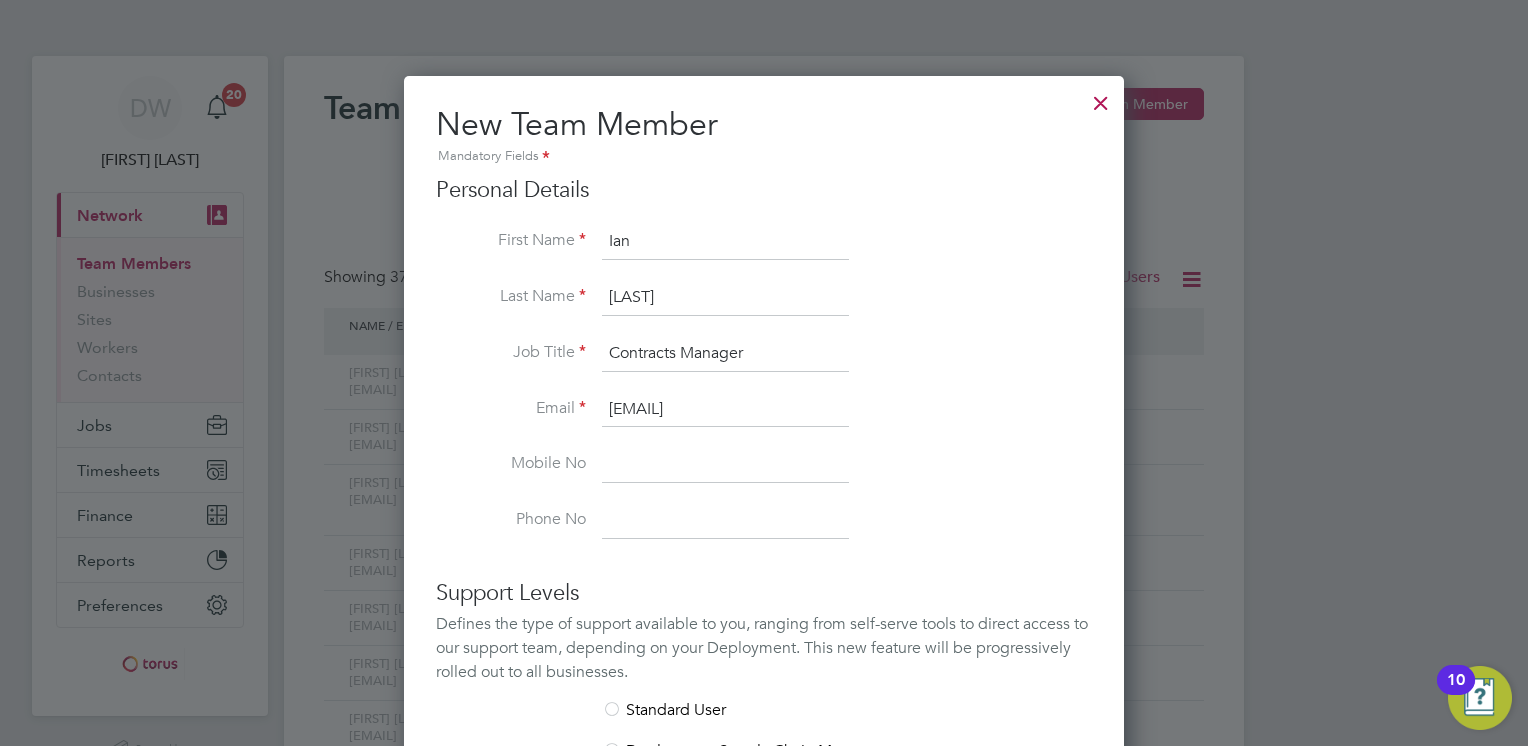 click at bounding box center [1101, 98] 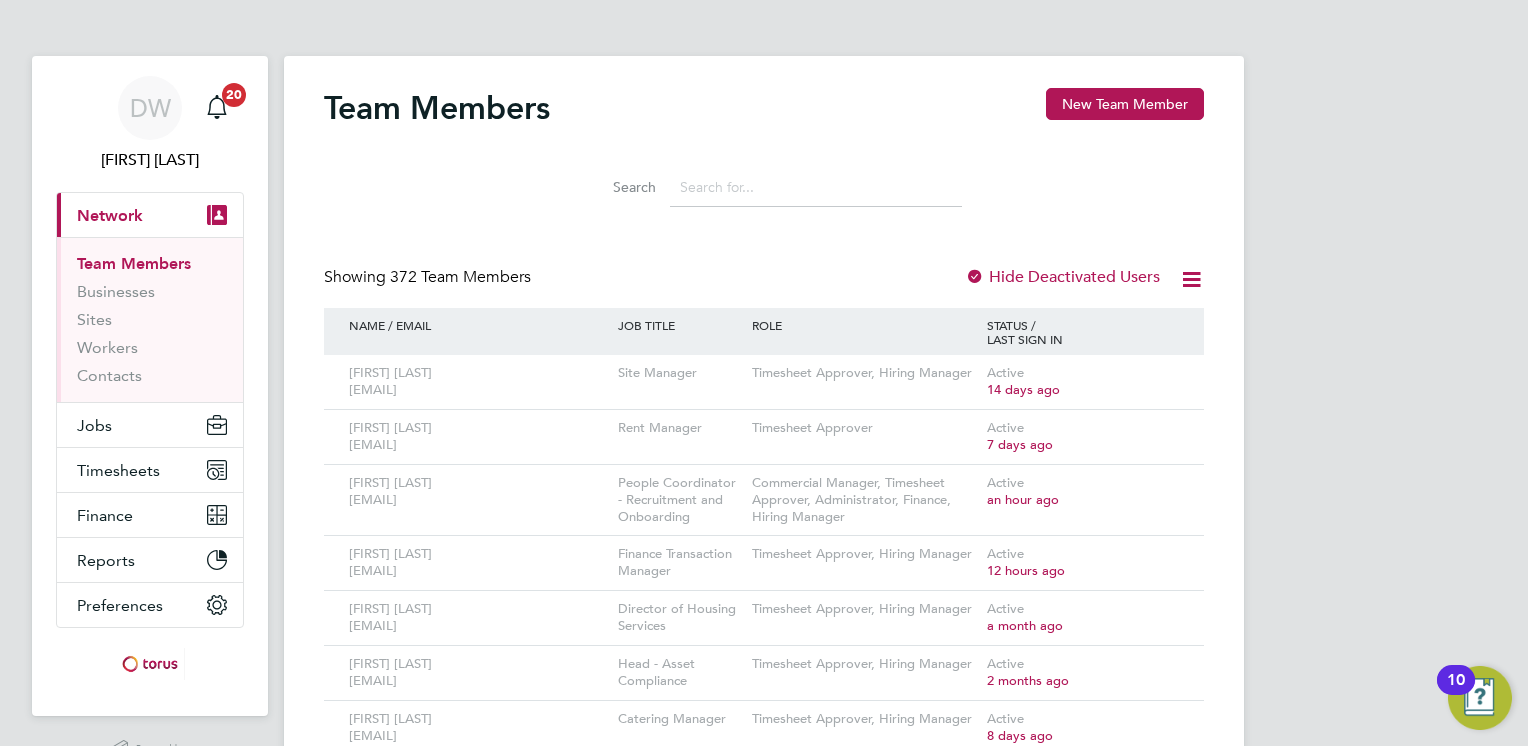 type 